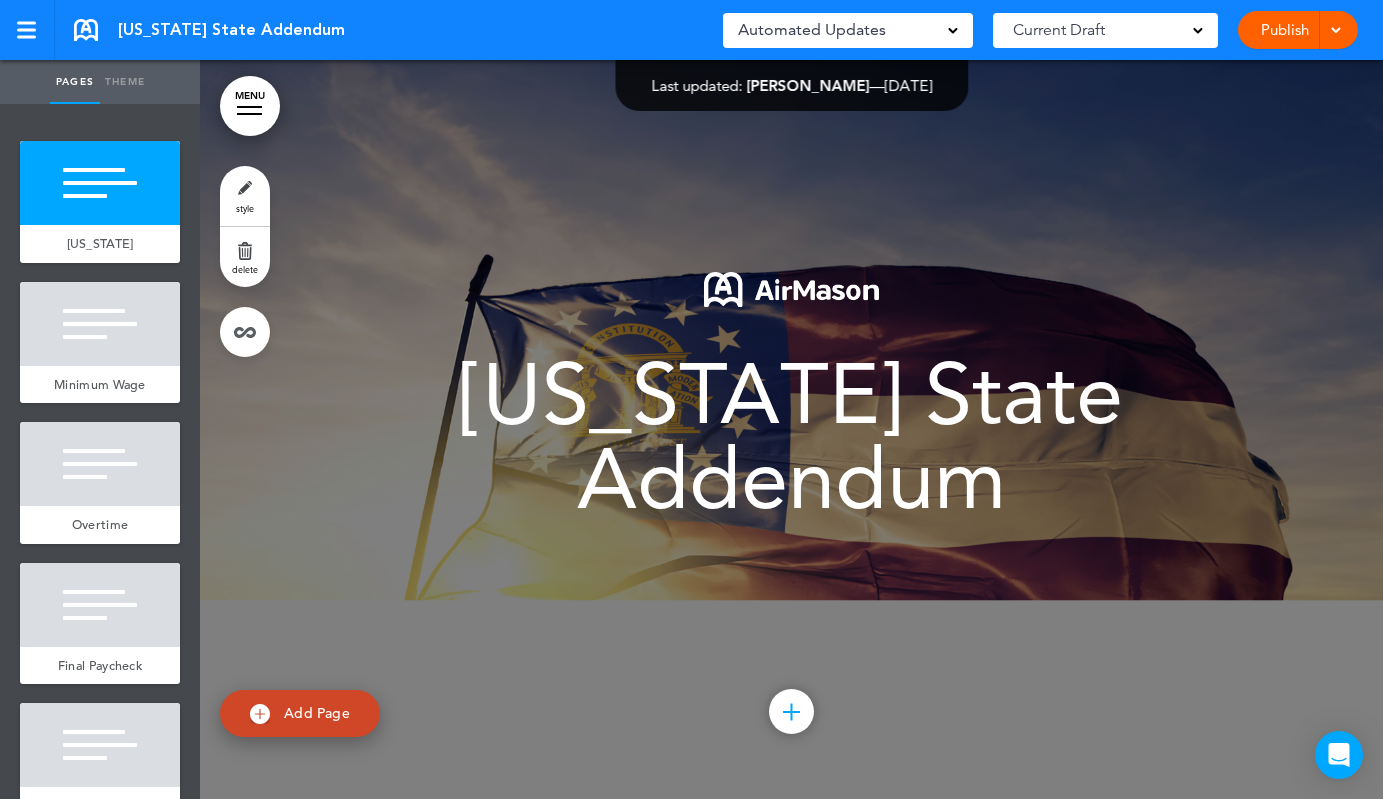 scroll, scrollTop: 0, scrollLeft: 0, axis: both 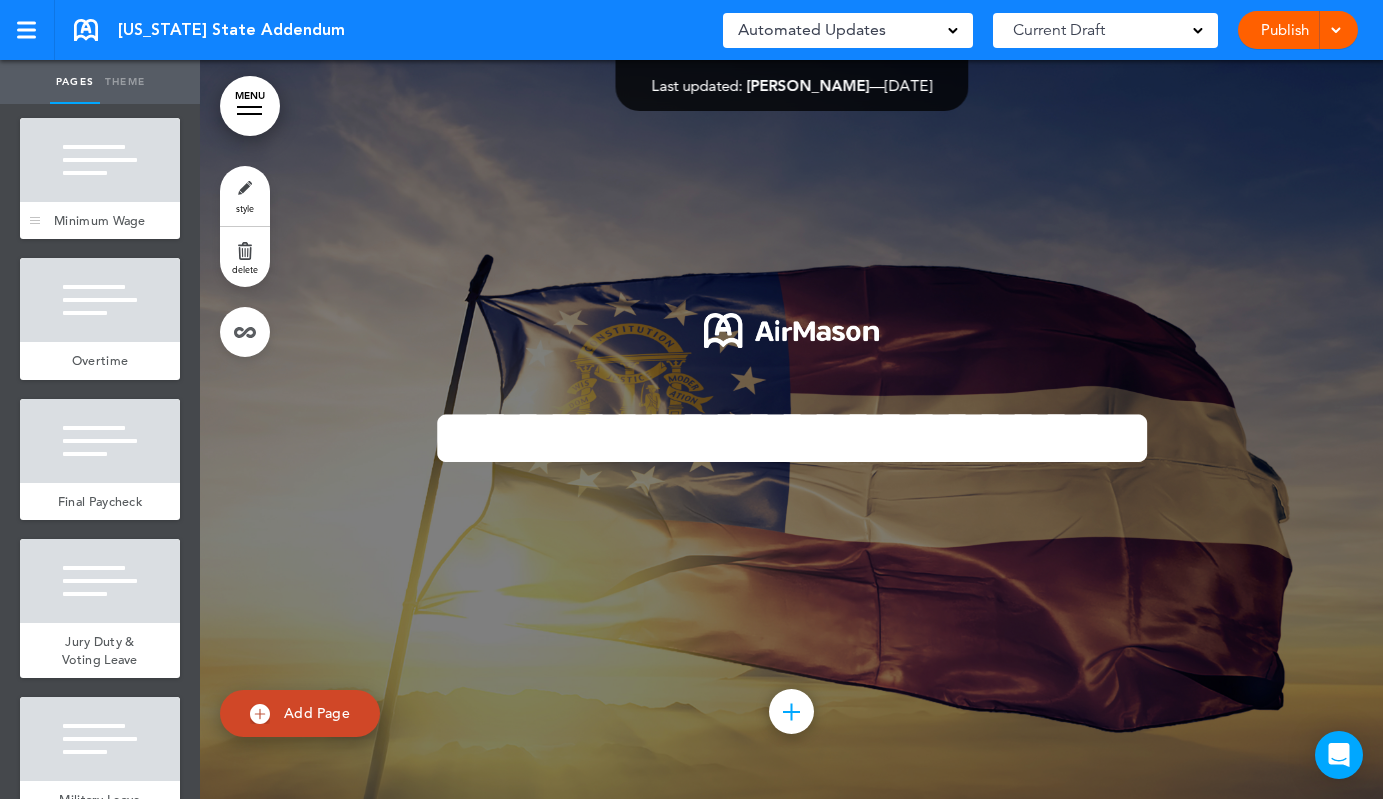 click on "Minimum Wage" at bounding box center [100, 221] 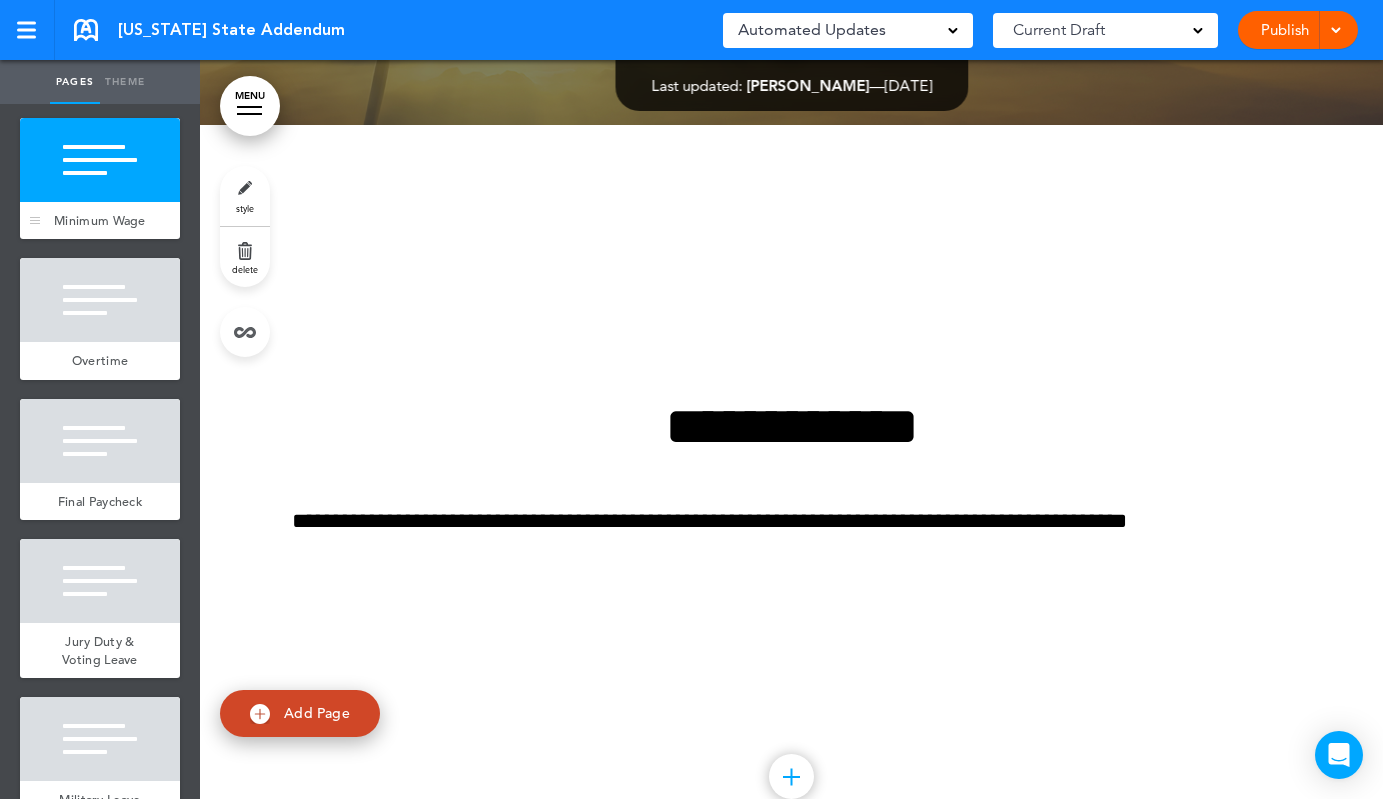 scroll, scrollTop: 739, scrollLeft: 0, axis: vertical 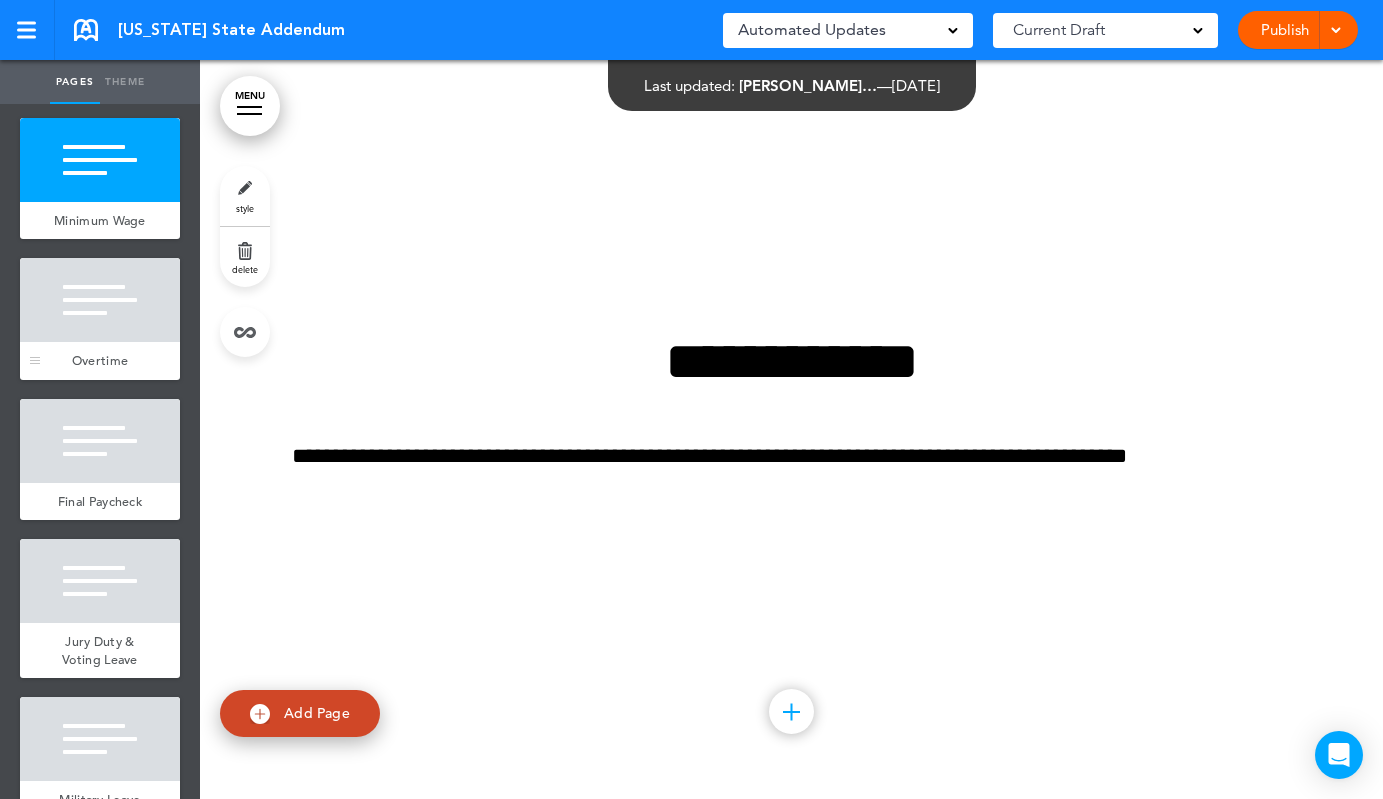 click at bounding box center [100, 300] 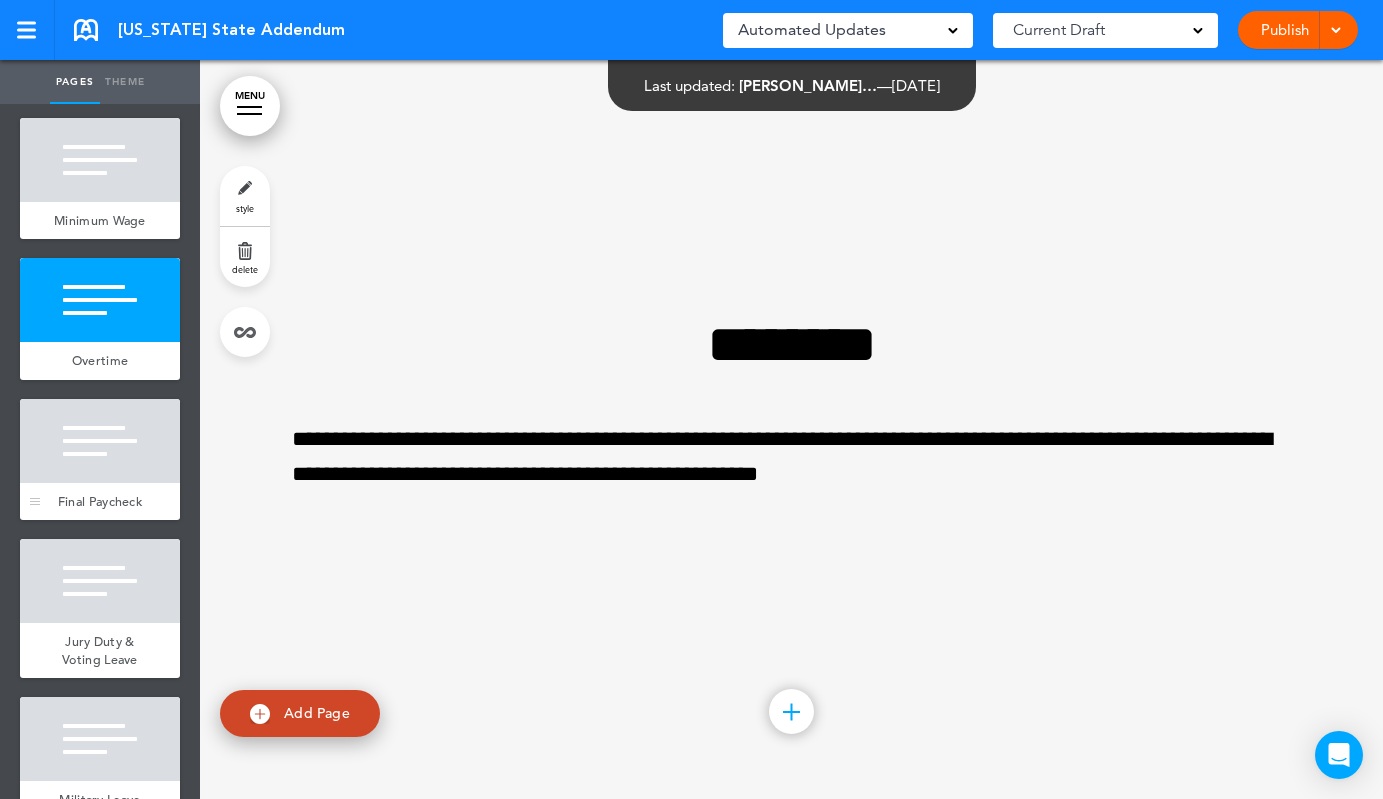 click at bounding box center (100, 441) 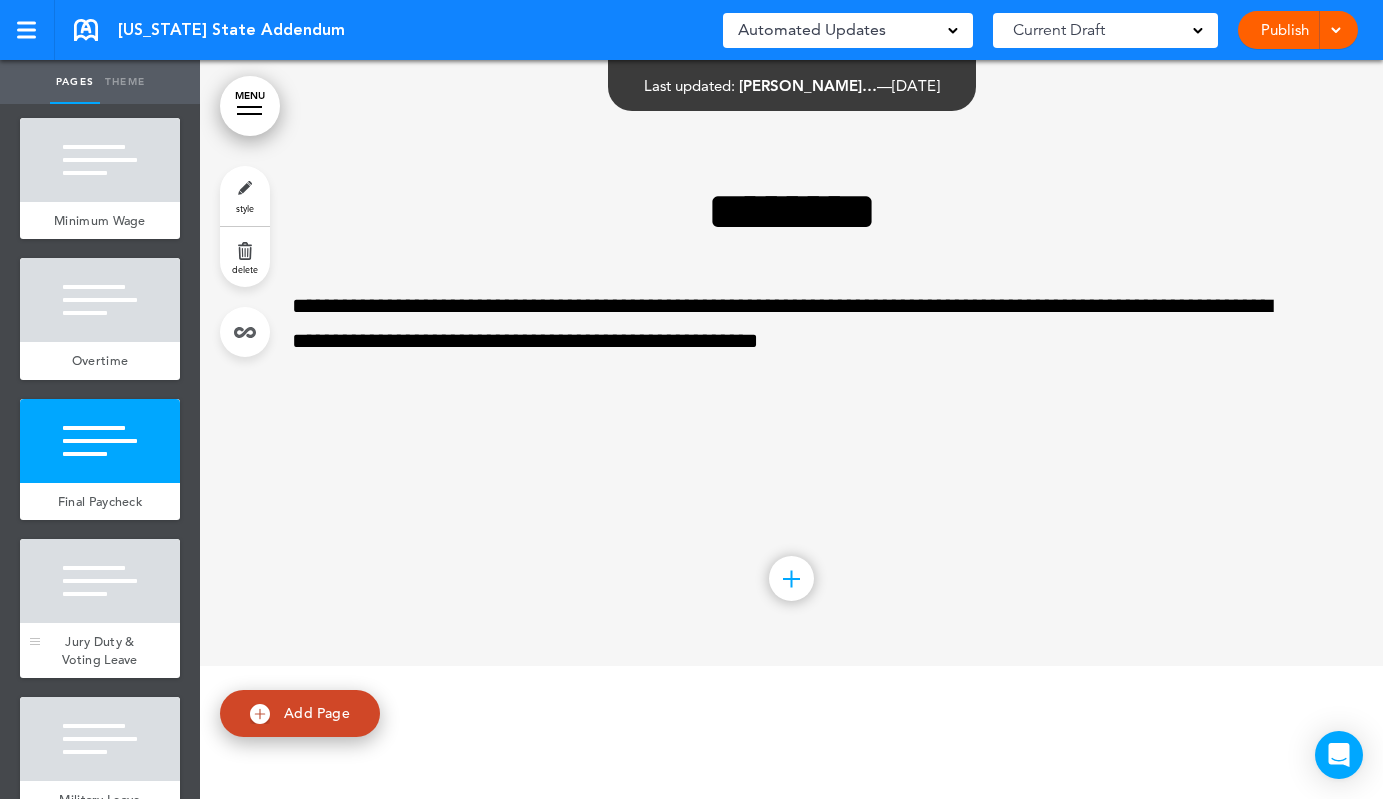 scroll, scrollTop: 2217, scrollLeft: 0, axis: vertical 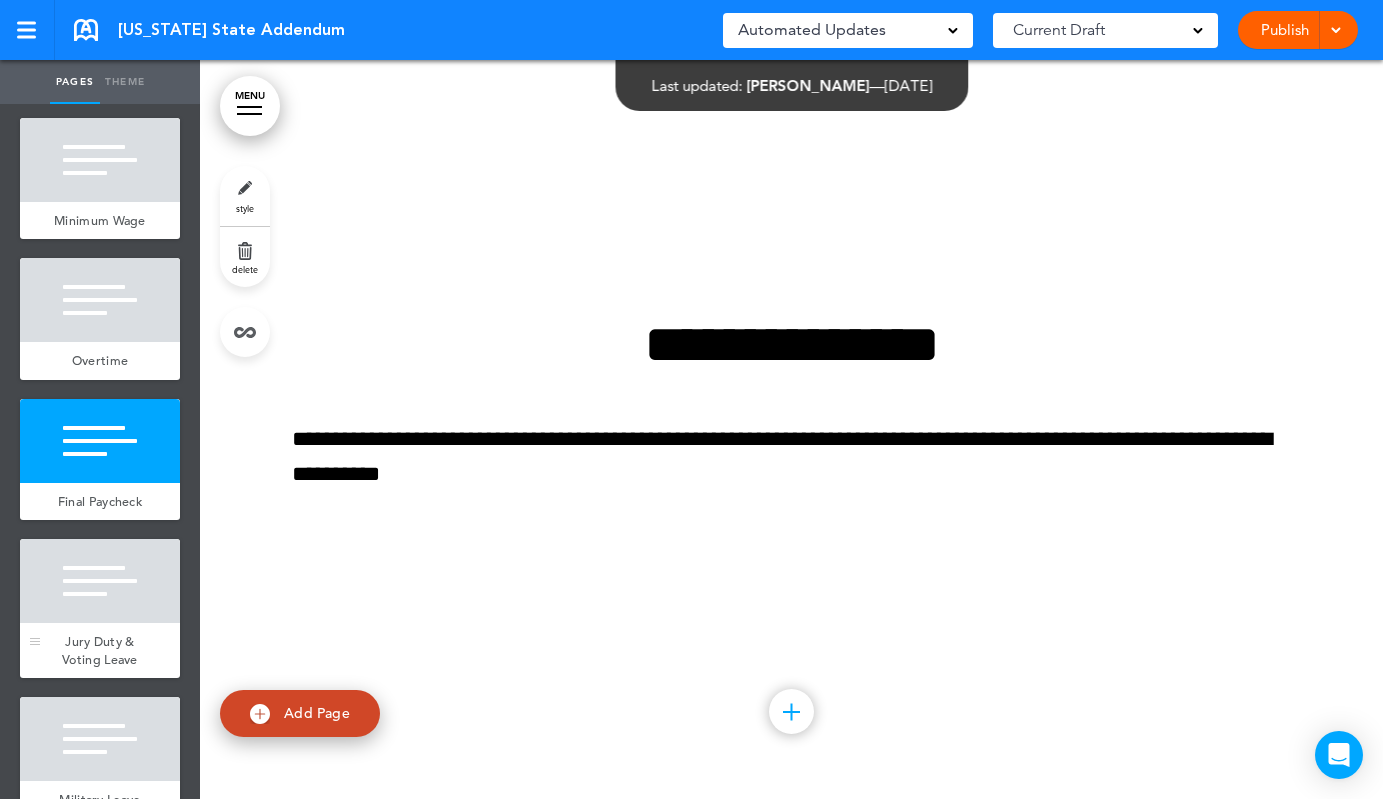 click at bounding box center (100, 581) 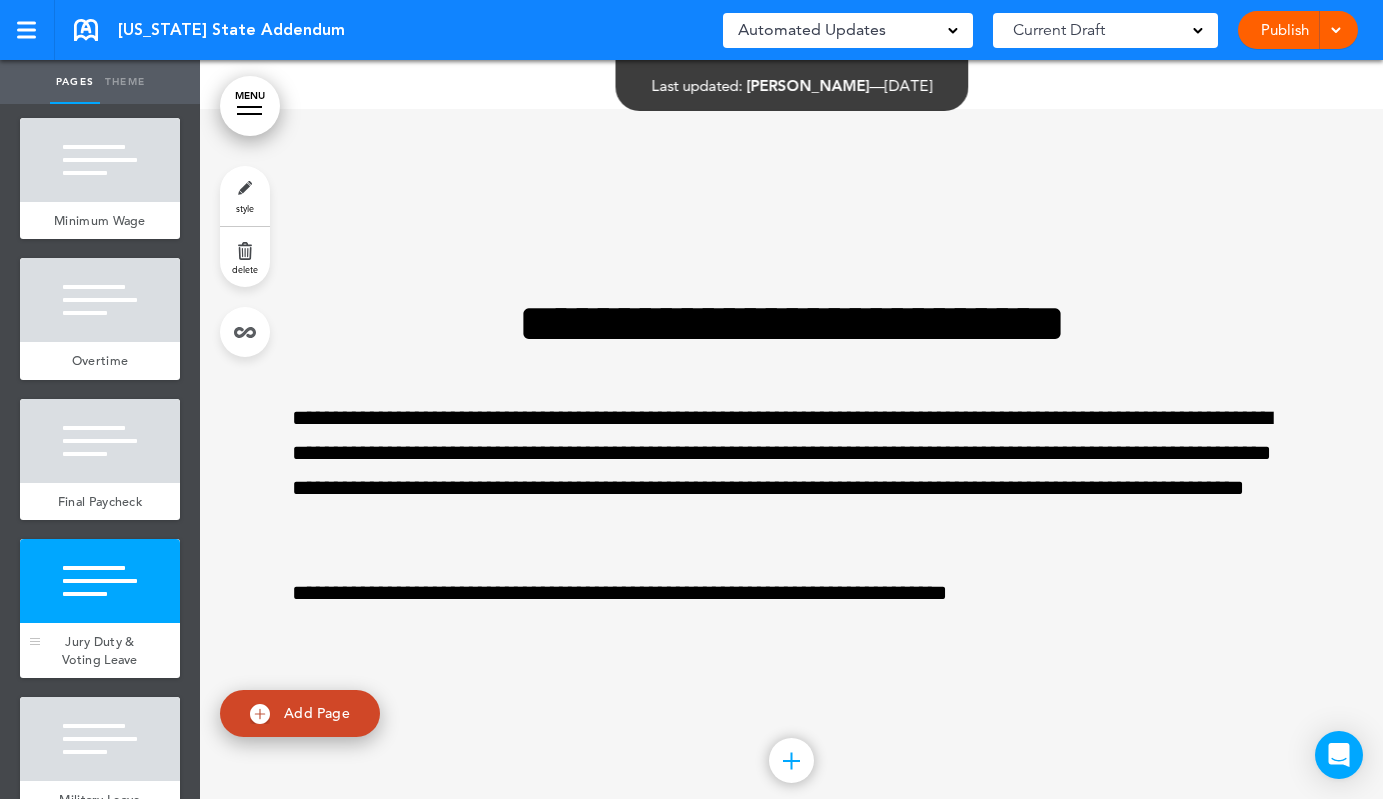 scroll, scrollTop: 2956, scrollLeft: 0, axis: vertical 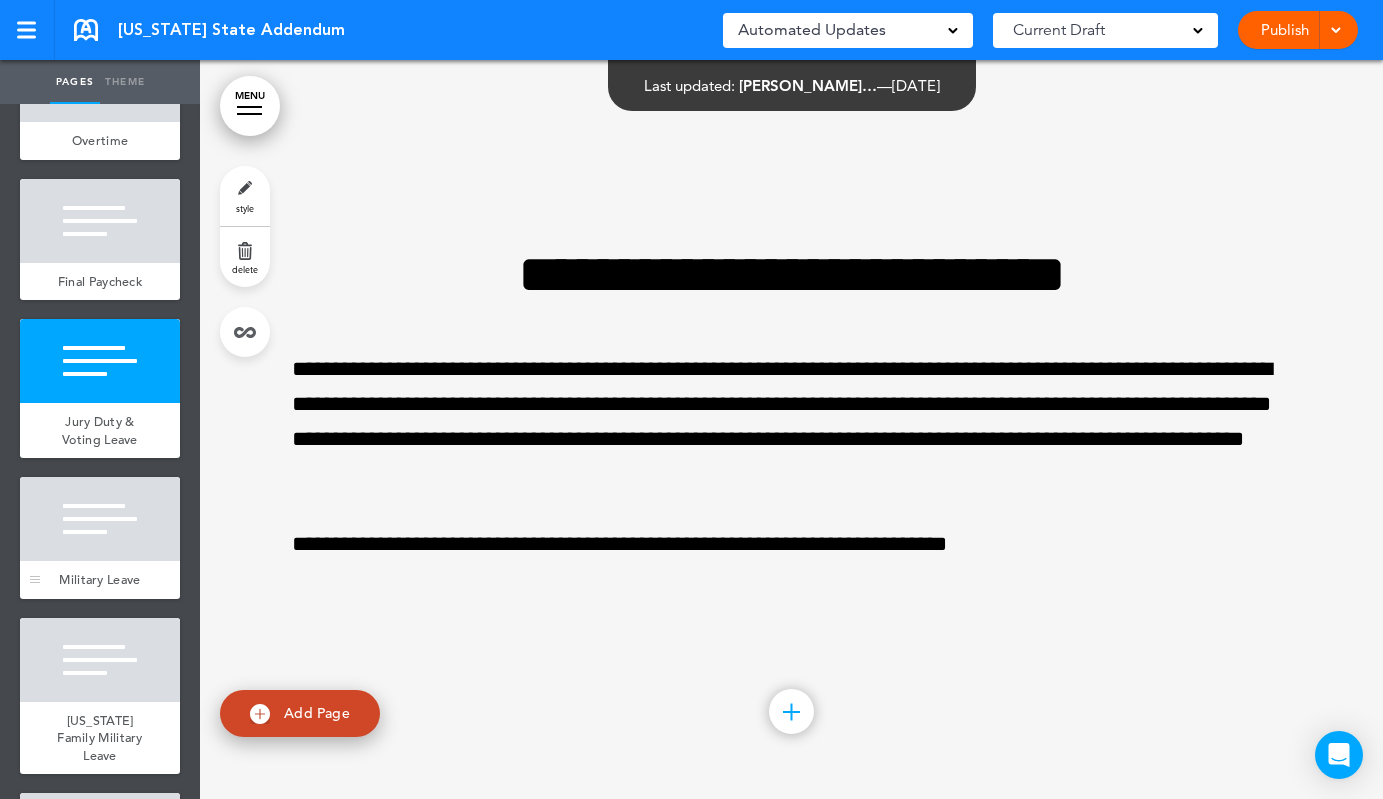 click at bounding box center (100, 519) 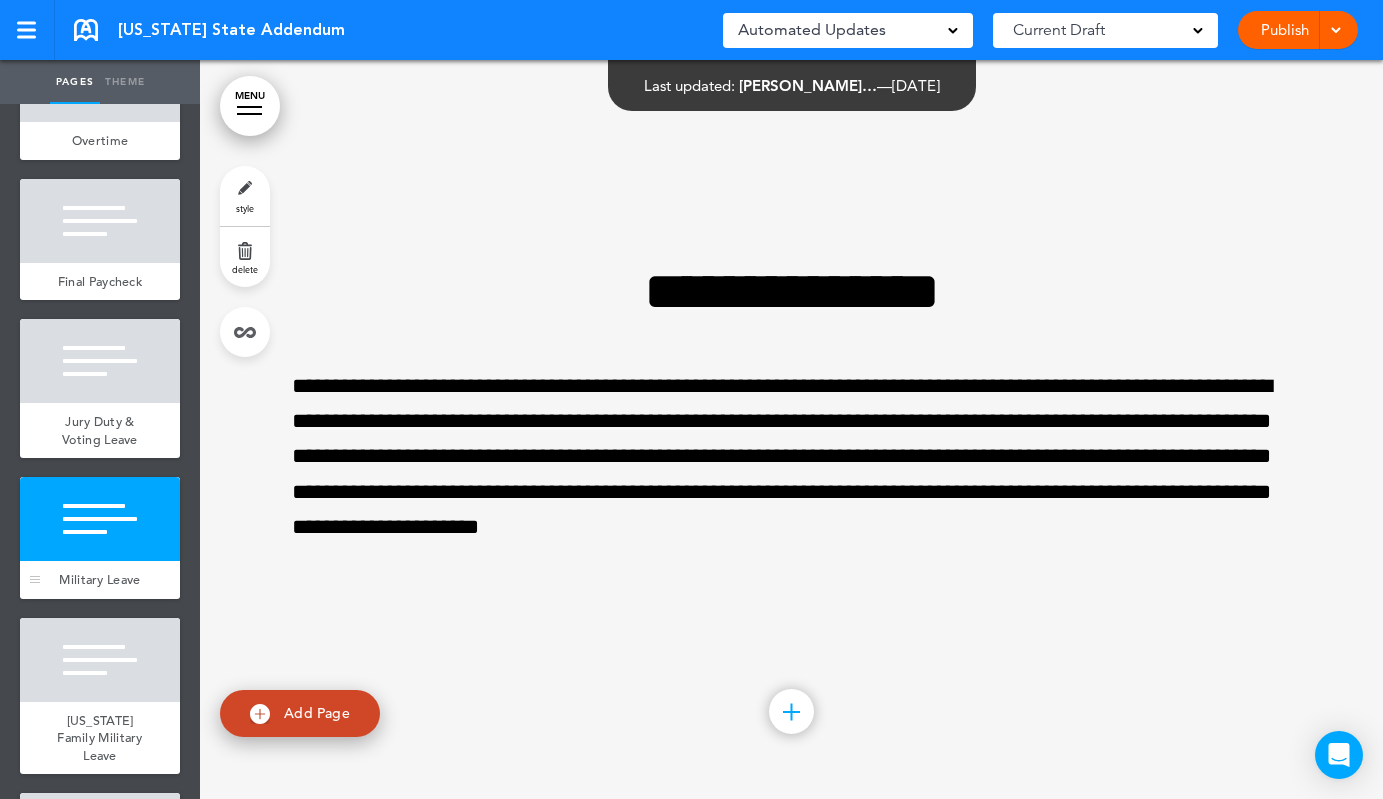 scroll, scrollTop: 3695, scrollLeft: 0, axis: vertical 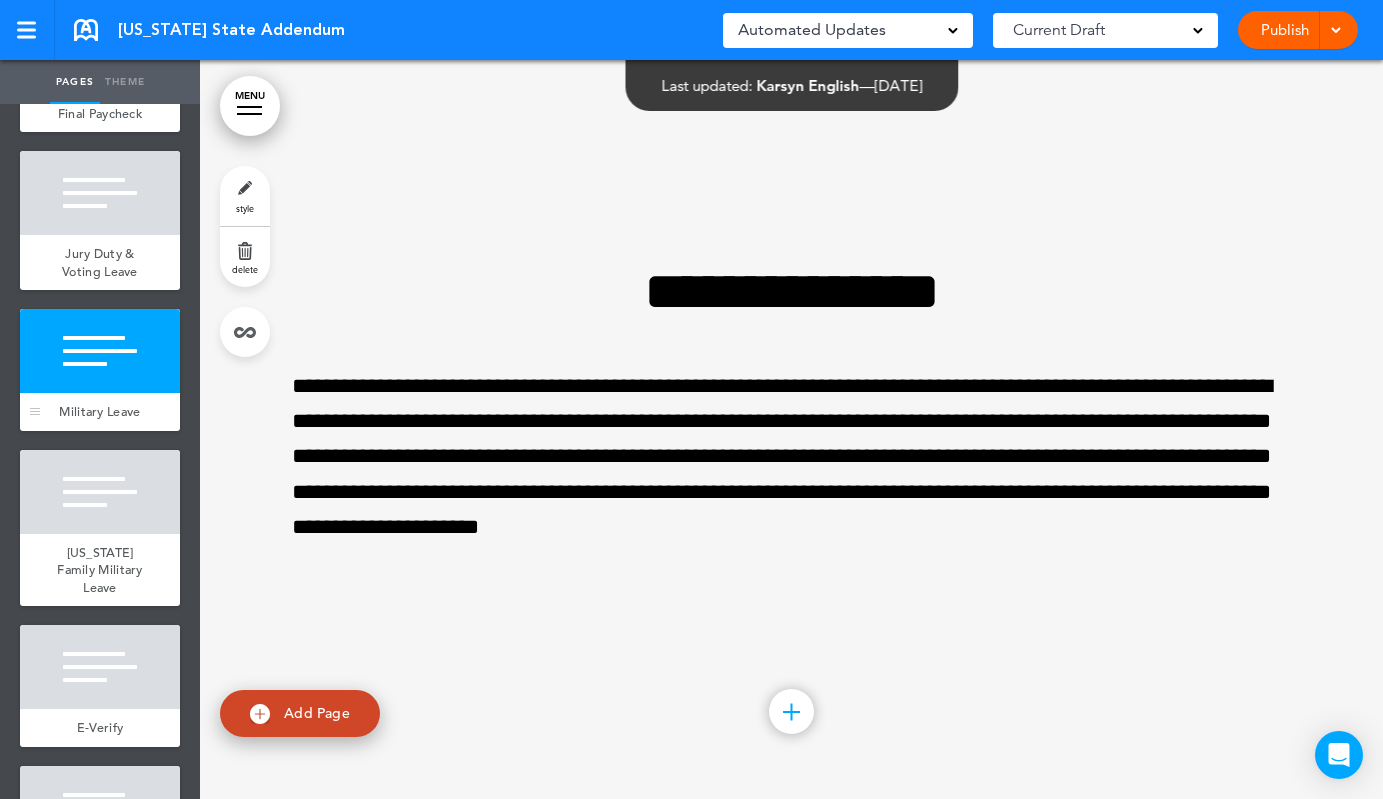 click at bounding box center [100, 492] 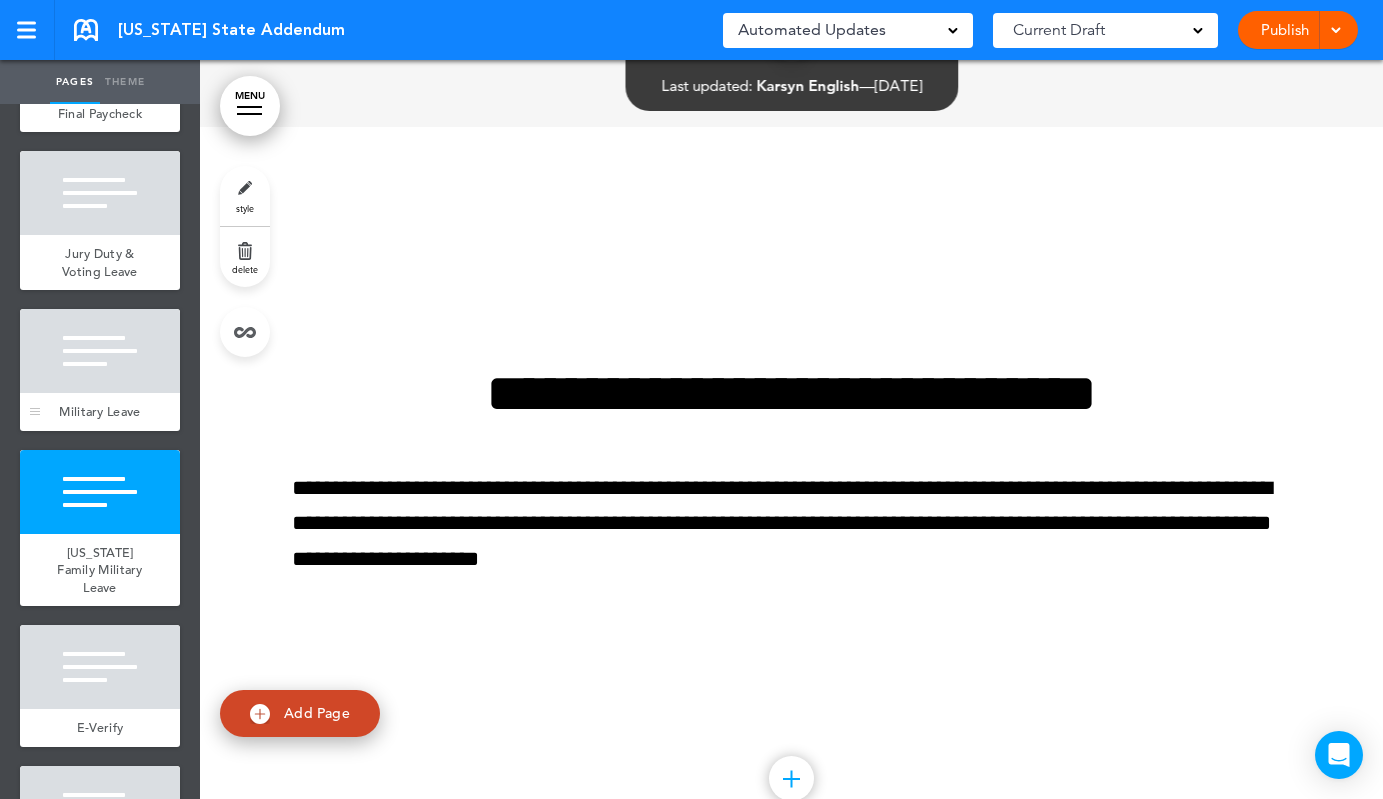 scroll, scrollTop: 4434, scrollLeft: 0, axis: vertical 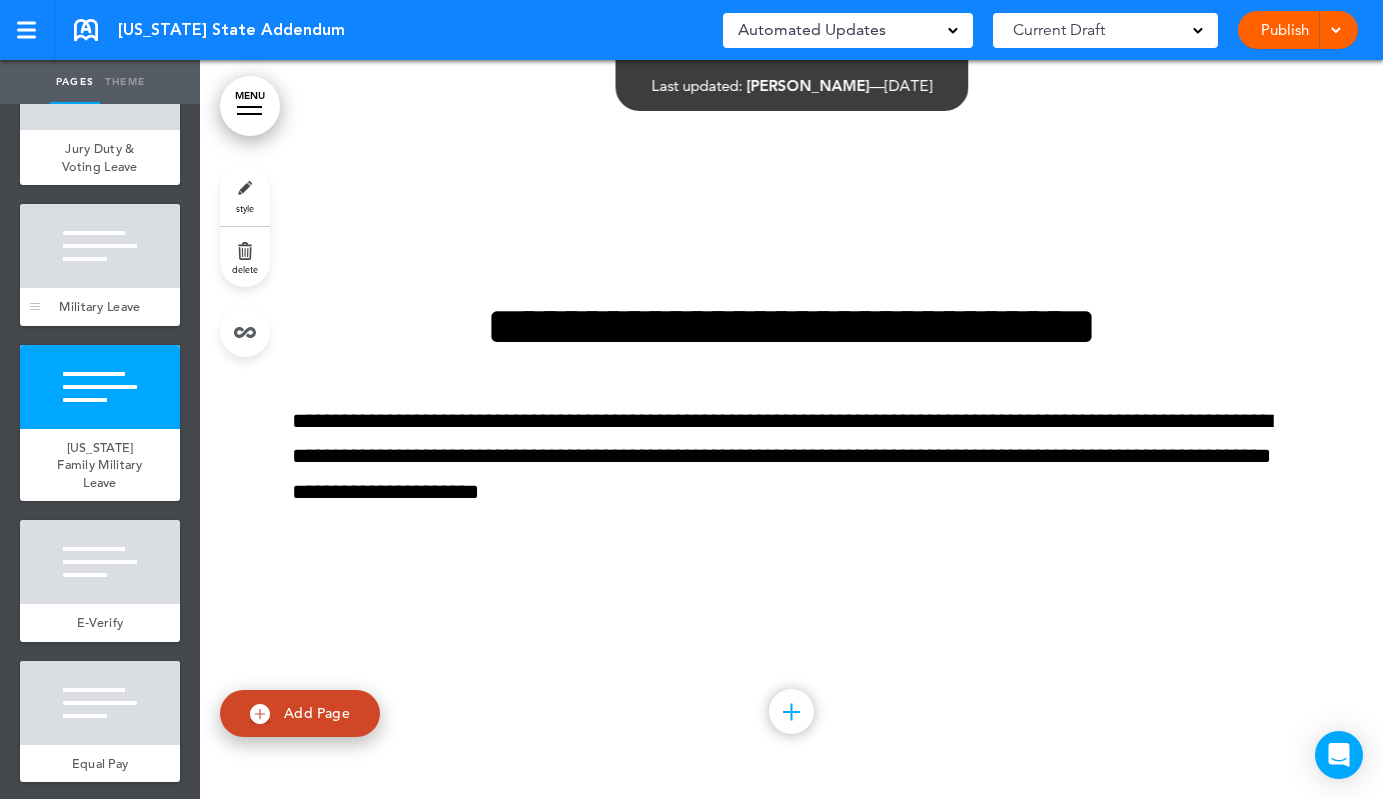 click at bounding box center [100, 562] 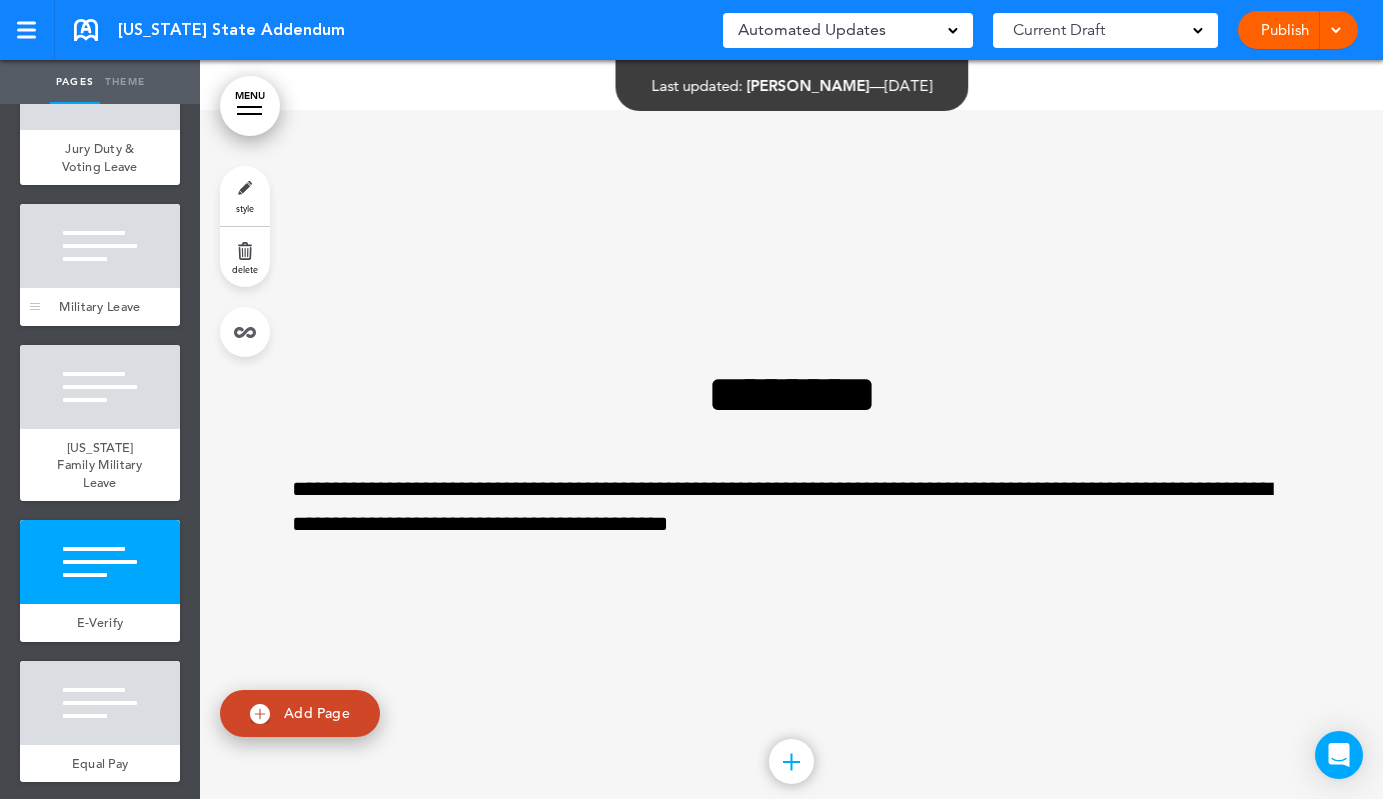 scroll, scrollTop: 5173, scrollLeft: 0, axis: vertical 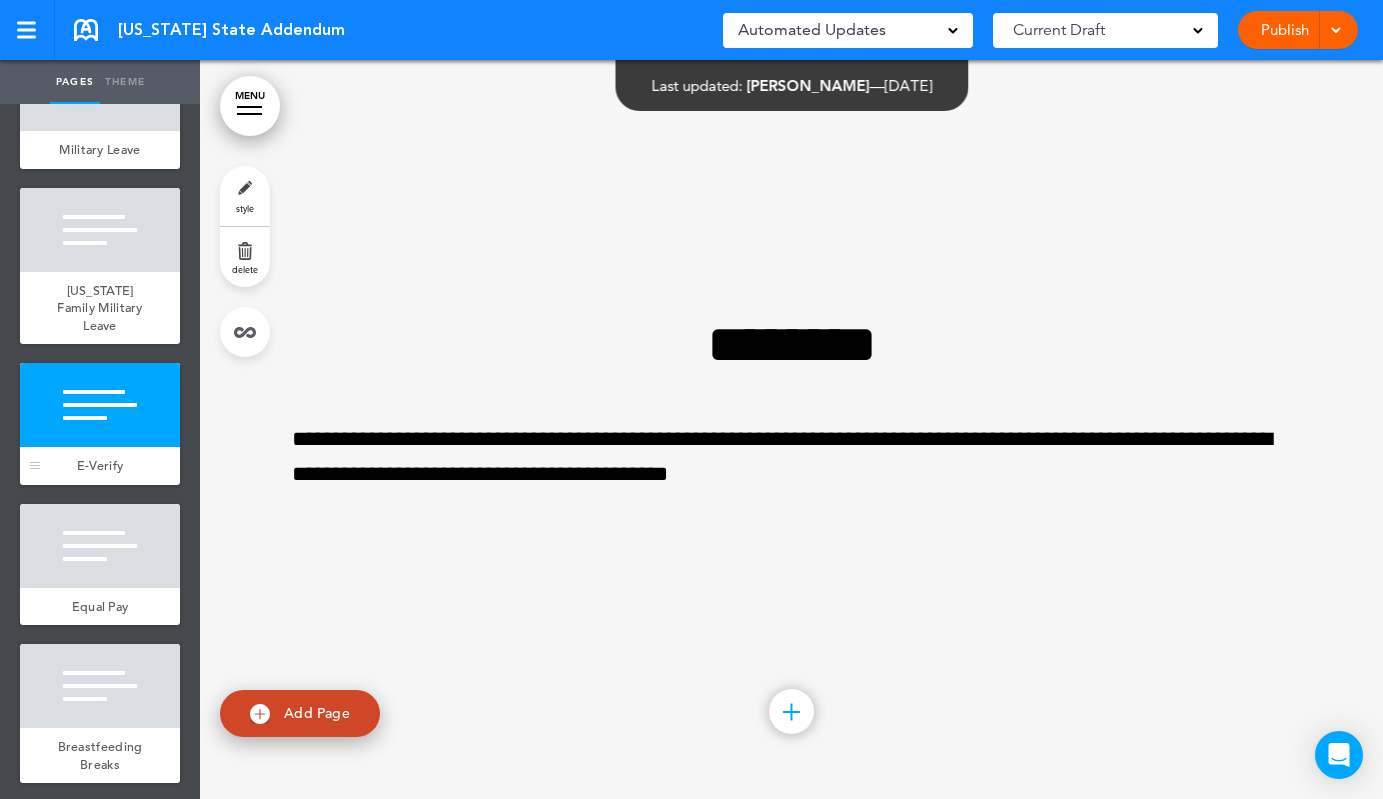 click at bounding box center [100, 546] 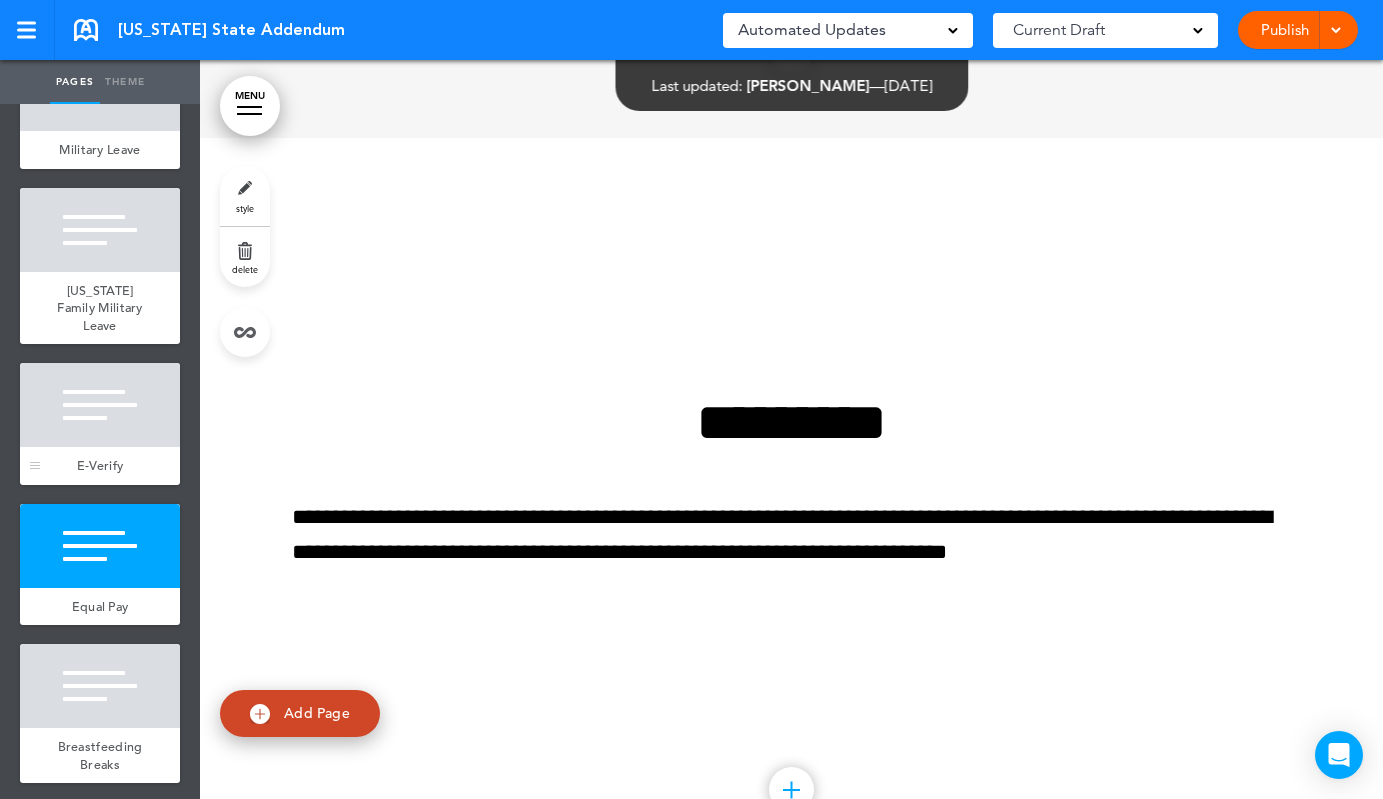 scroll, scrollTop: 5912, scrollLeft: 0, axis: vertical 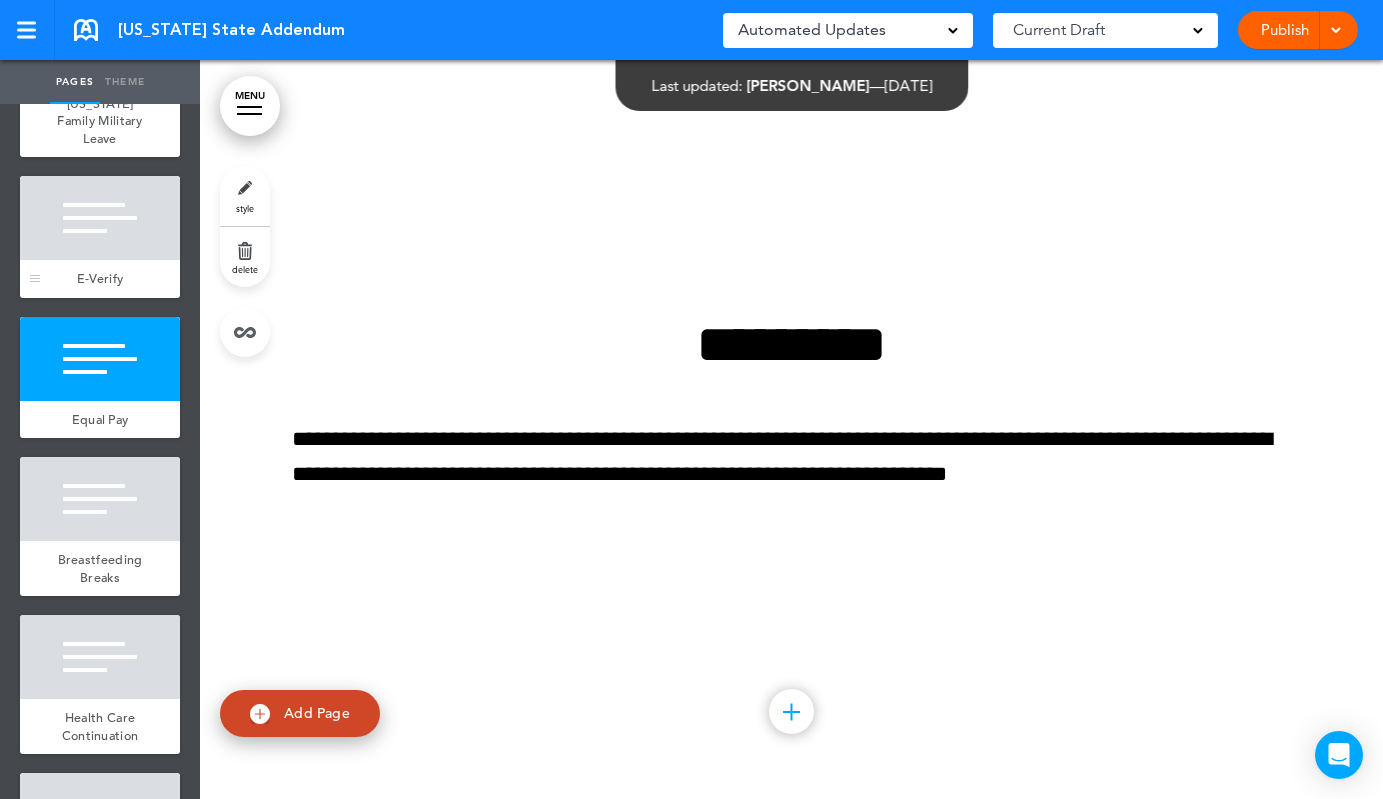 click on "Breastfeeding Breaks" at bounding box center [100, 568] 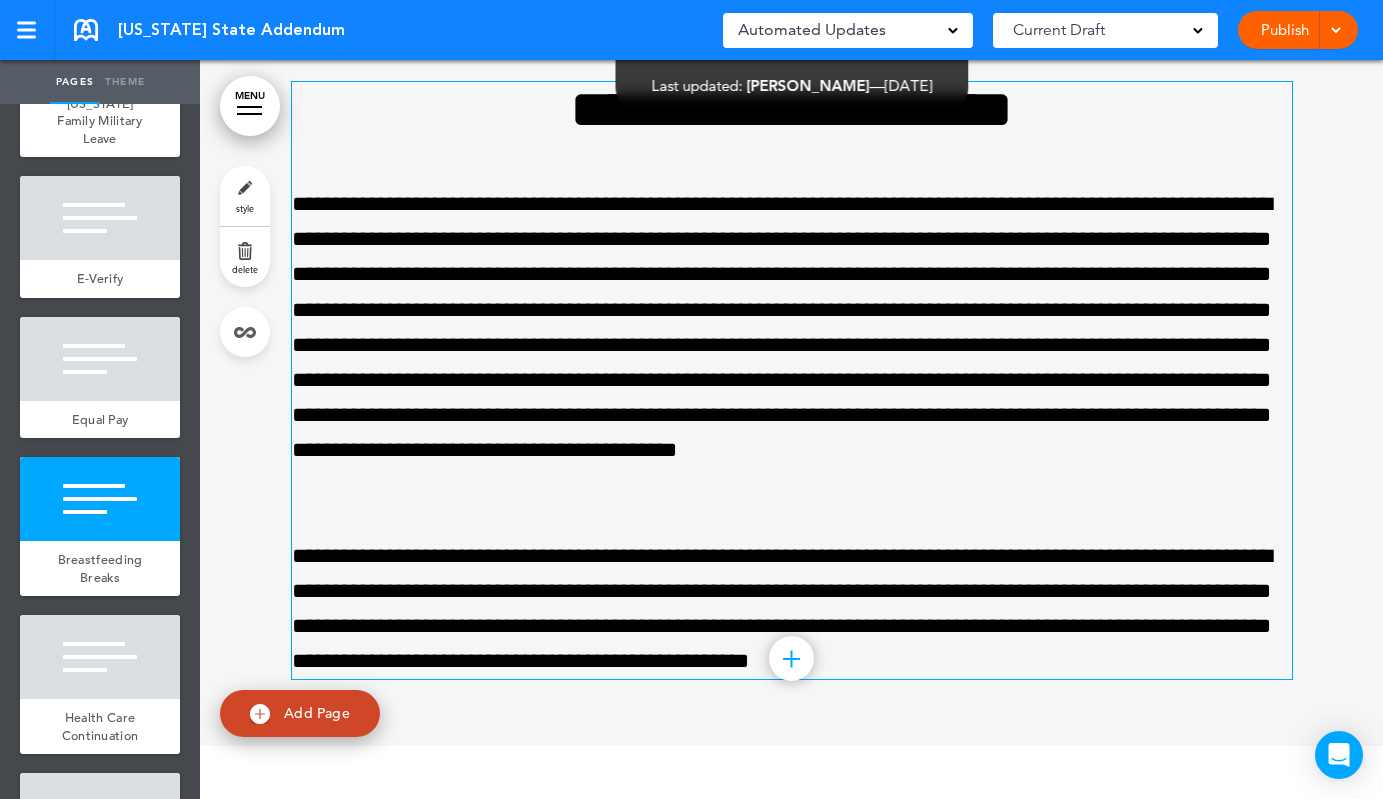 scroll, scrollTop: 6714, scrollLeft: 0, axis: vertical 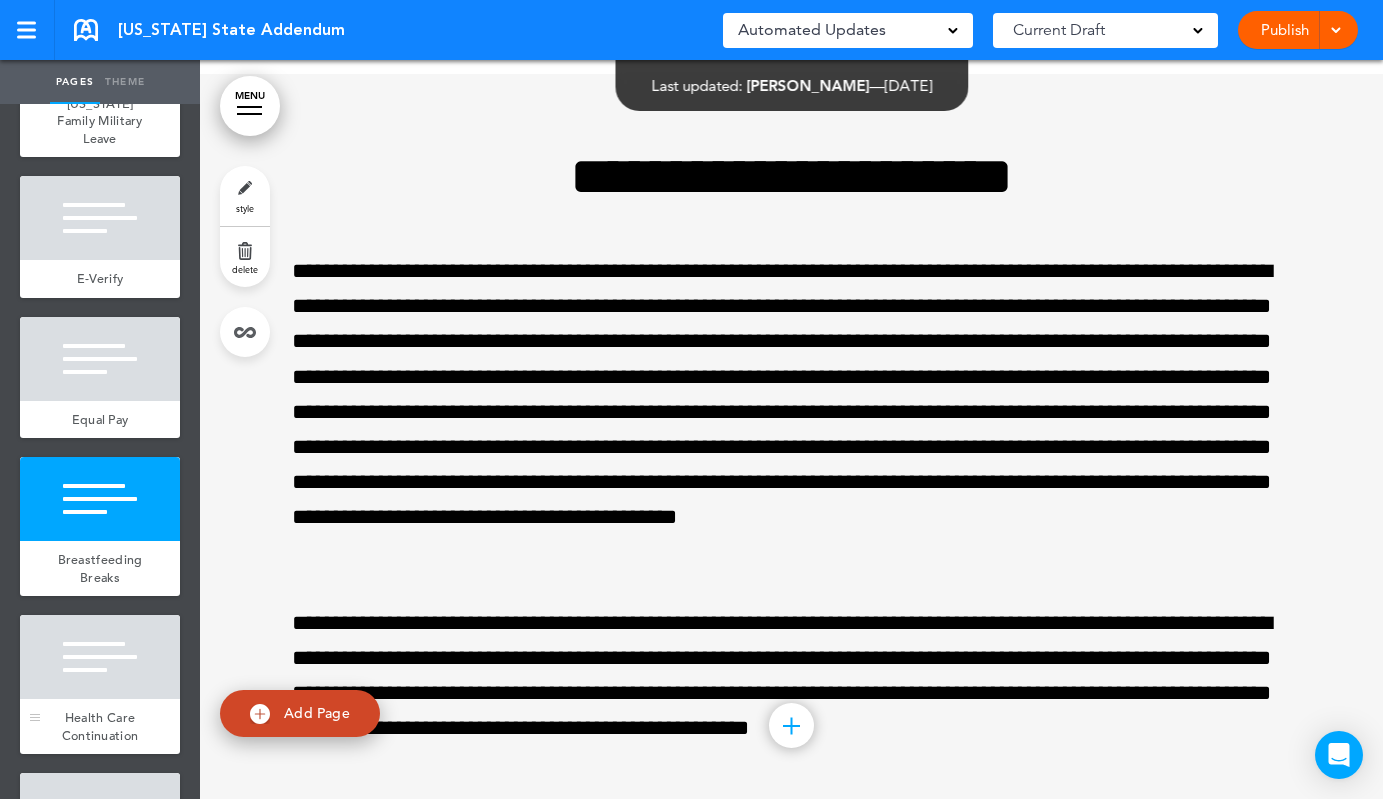 click at bounding box center [100, 657] 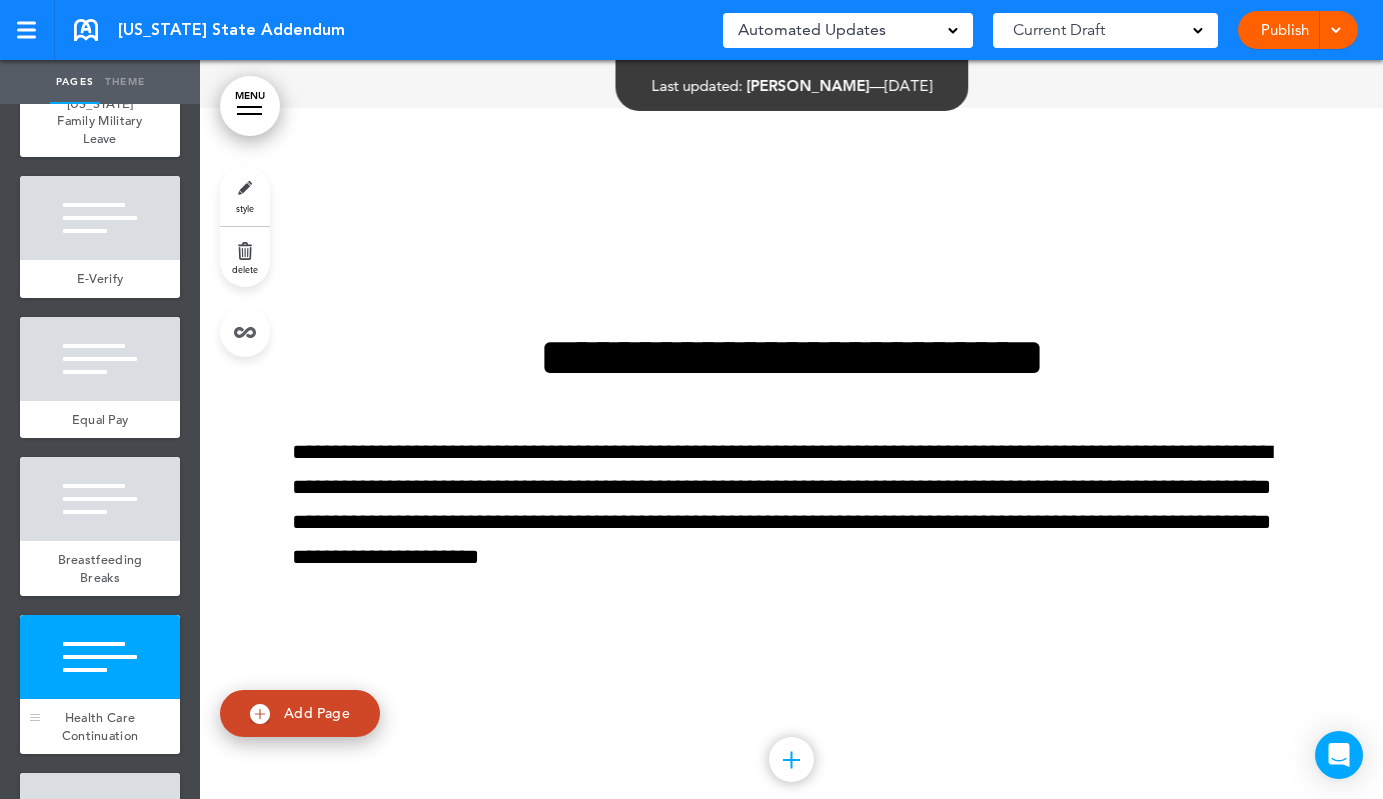 scroll, scrollTop: 7390, scrollLeft: 0, axis: vertical 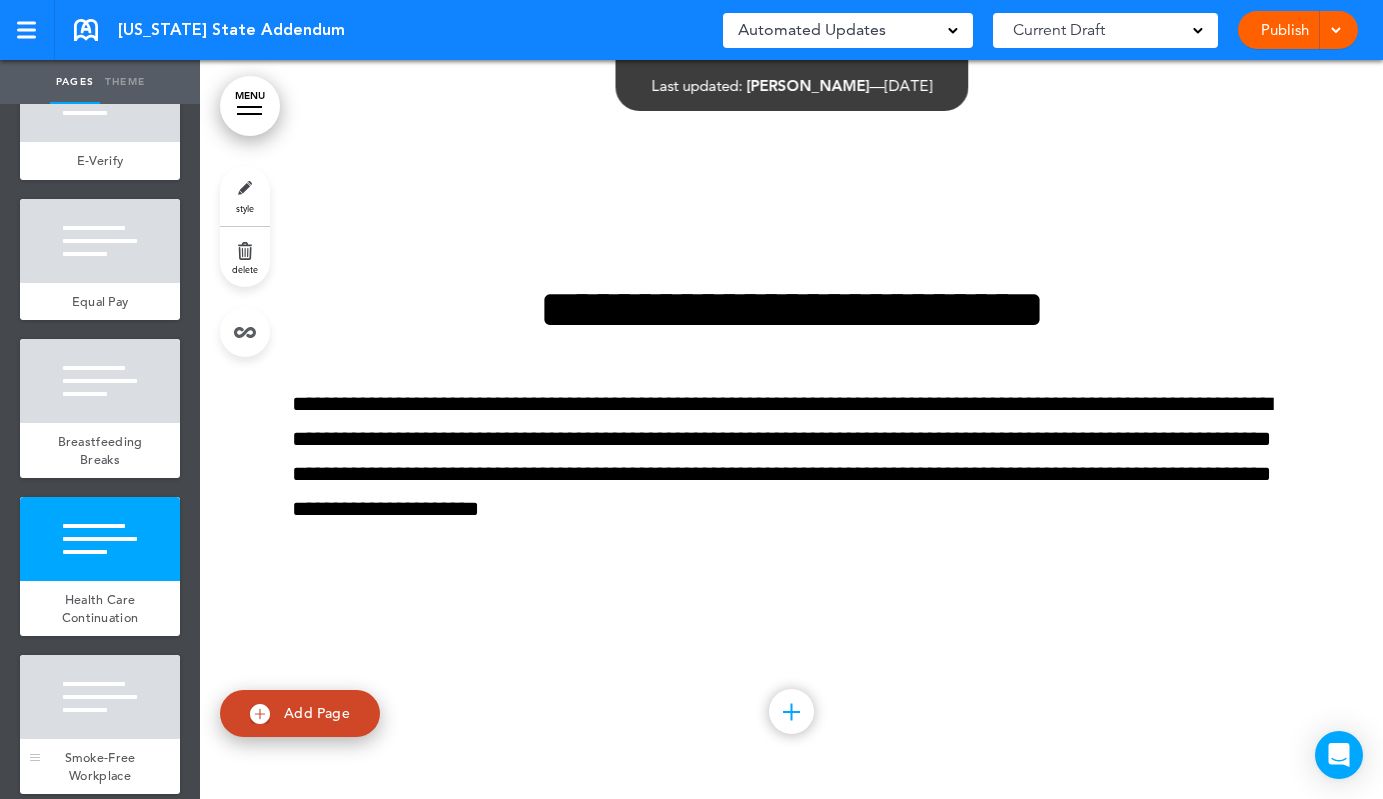 click at bounding box center (100, 697) 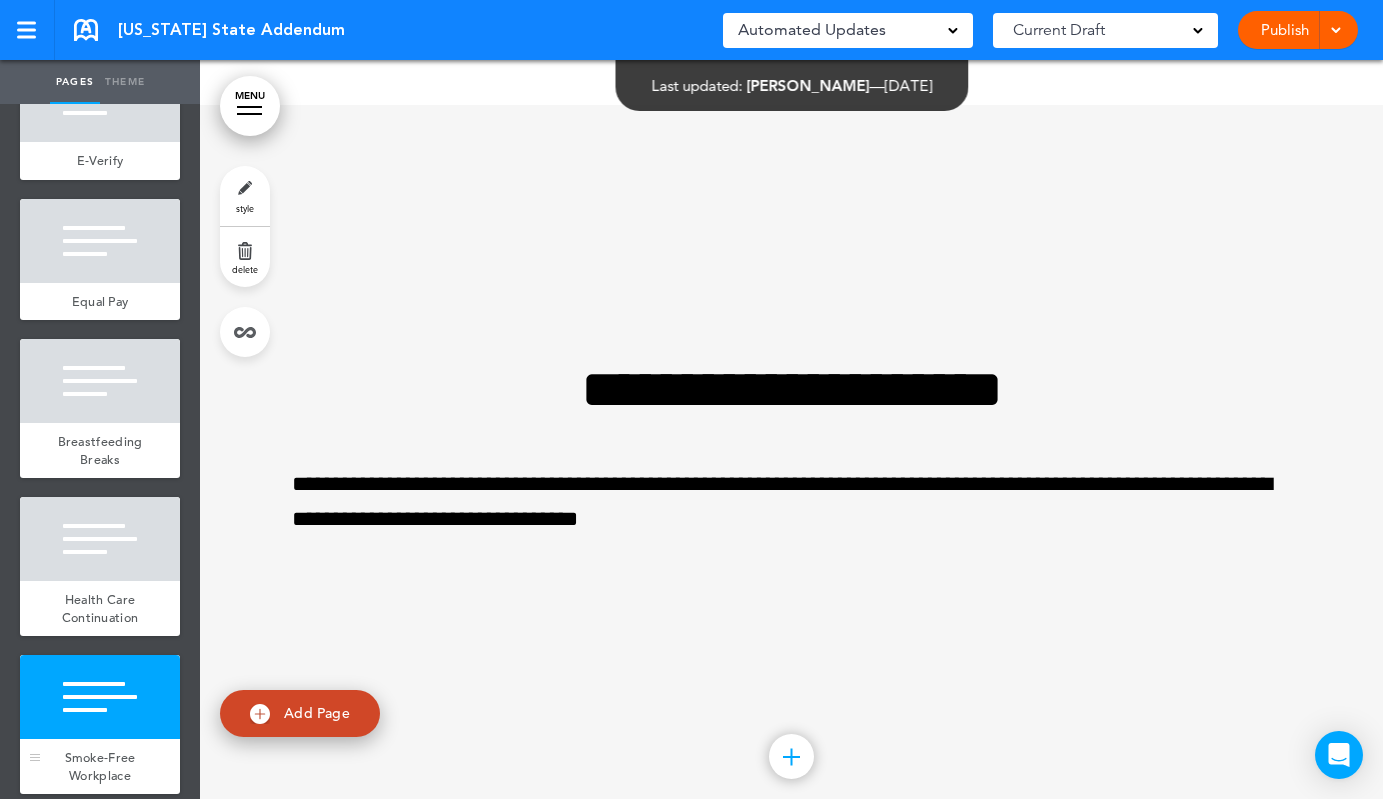 scroll, scrollTop: 8129, scrollLeft: 0, axis: vertical 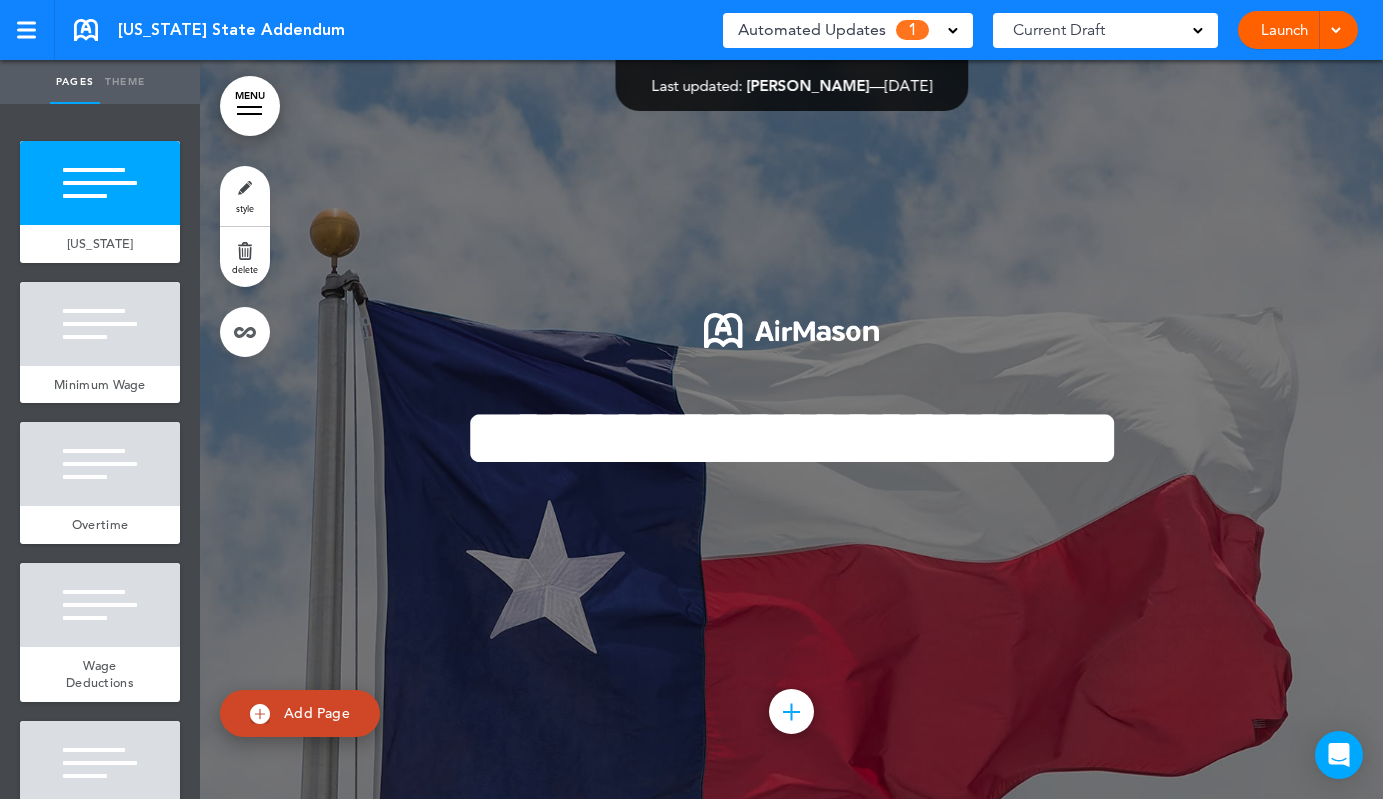 click on "Automated Updates" at bounding box center [812, 30] 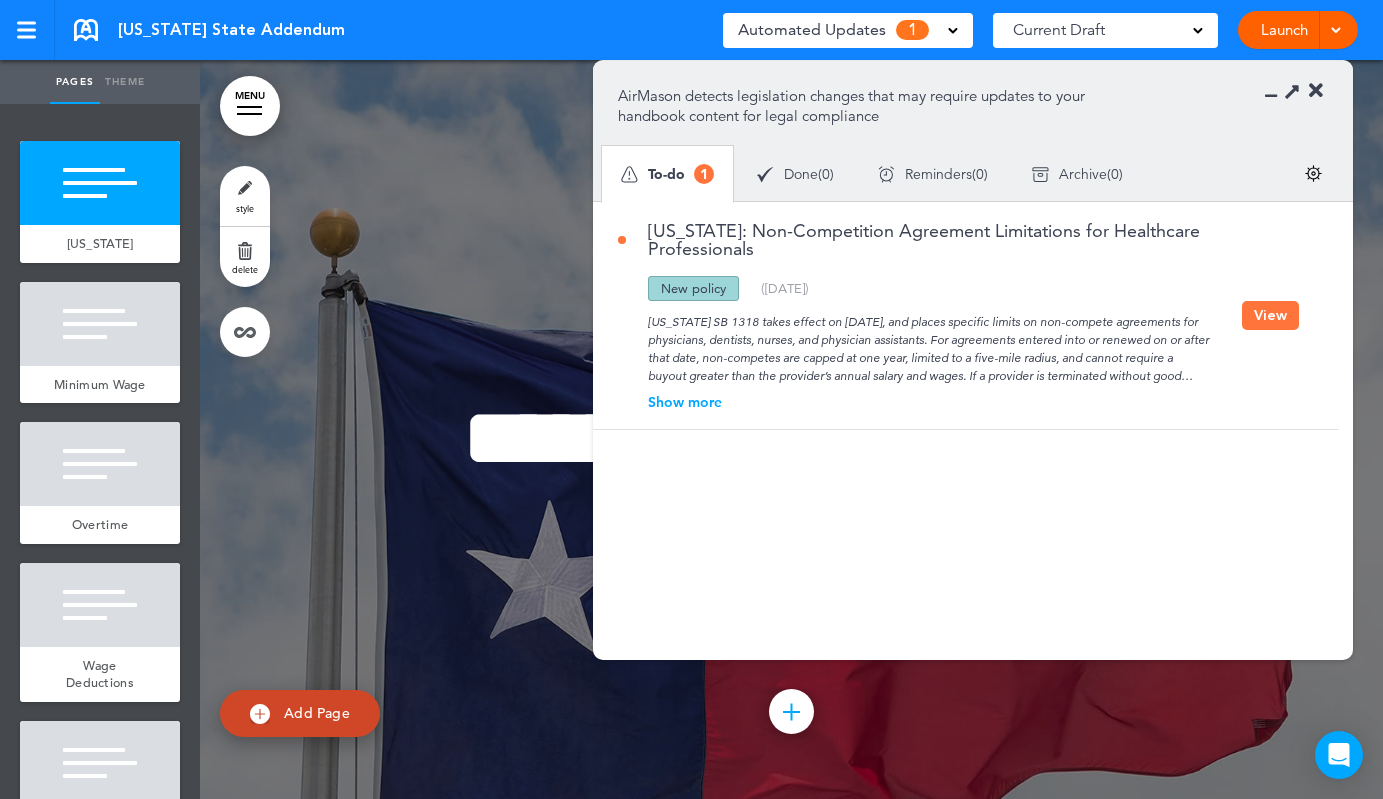 click on "View" at bounding box center (1270, 315) 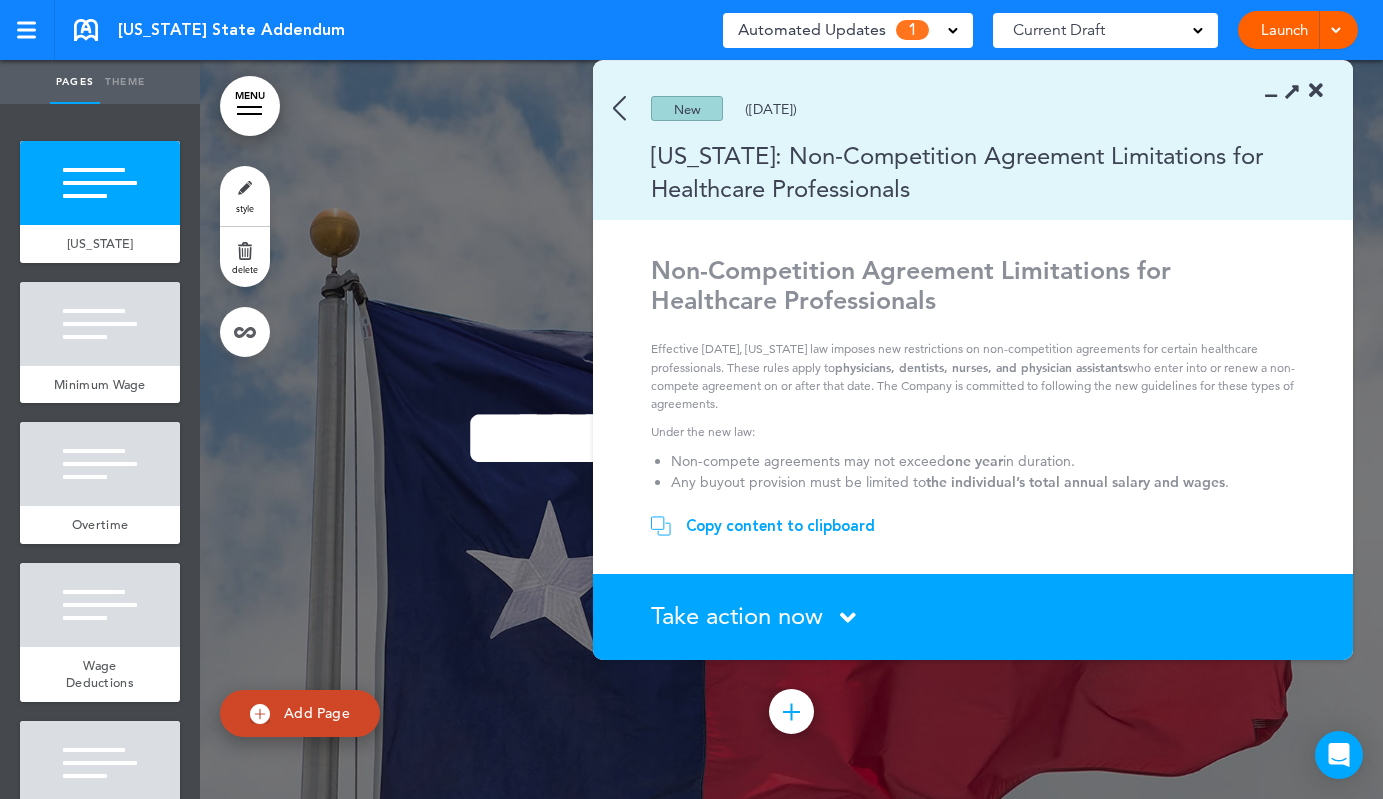 click on "Copy content to clipboard" at bounding box center [780, 526] 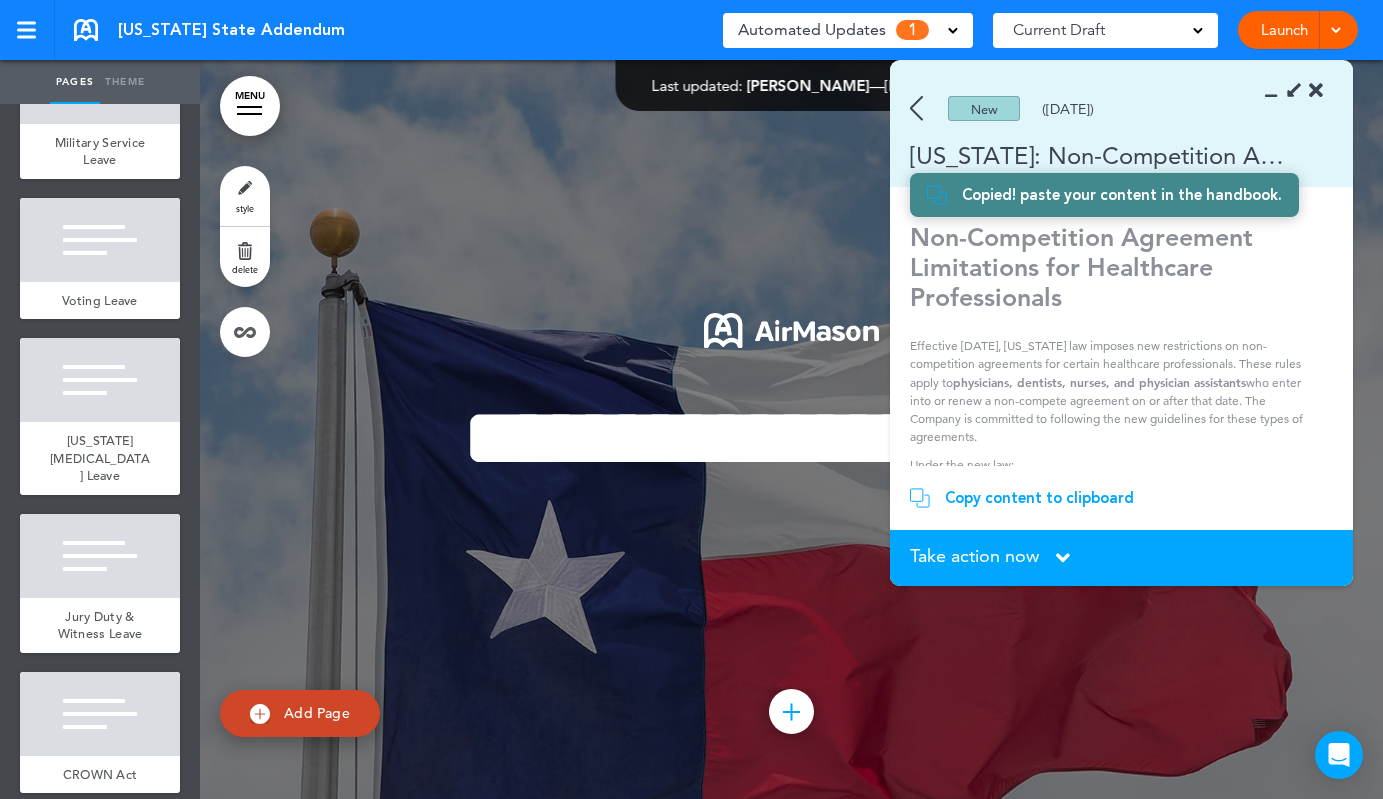 scroll, scrollTop: 1066, scrollLeft: 0, axis: vertical 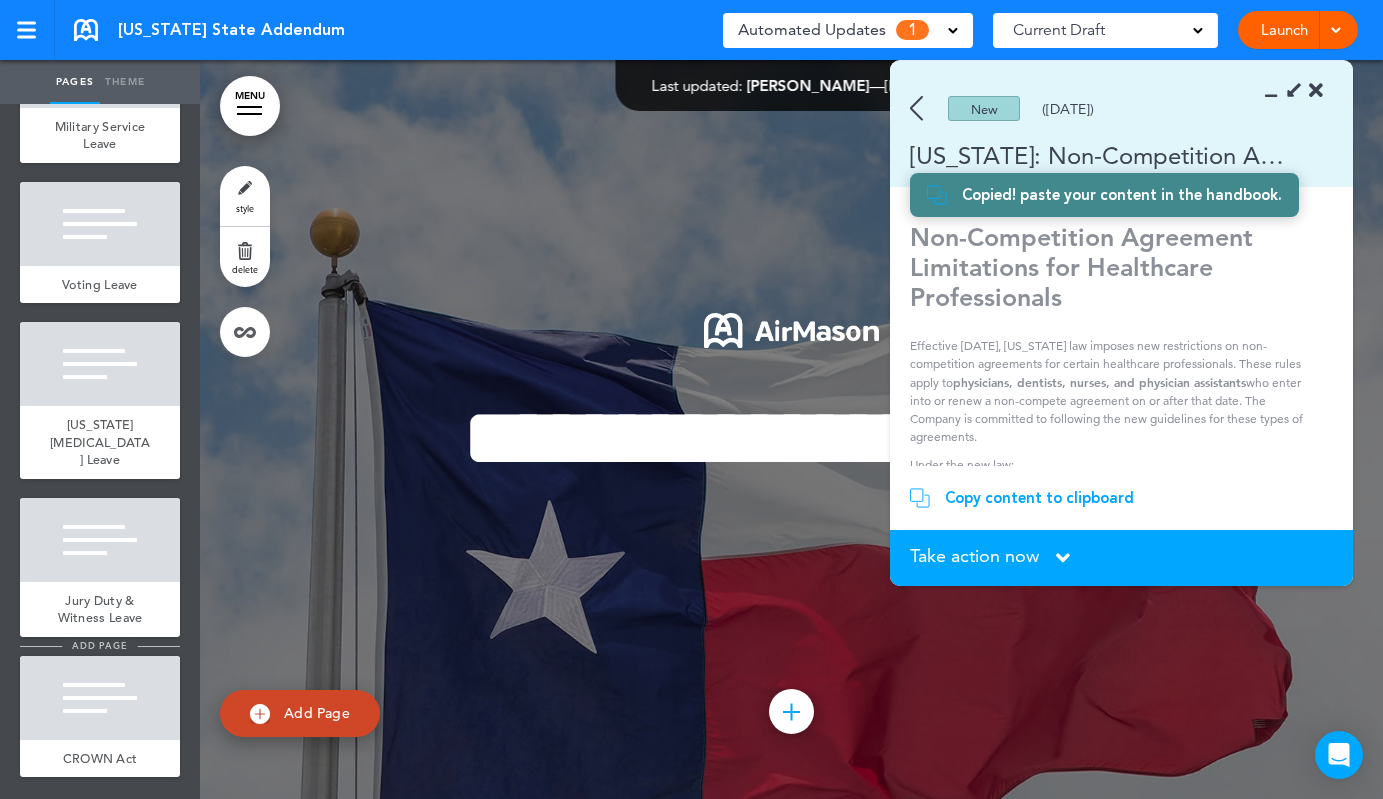click on "add page" at bounding box center (99, 645) 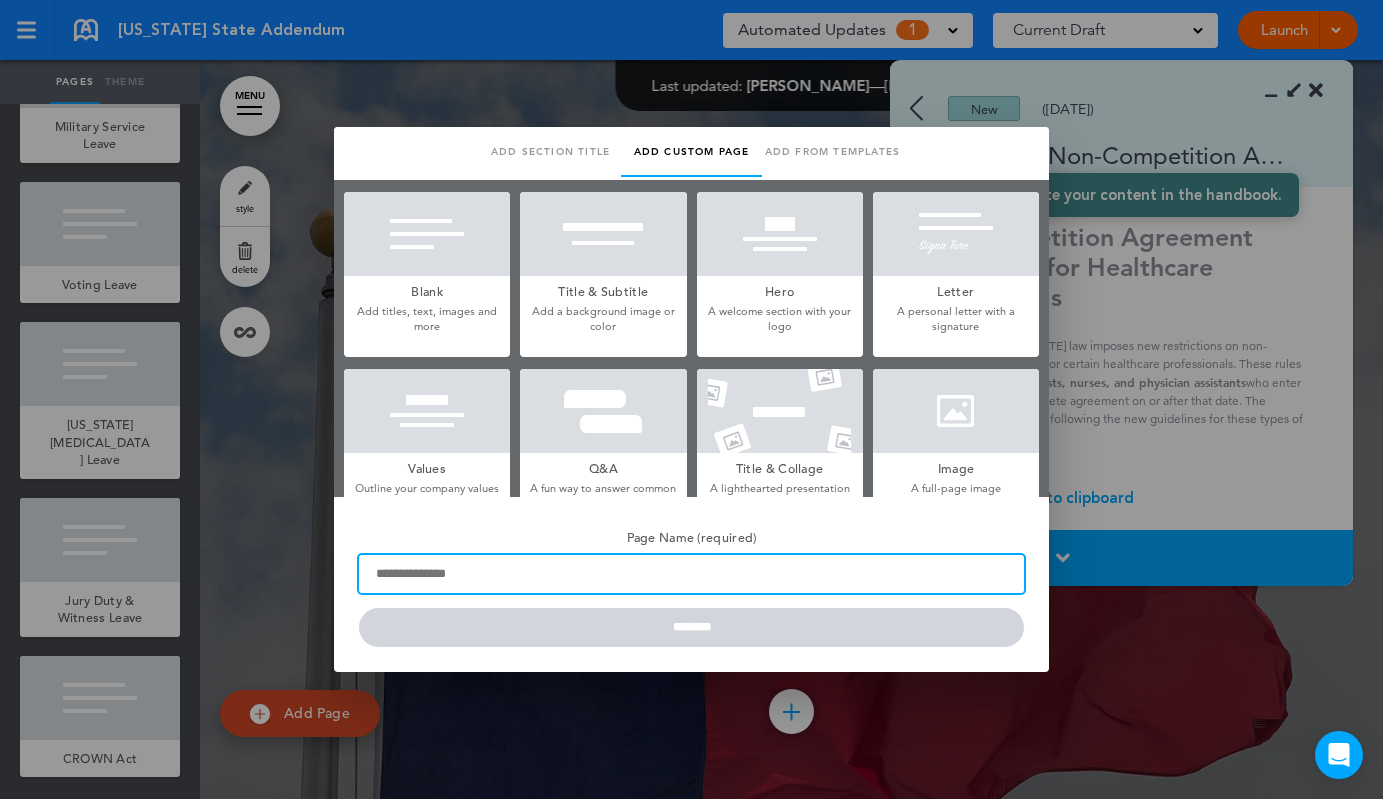 click on "Page Name (required)" at bounding box center (691, 574) 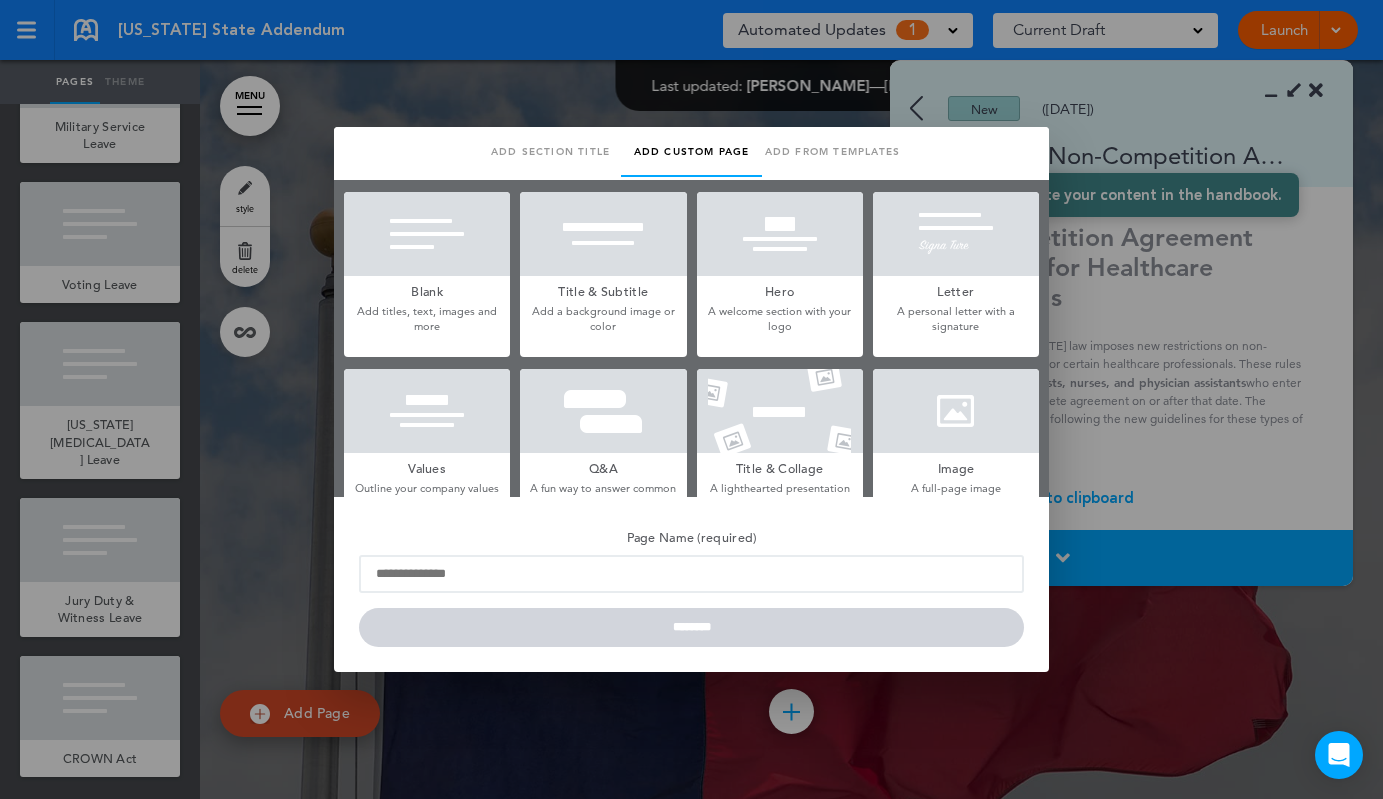 click on "Add section title" at bounding box center (550, 152) 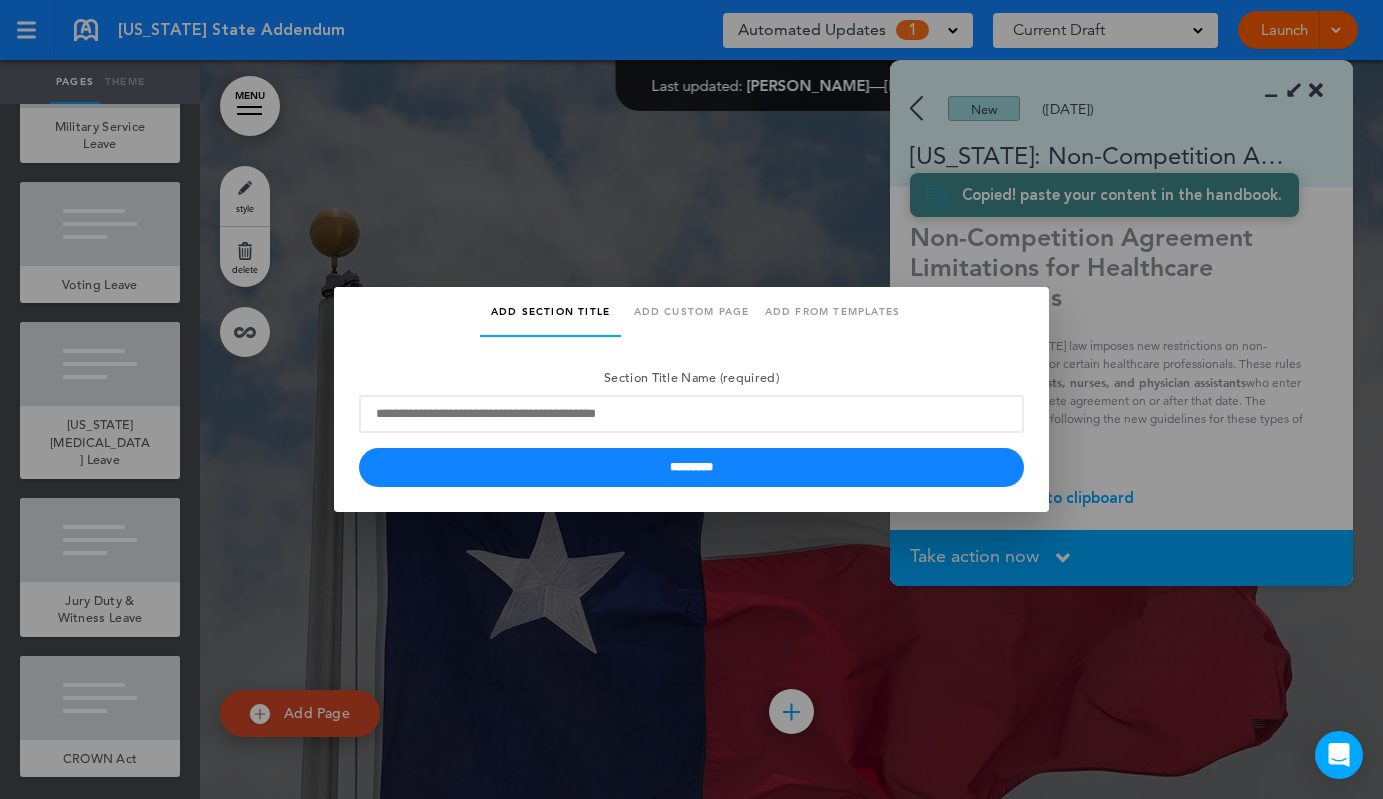click on "Add custom page" at bounding box center [691, 312] 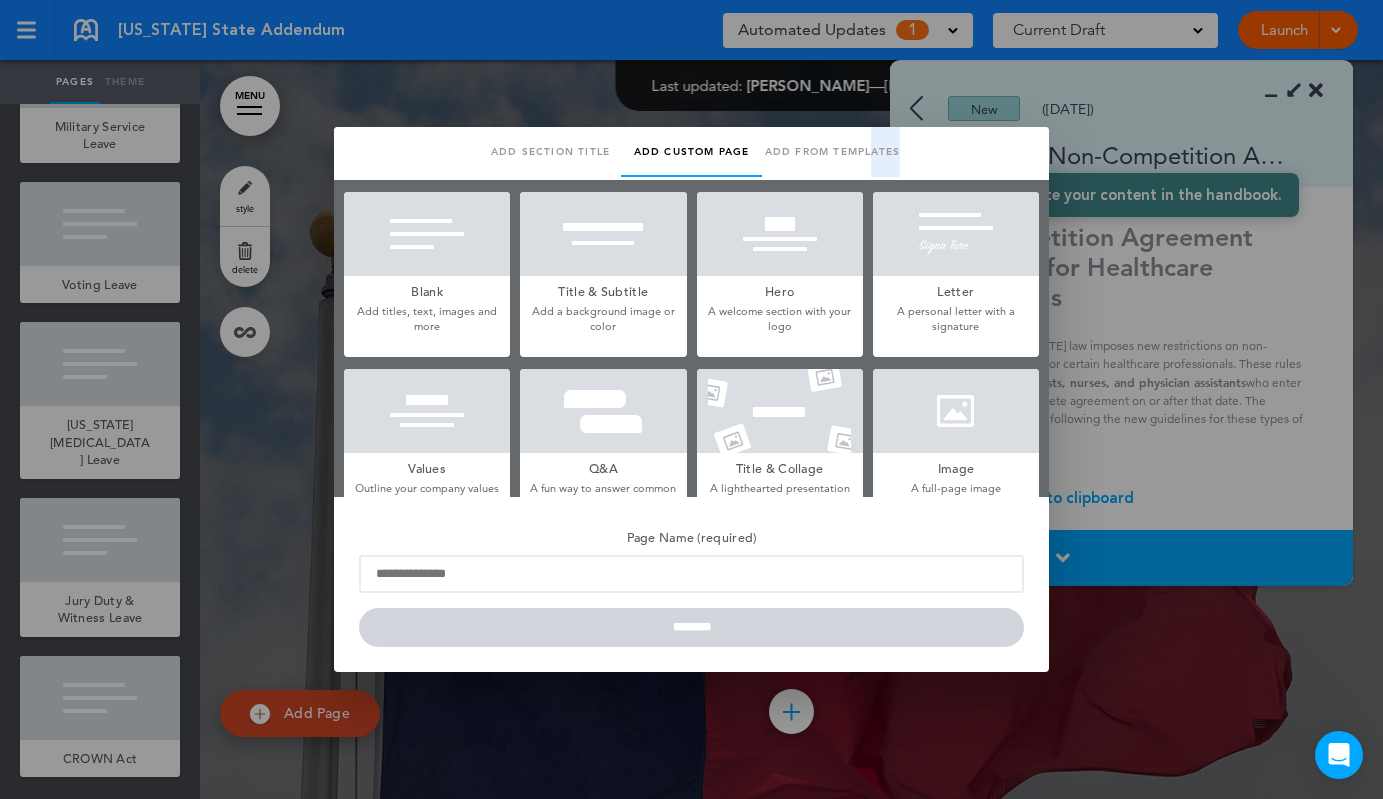 drag, startPoint x: 944, startPoint y: 150, endPoint x: 870, endPoint y: 172, distance: 77.201035 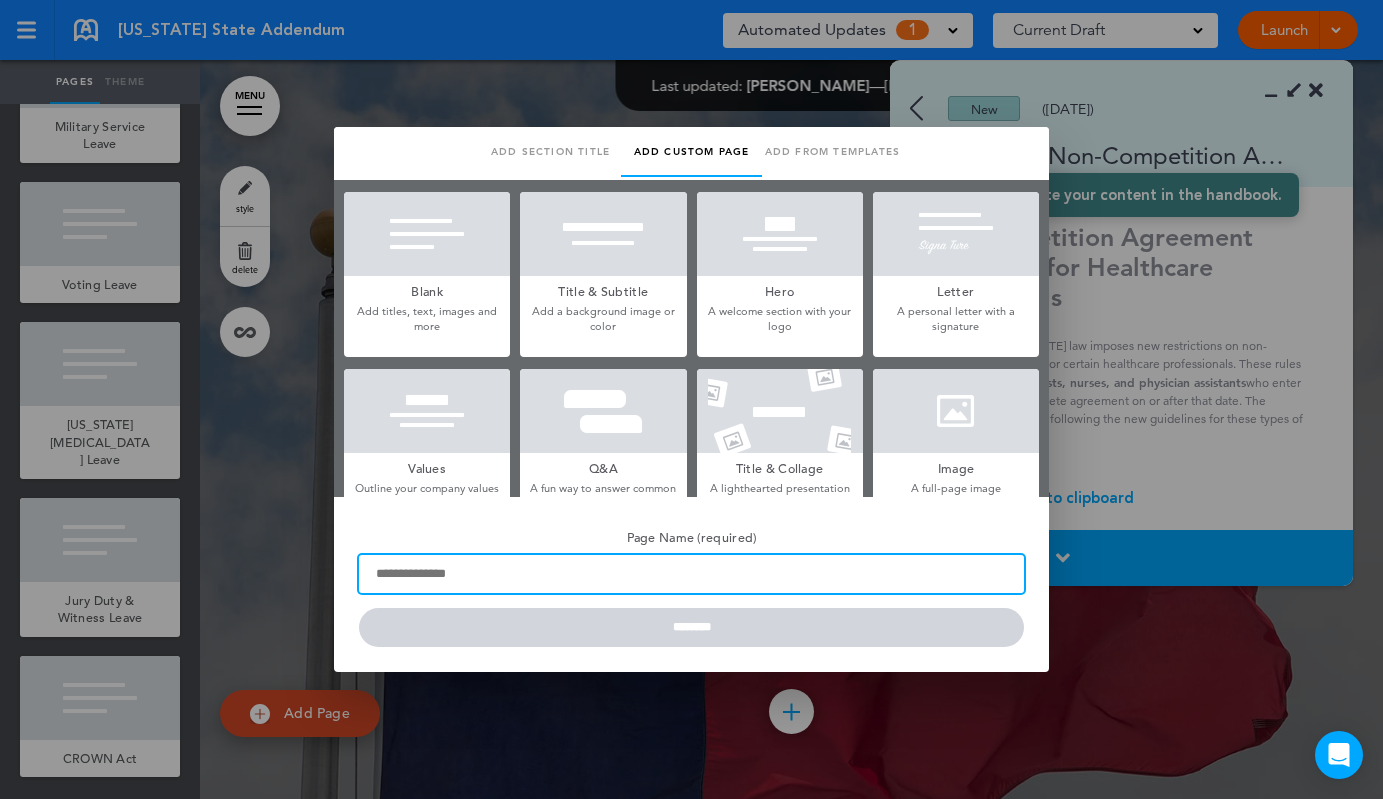 click on "Page Name (required)" at bounding box center (691, 574) 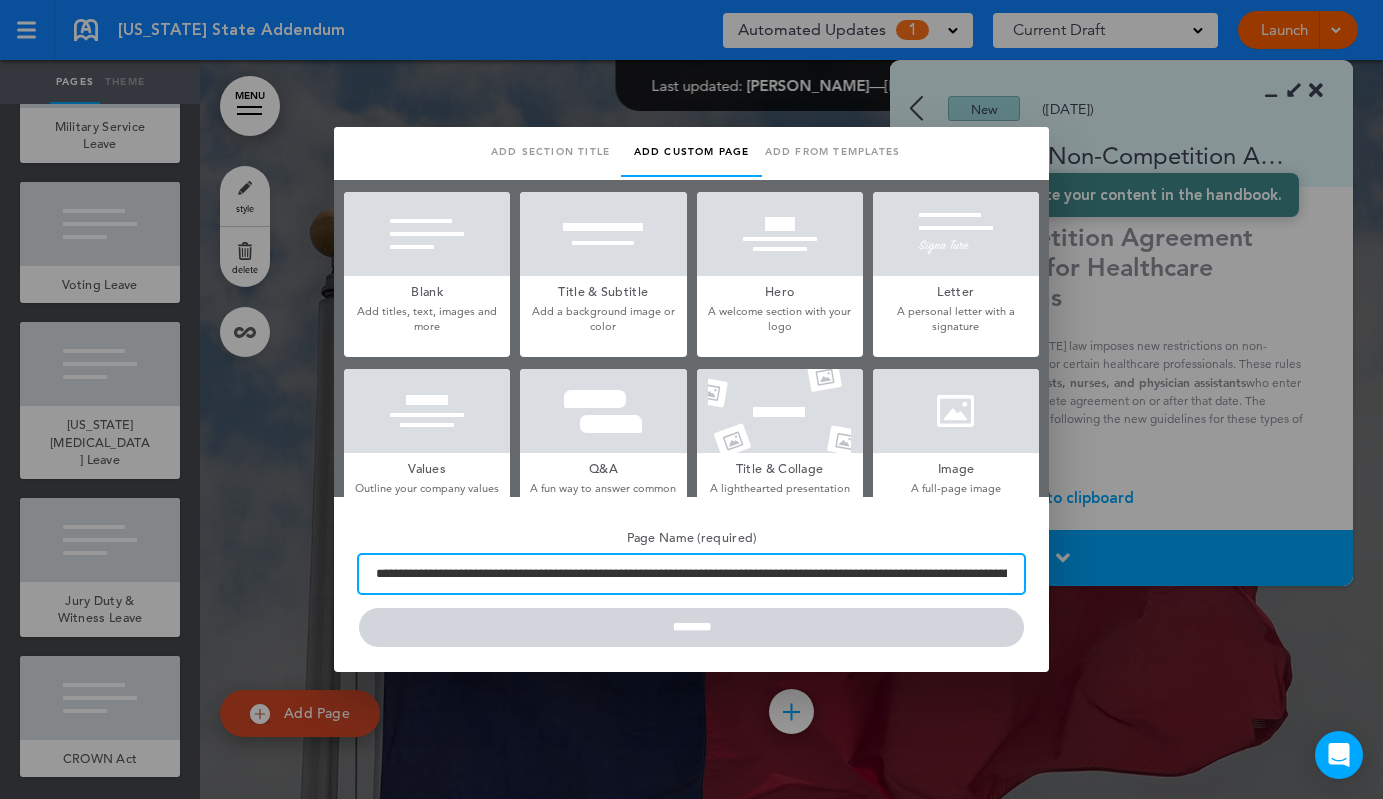 scroll, scrollTop: 0, scrollLeft: 4320, axis: horizontal 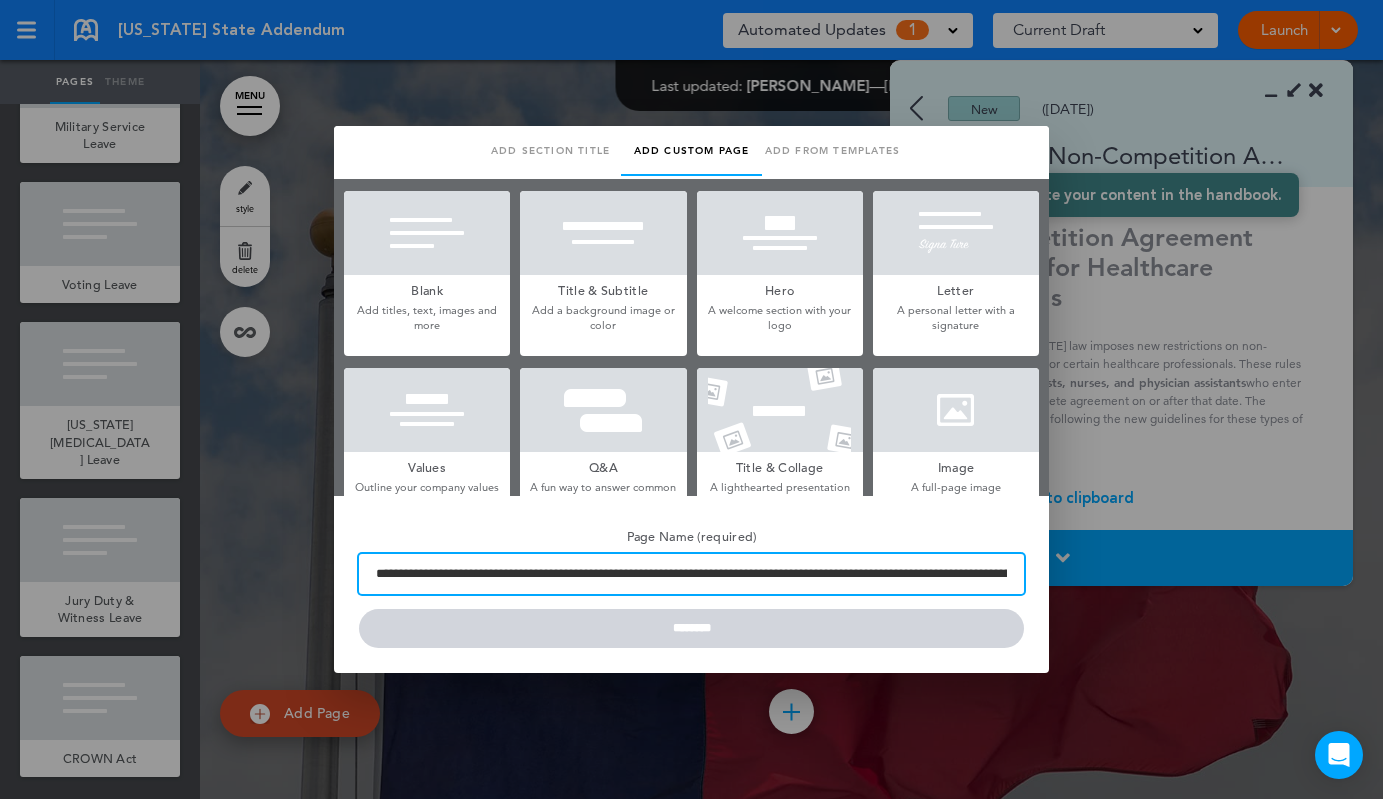 drag, startPoint x: 1010, startPoint y: 572, endPoint x: 790, endPoint y: 572, distance: 220 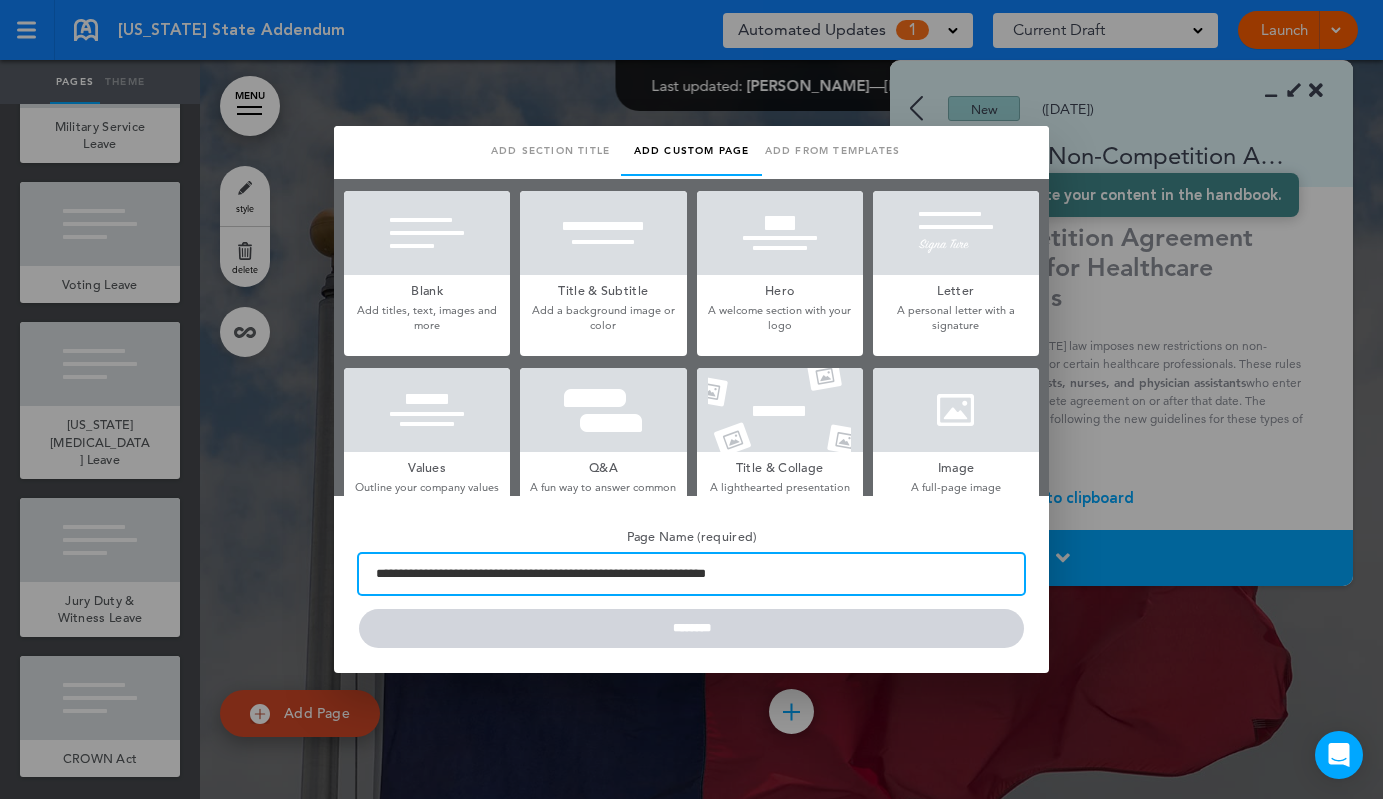 type on "**********" 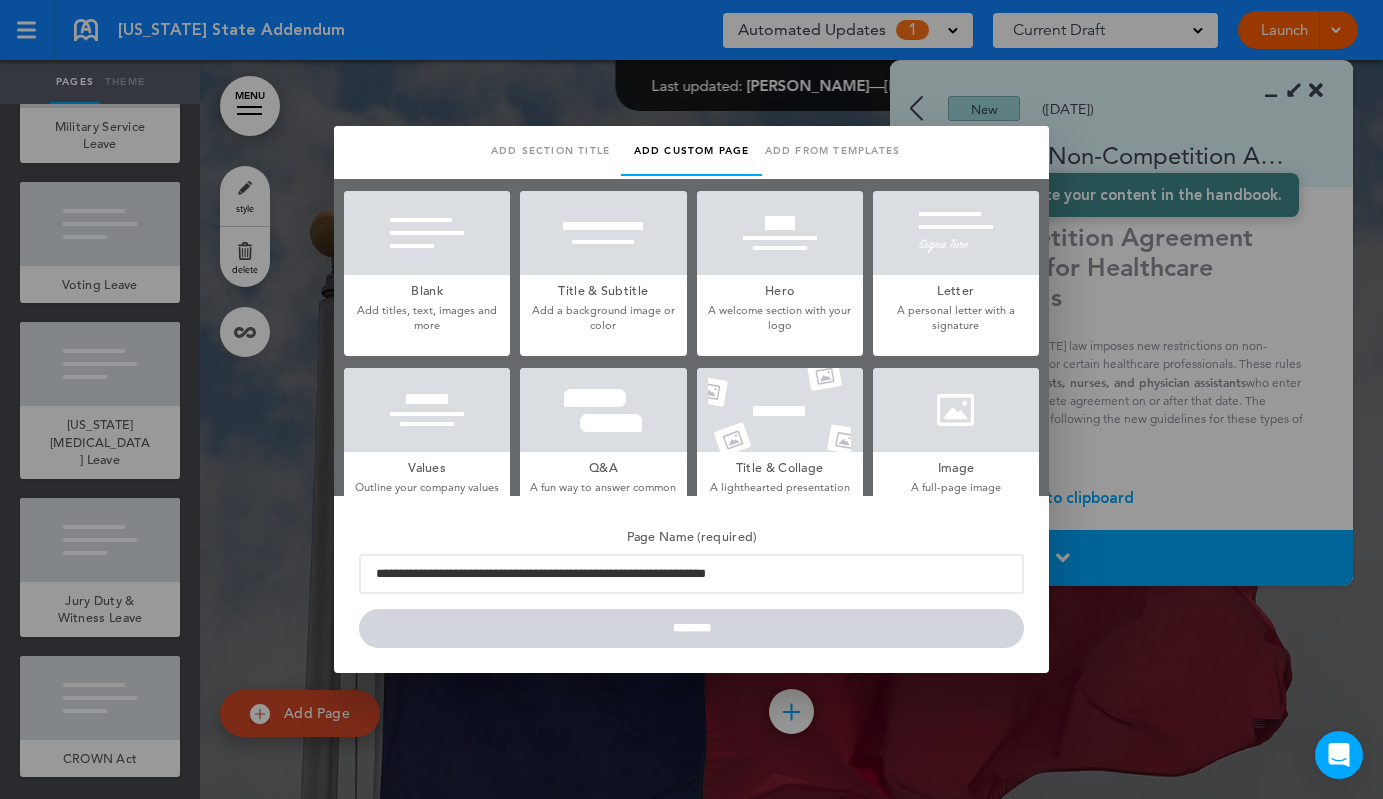 click on "Page Name (required)" at bounding box center (691, 535) 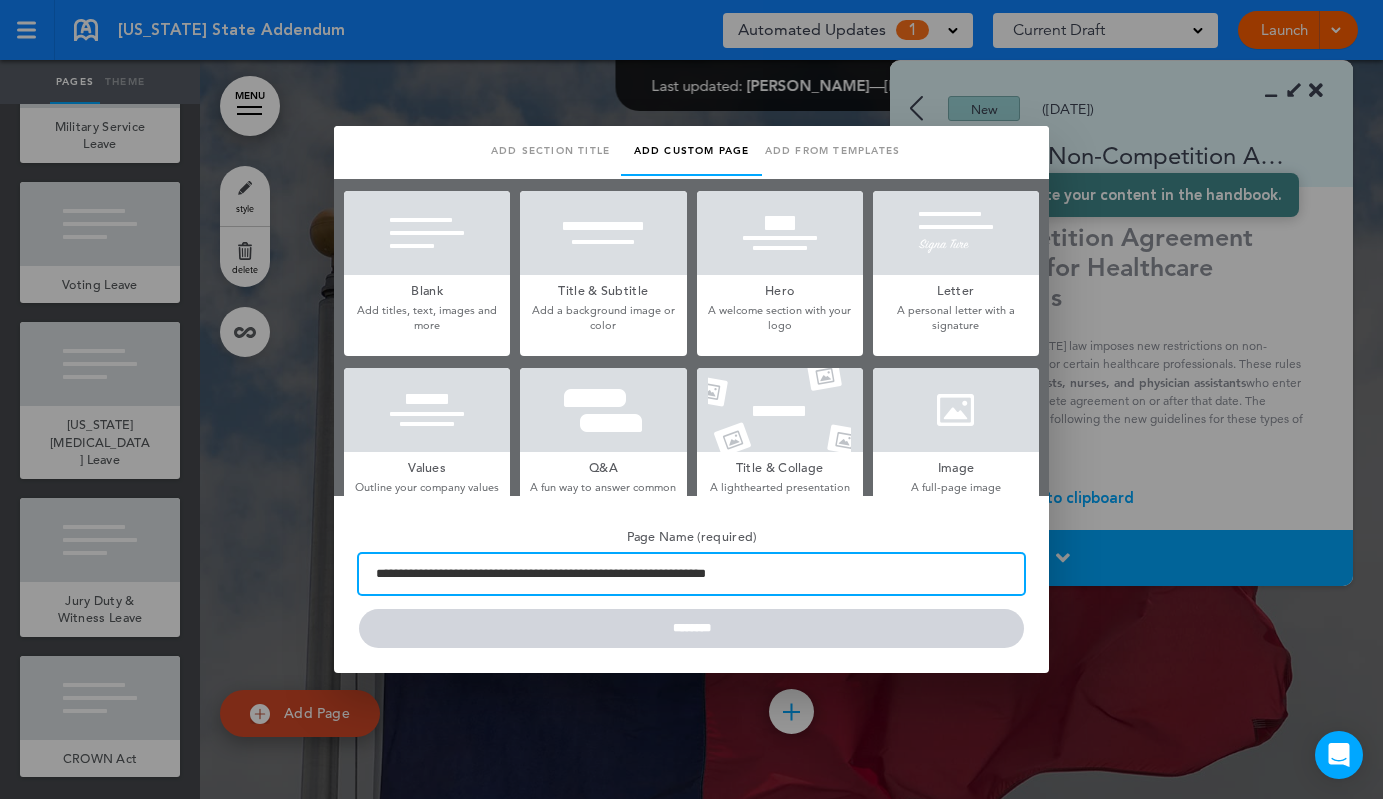 click on "**********" at bounding box center [691, 574] 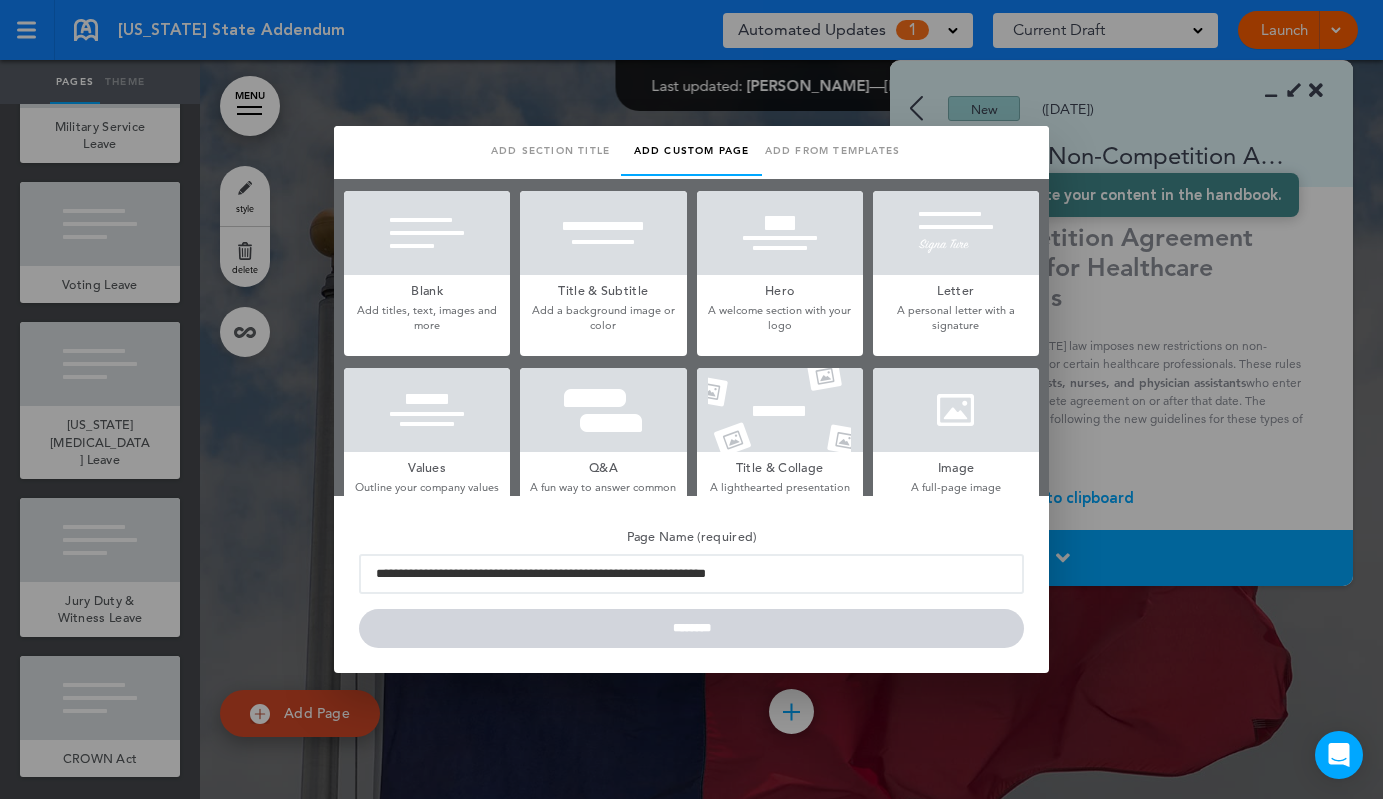 click on "Add from templates" at bounding box center [832, 151] 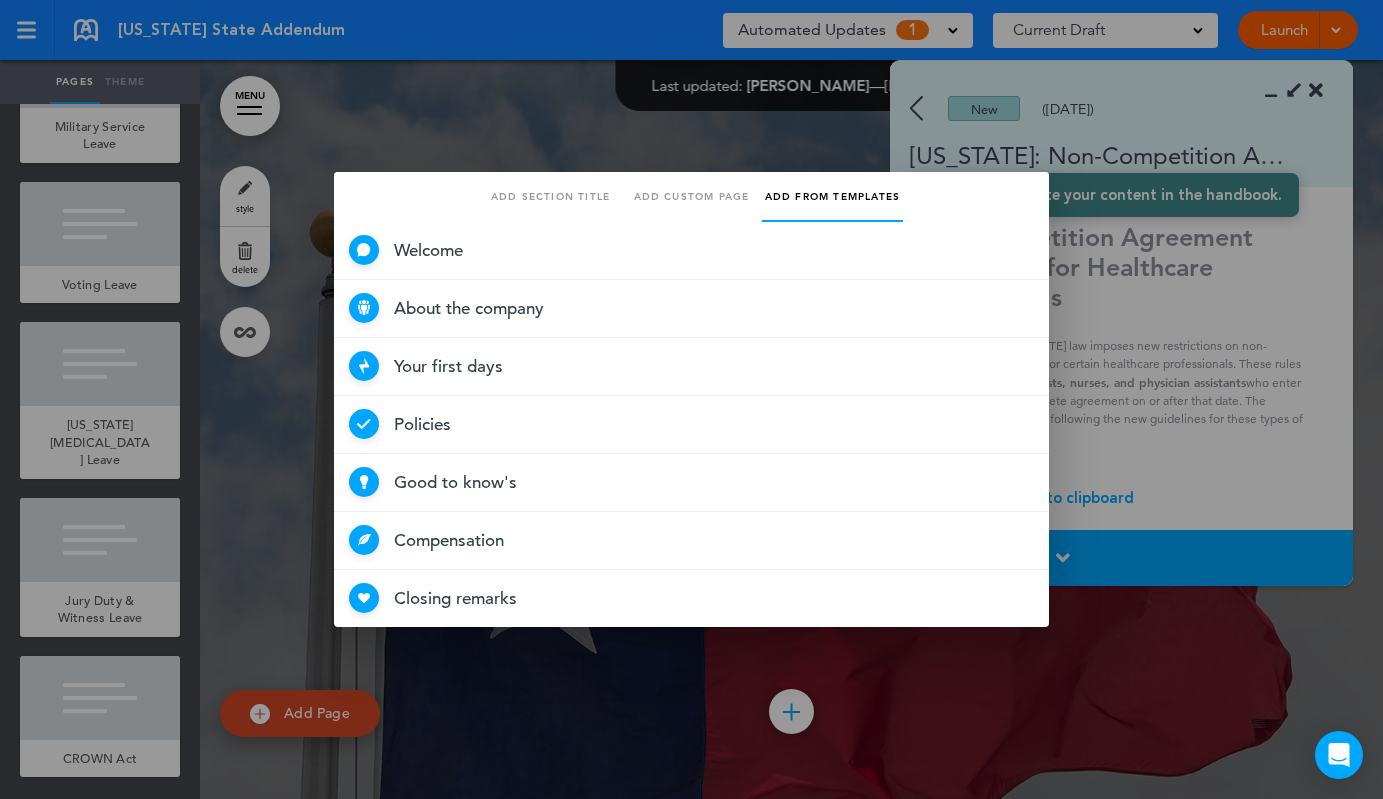 click on "Add custom page" at bounding box center [691, 197] 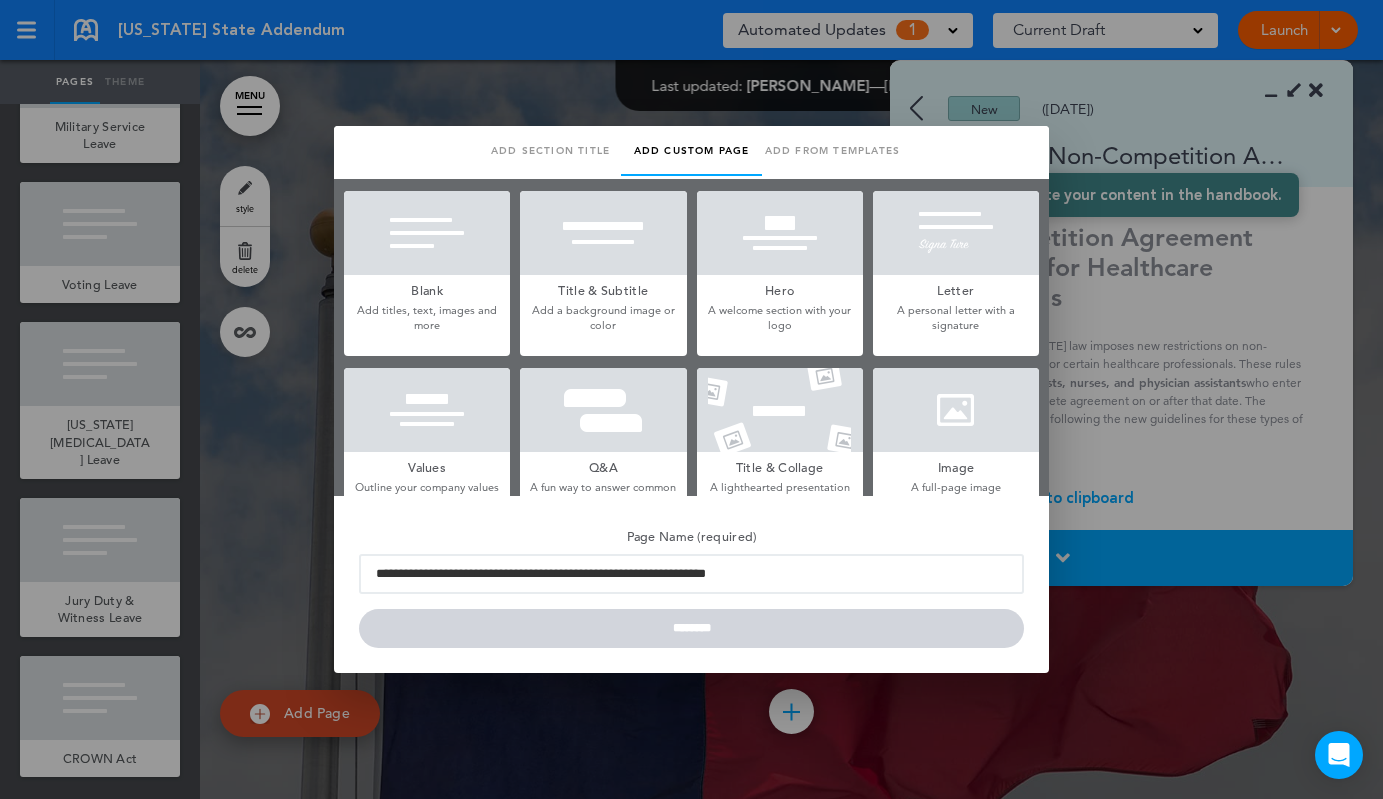 click on "Add from templates" at bounding box center [832, 151] 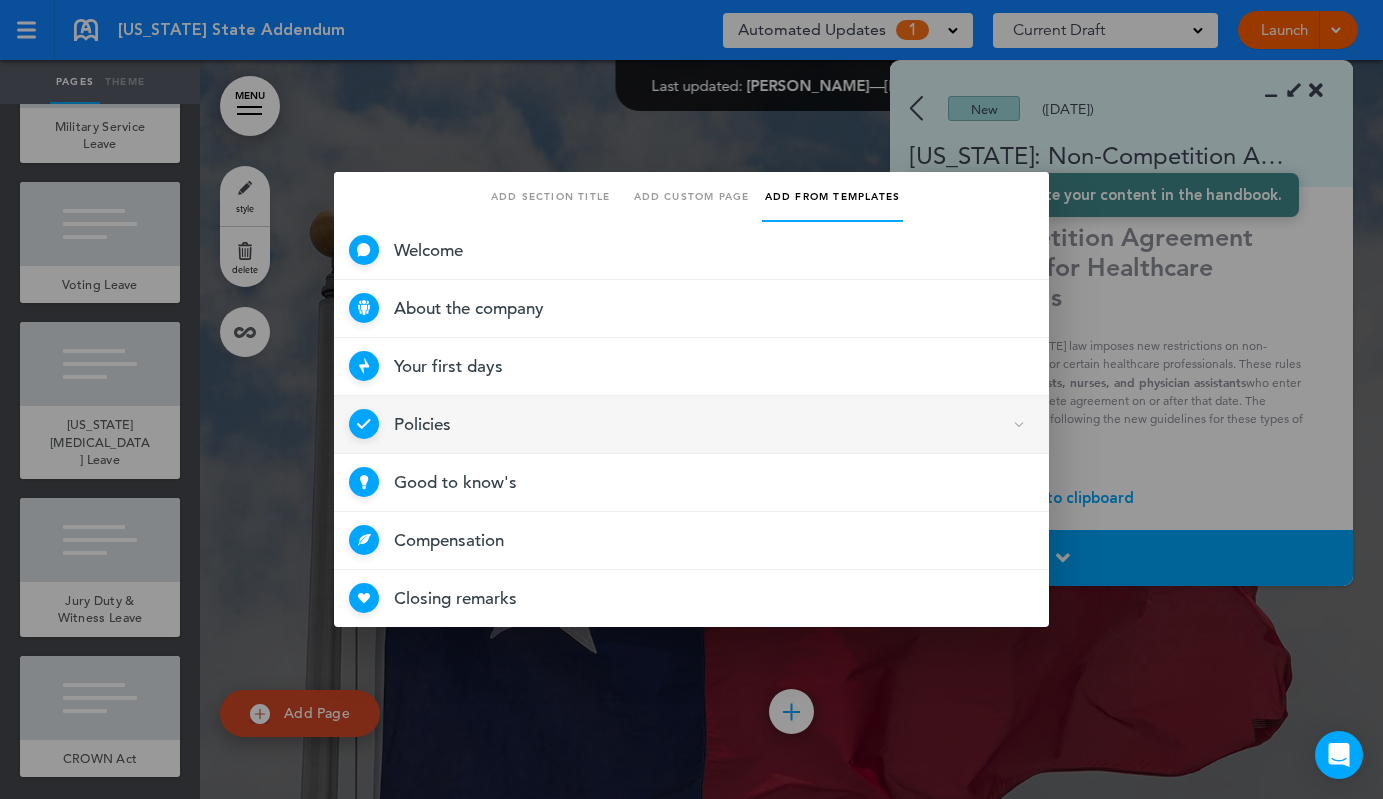 click on "Policies
4  Selected" at bounding box center [691, 425] 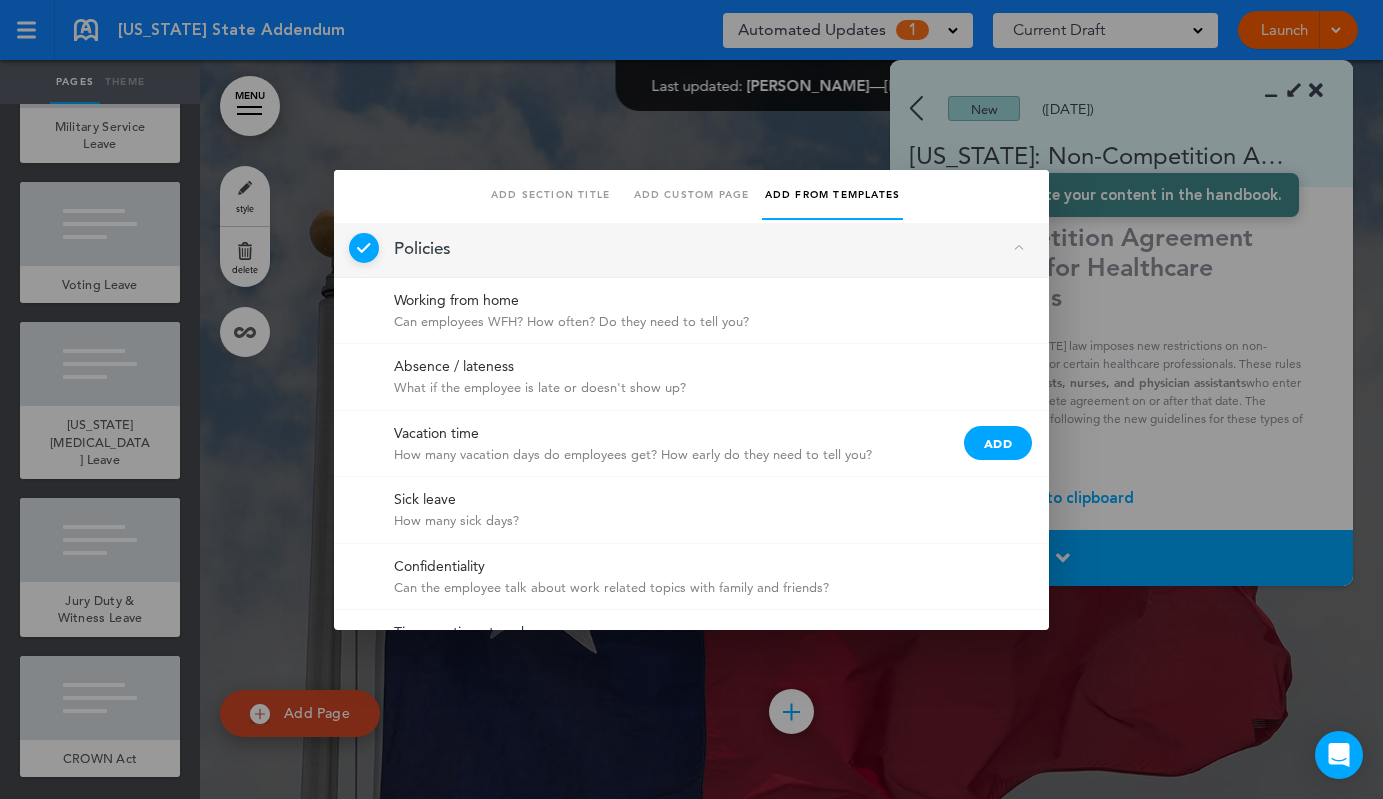 scroll, scrollTop: 163, scrollLeft: 0, axis: vertical 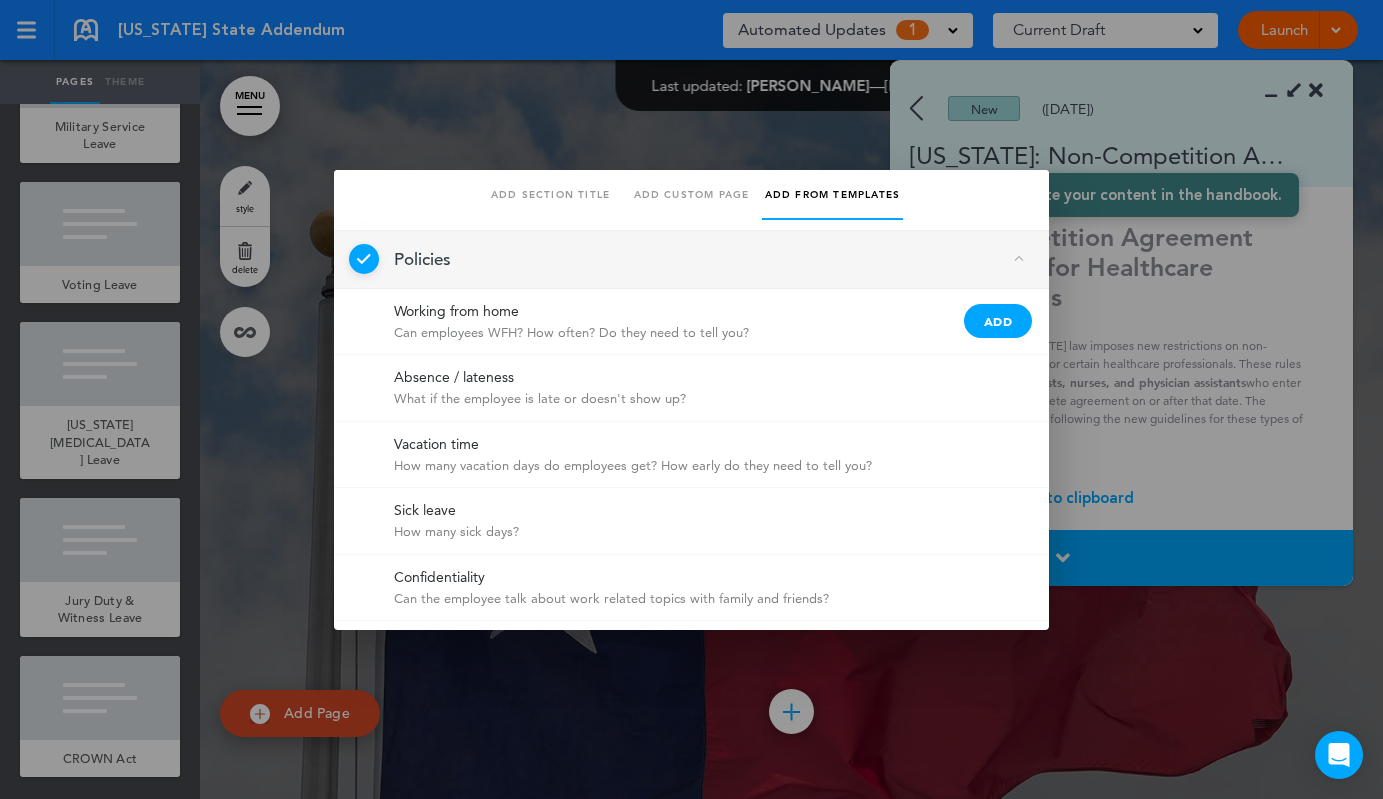 click on "Can employees WFH? How often? Do they need to tell
you?" at bounding box center [691, 330] 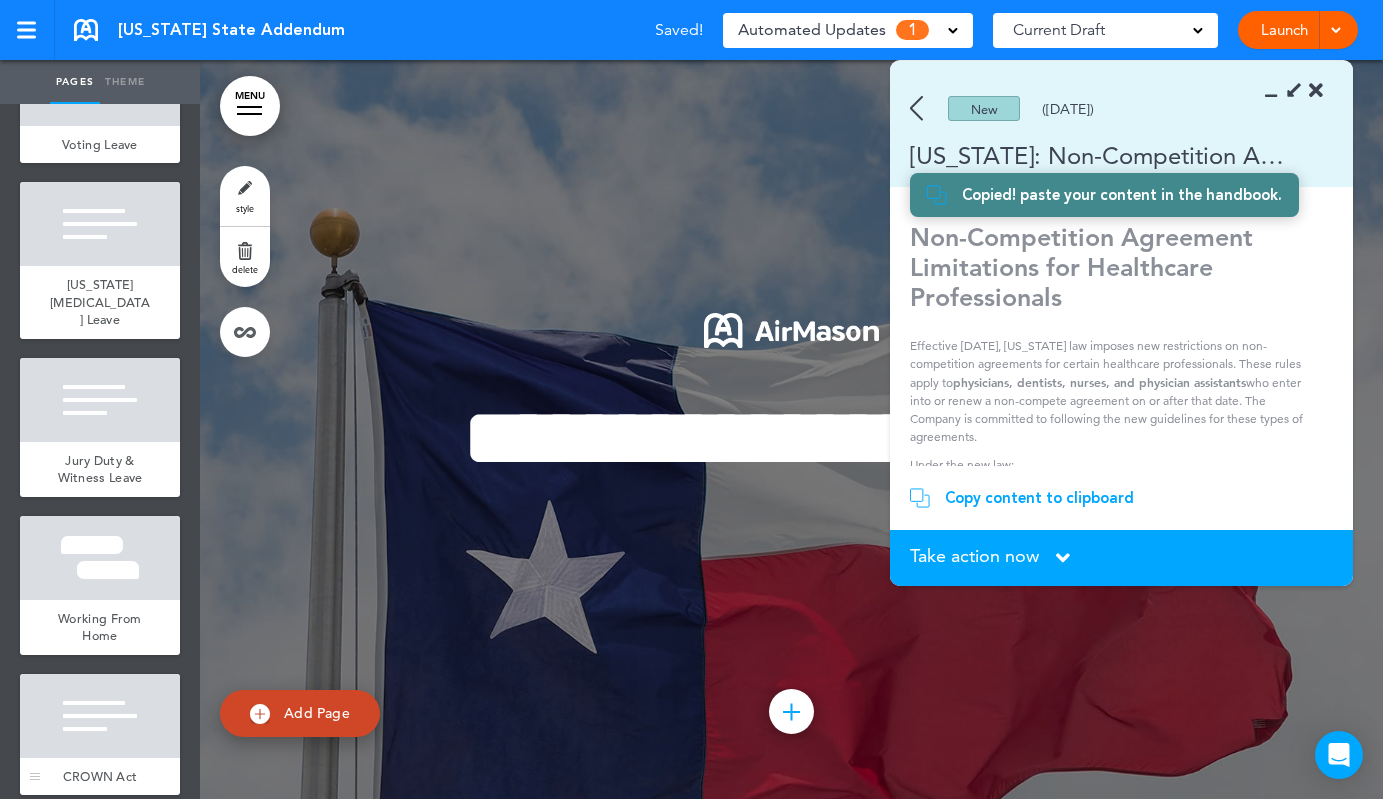 scroll, scrollTop: 1224, scrollLeft: 0, axis: vertical 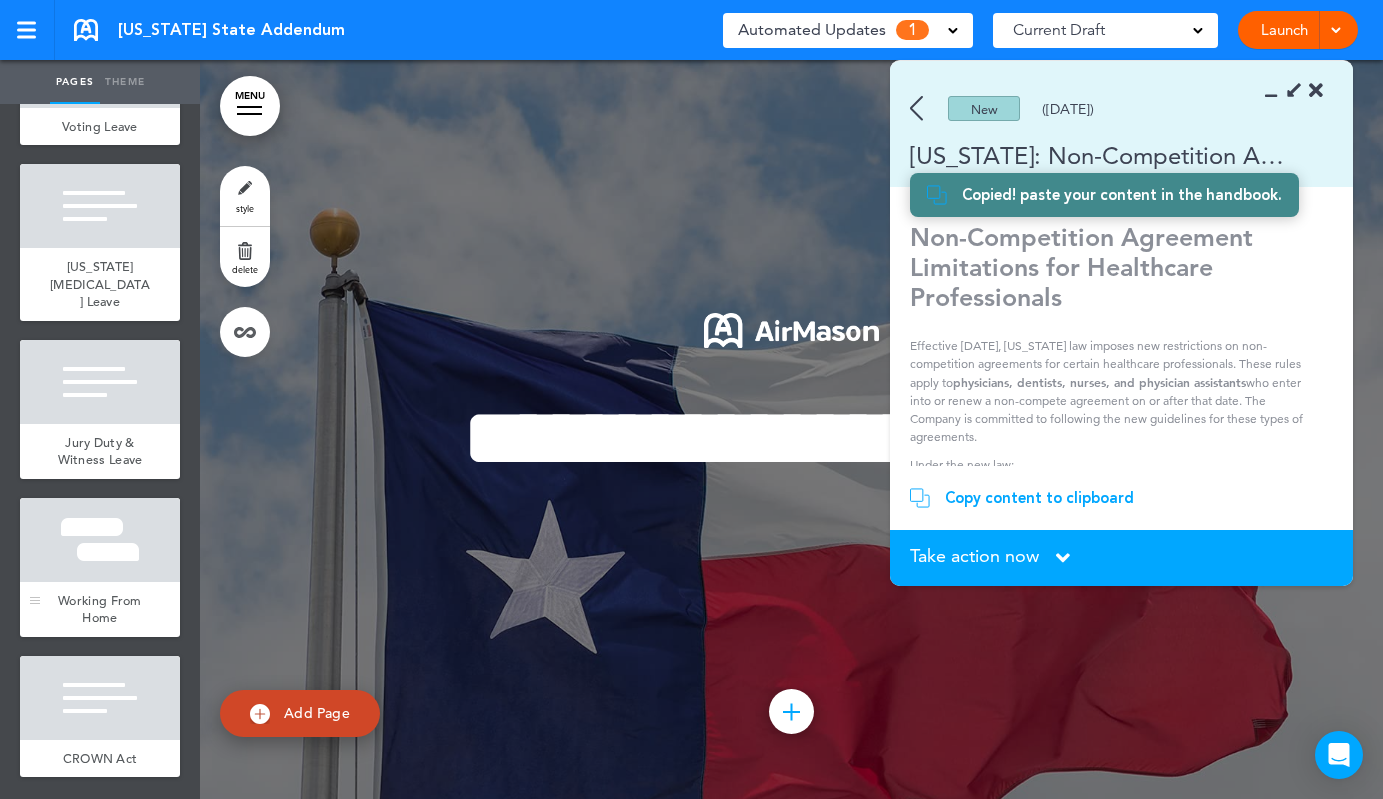 click on "Working From Home" at bounding box center [100, 609] 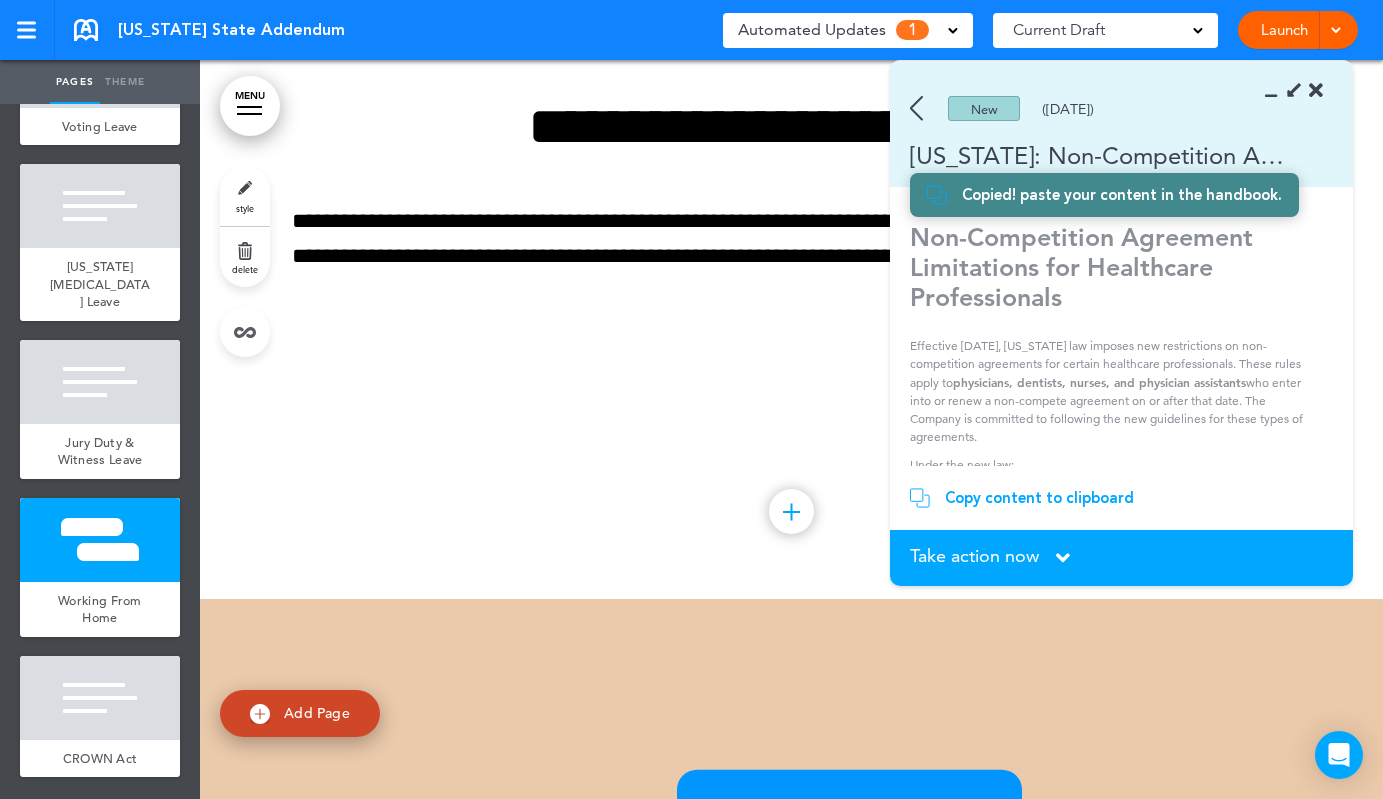scroll, scrollTop: 7390, scrollLeft: 0, axis: vertical 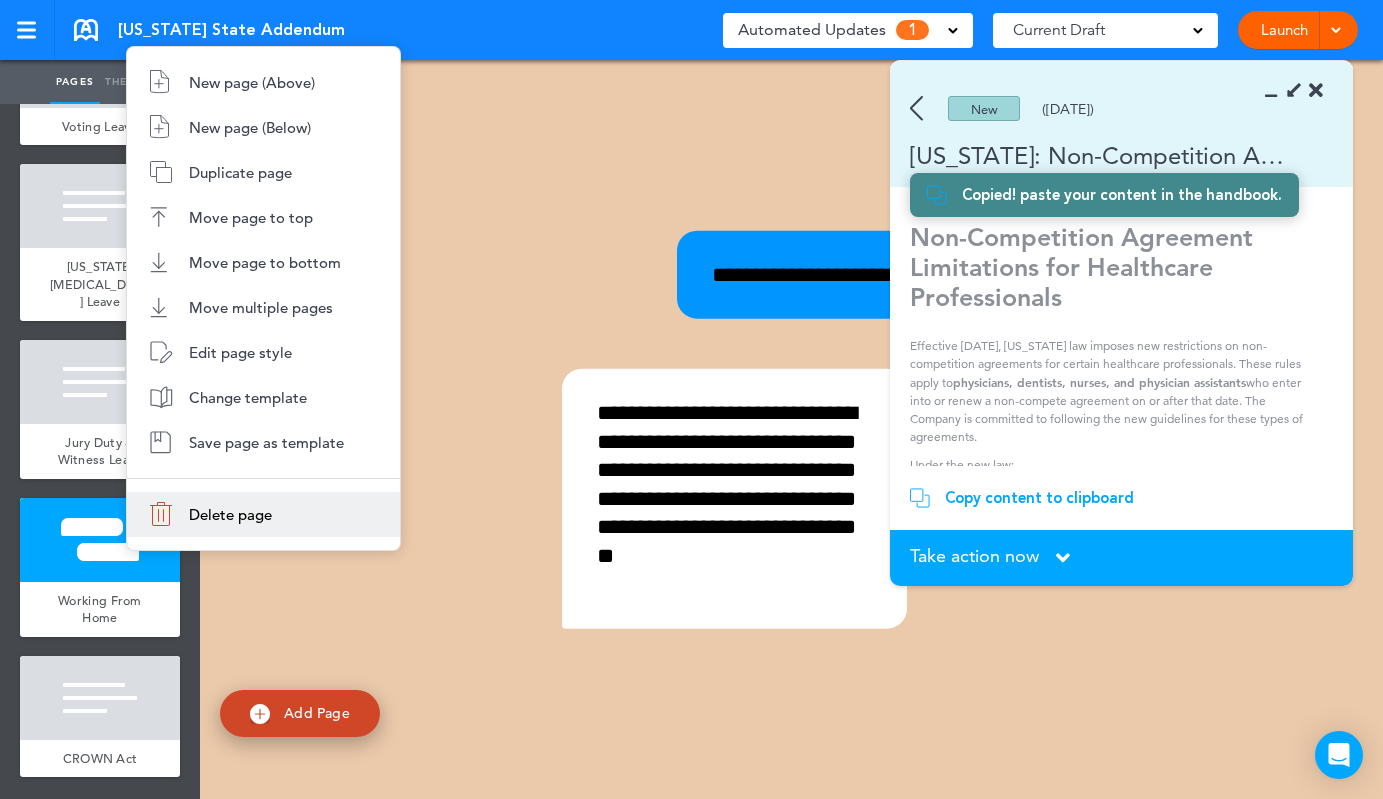 click on "Delete page" at bounding box center [230, 514] 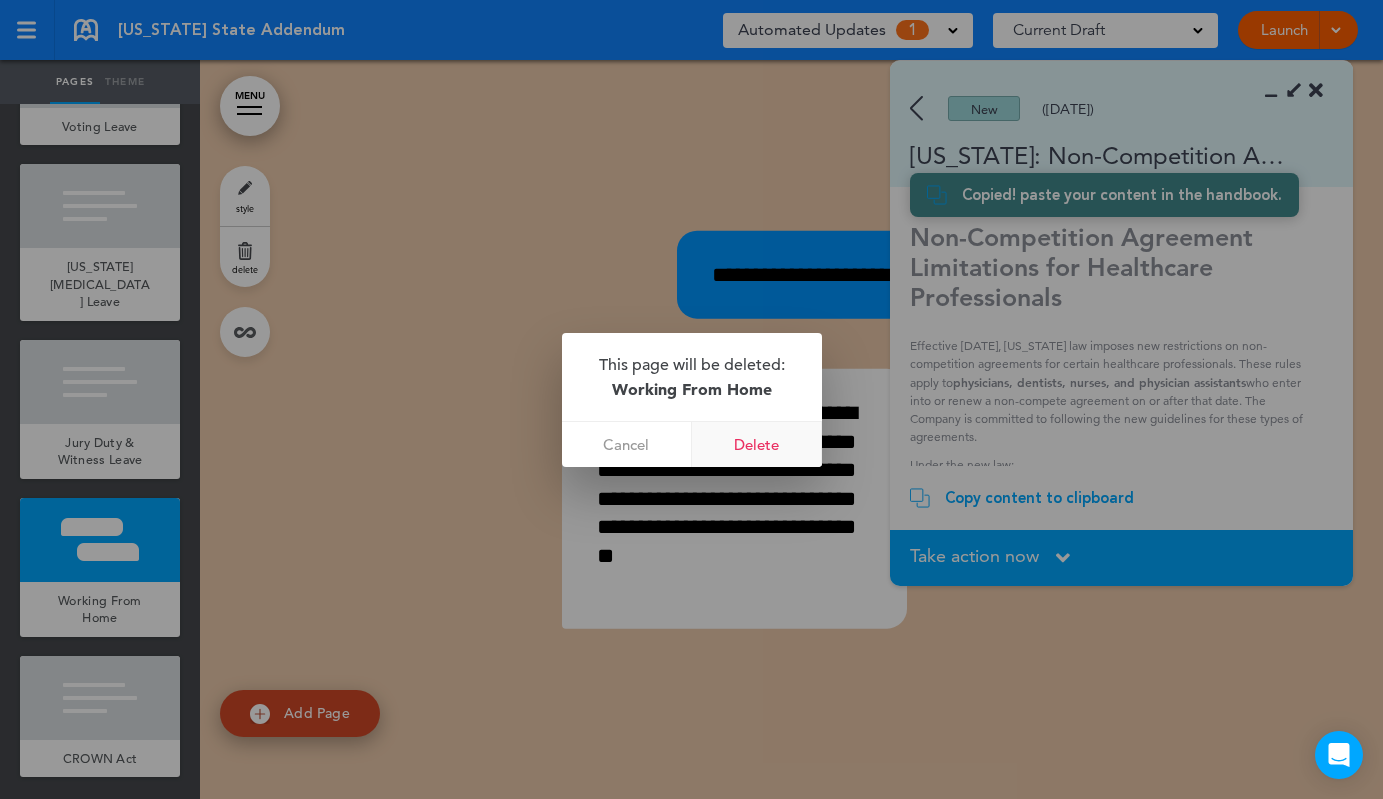 click on "Delete" at bounding box center (757, 444) 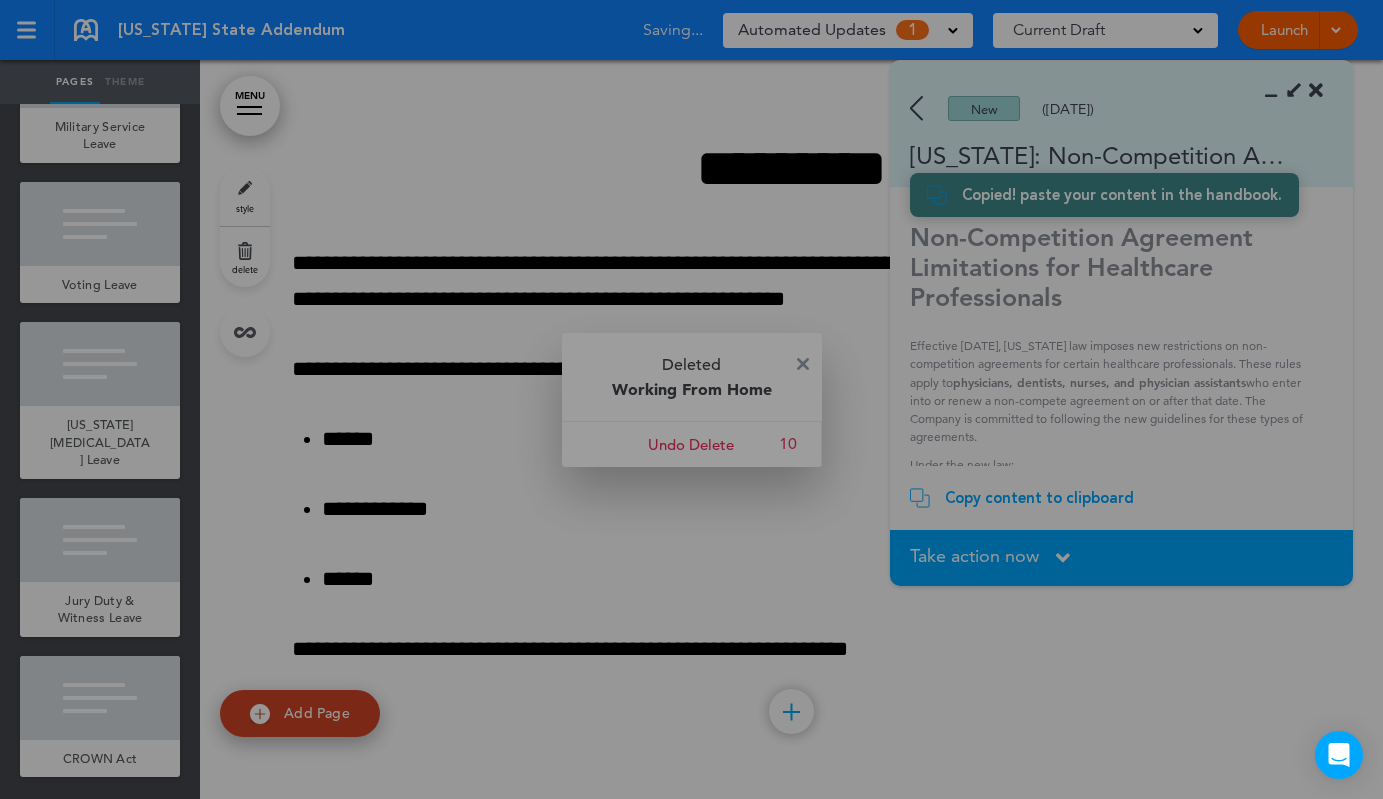 scroll, scrollTop: 1066, scrollLeft: 0, axis: vertical 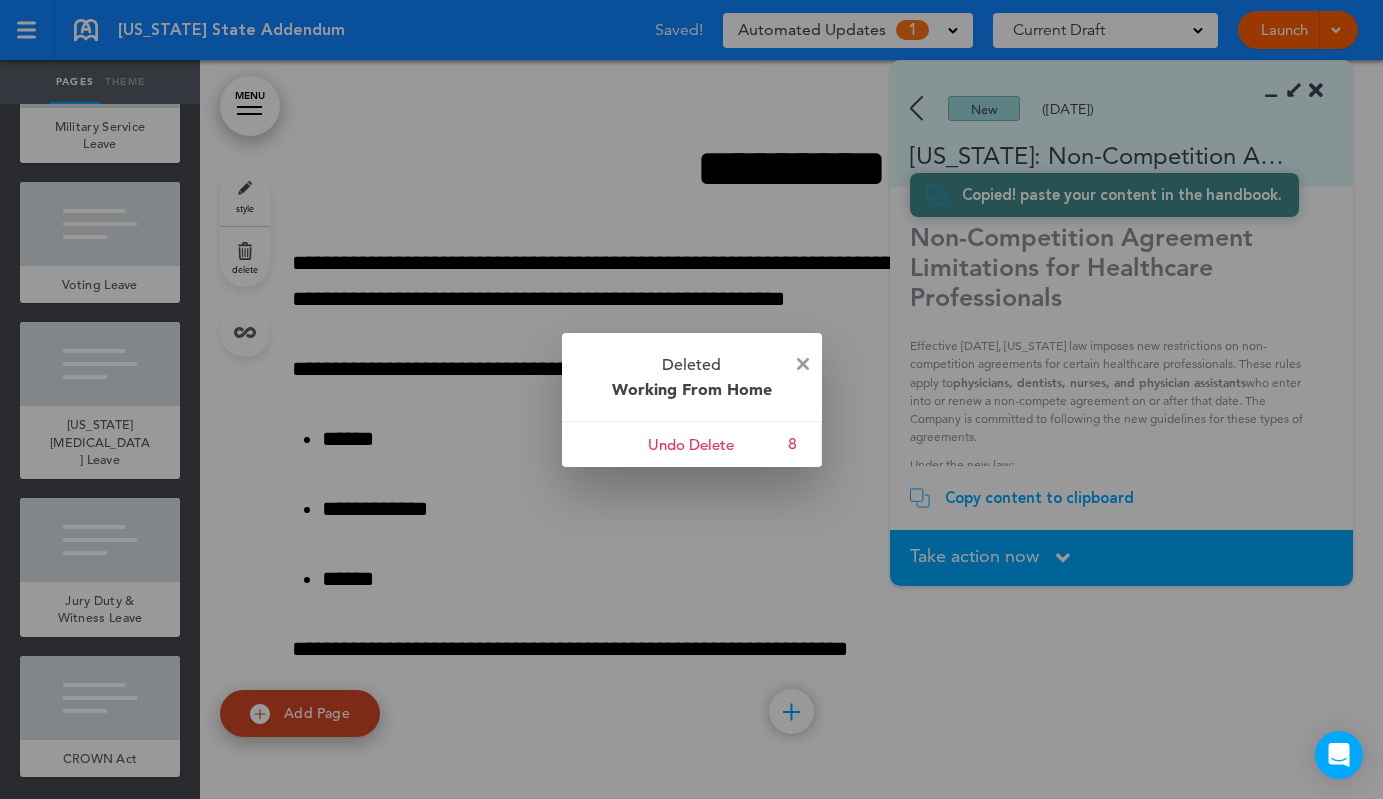 click at bounding box center (803, 364) 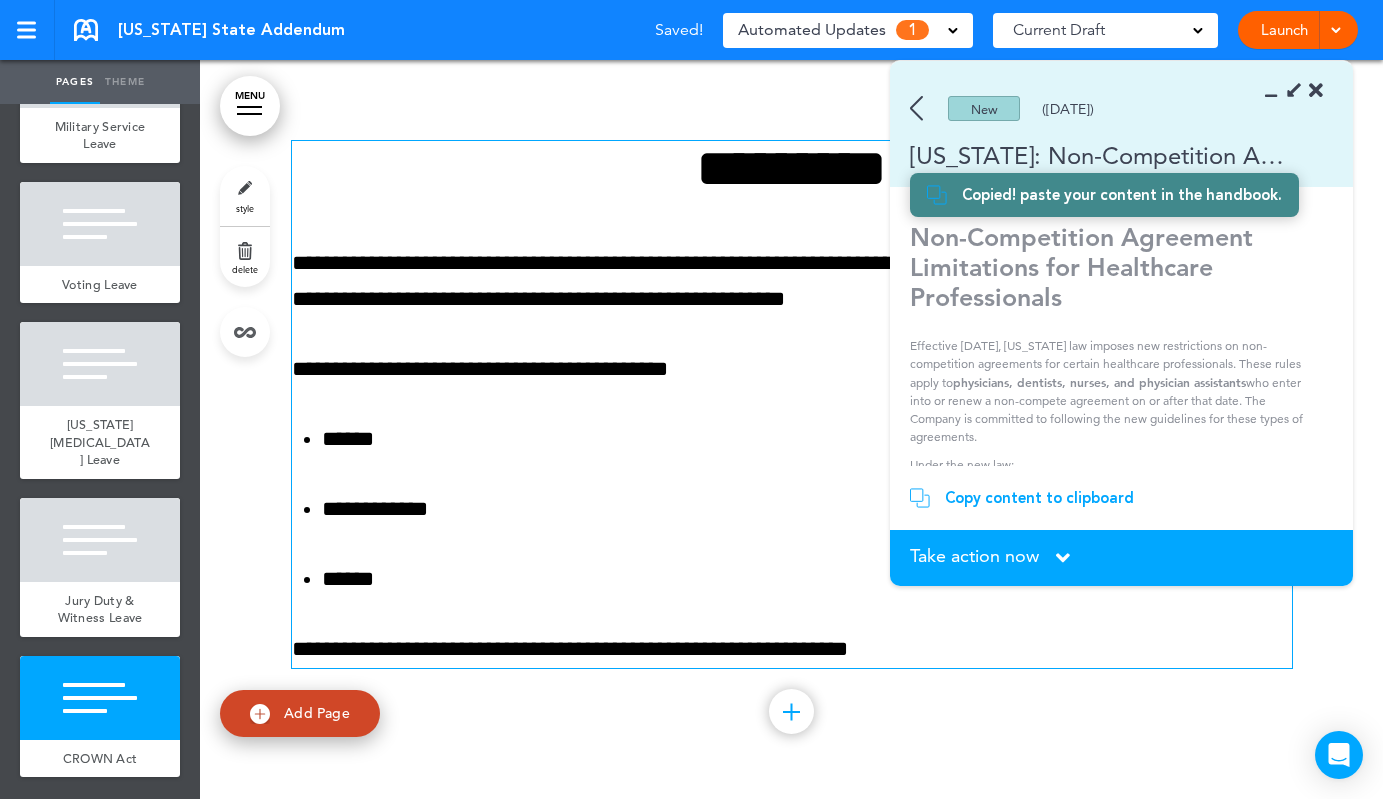 scroll, scrollTop: 7389, scrollLeft: 0, axis: vertical 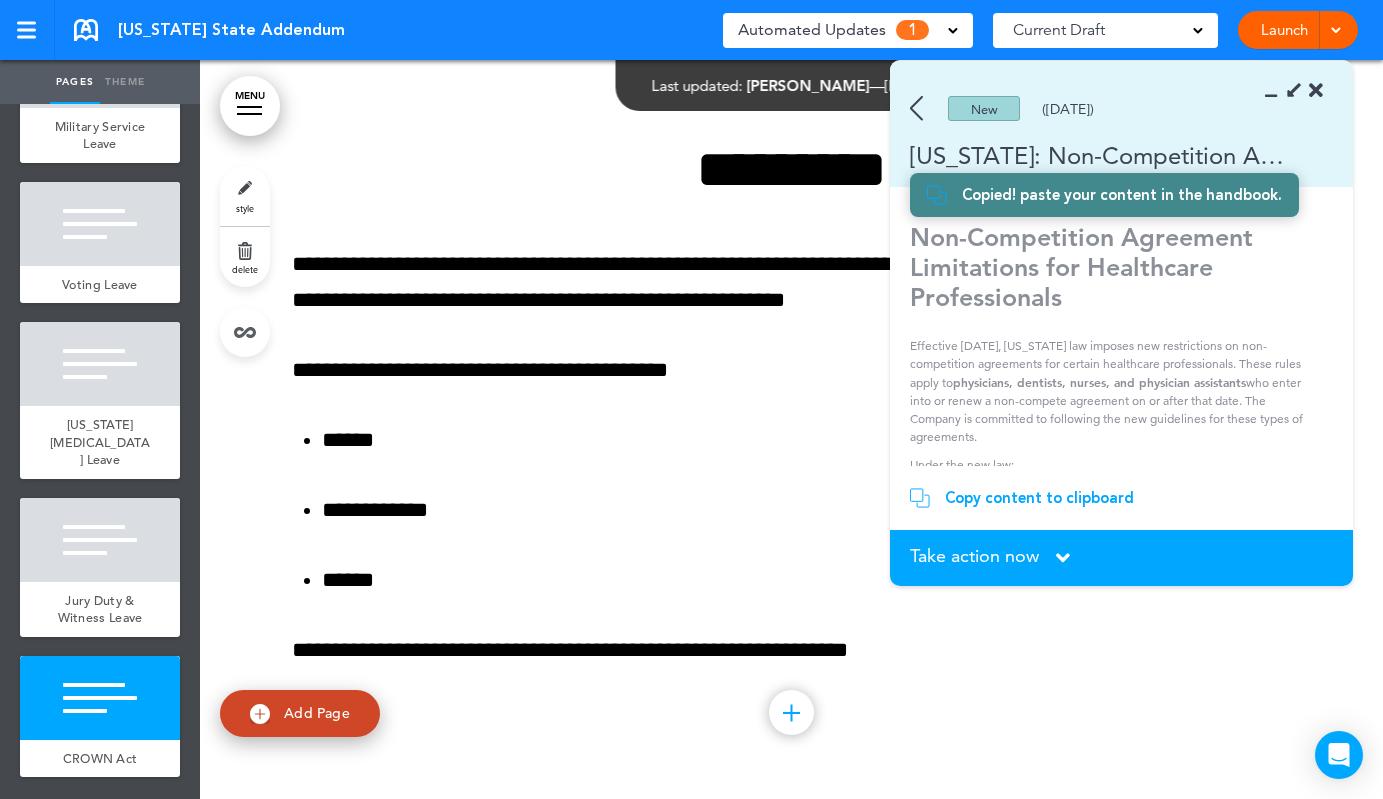 click on "Copy content to clipboard" at bounding box center (1039, 498) 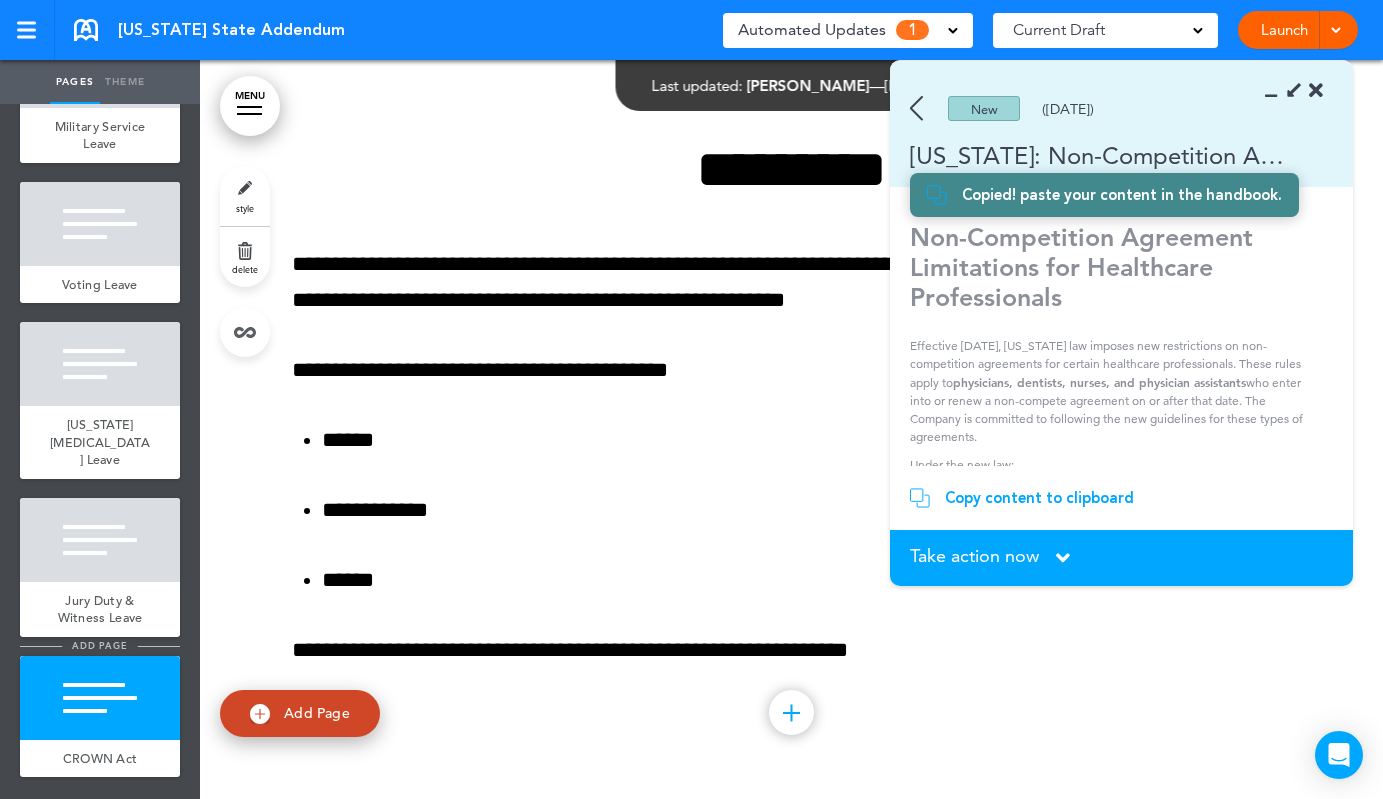 click on "add page" at bounding box center [99, 645] 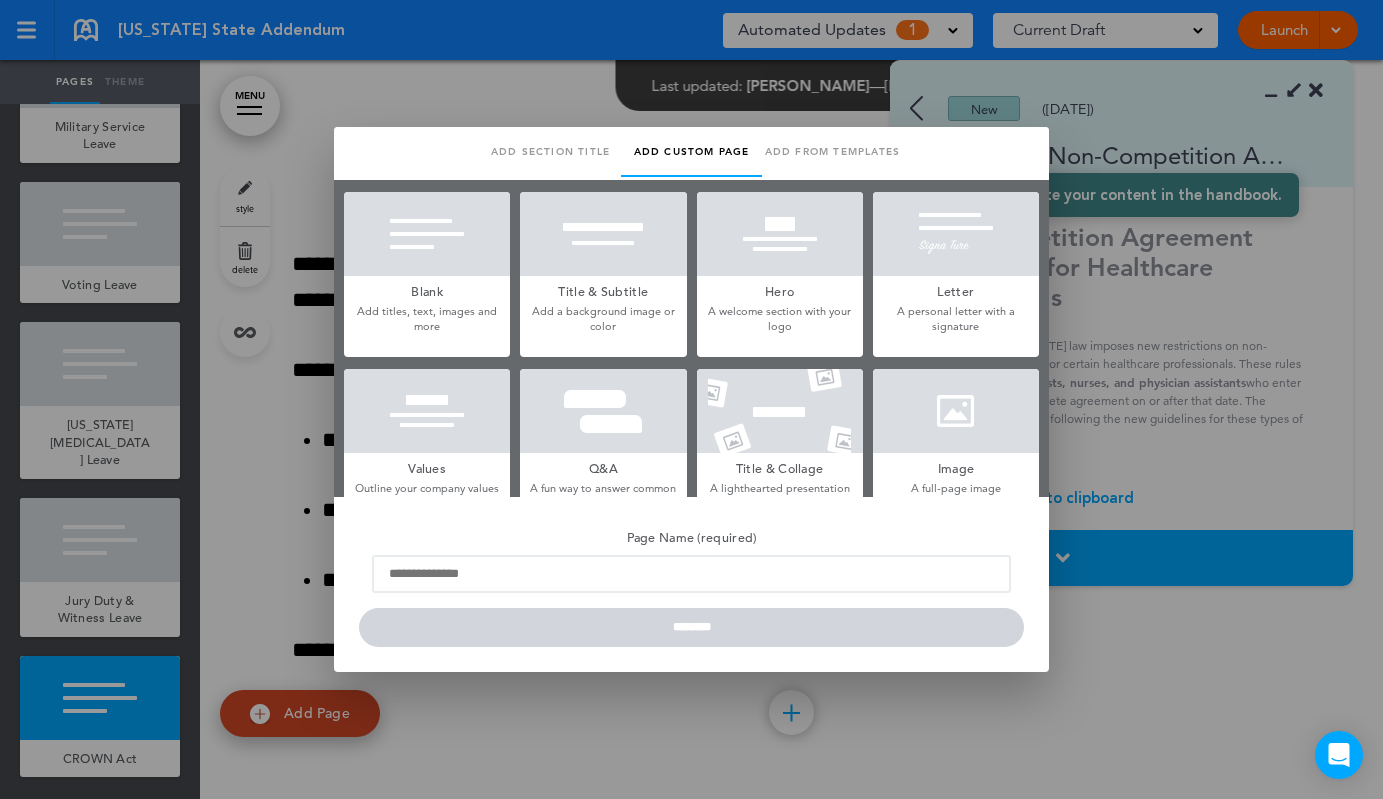 click at bounding box center [427, 234] 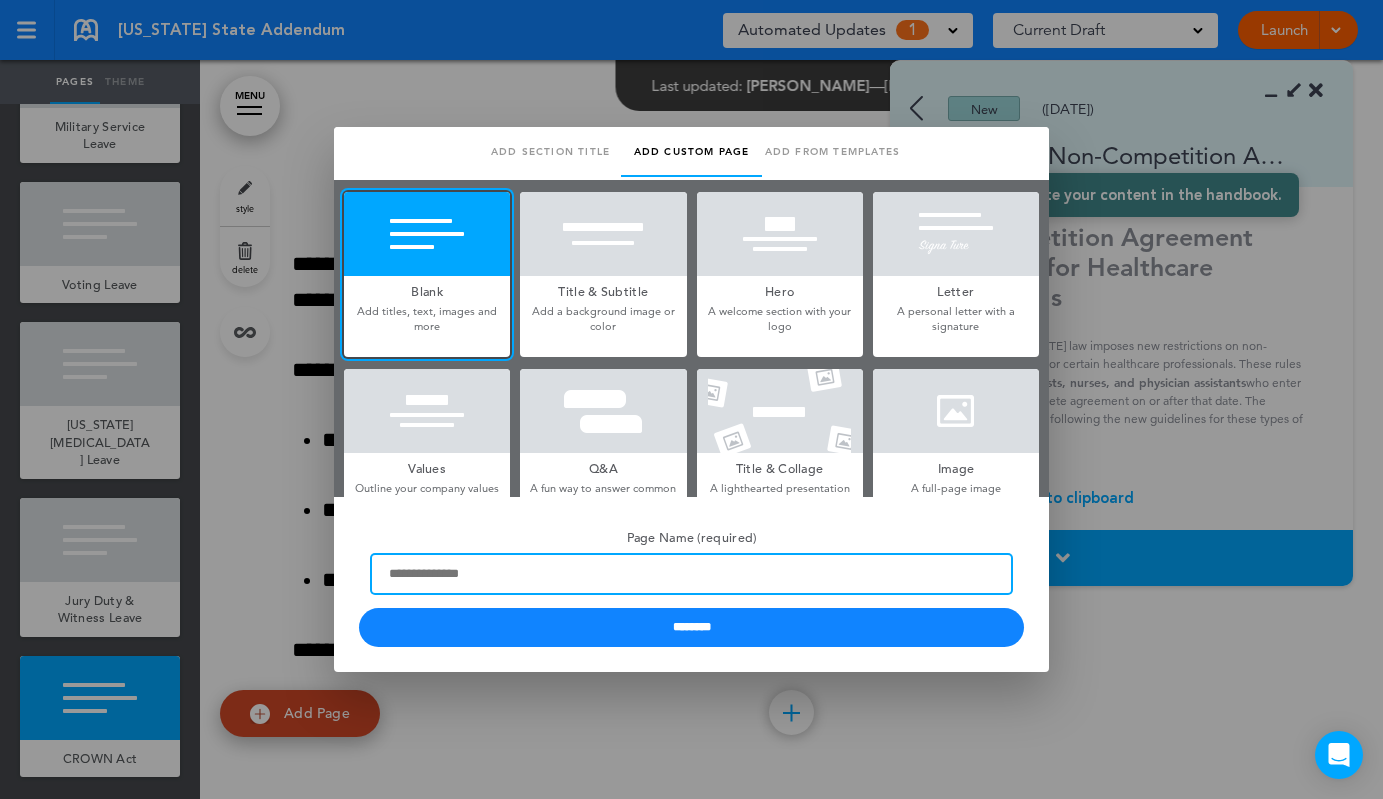 click on "Page Name (required)" at bounding box center (691, 574) 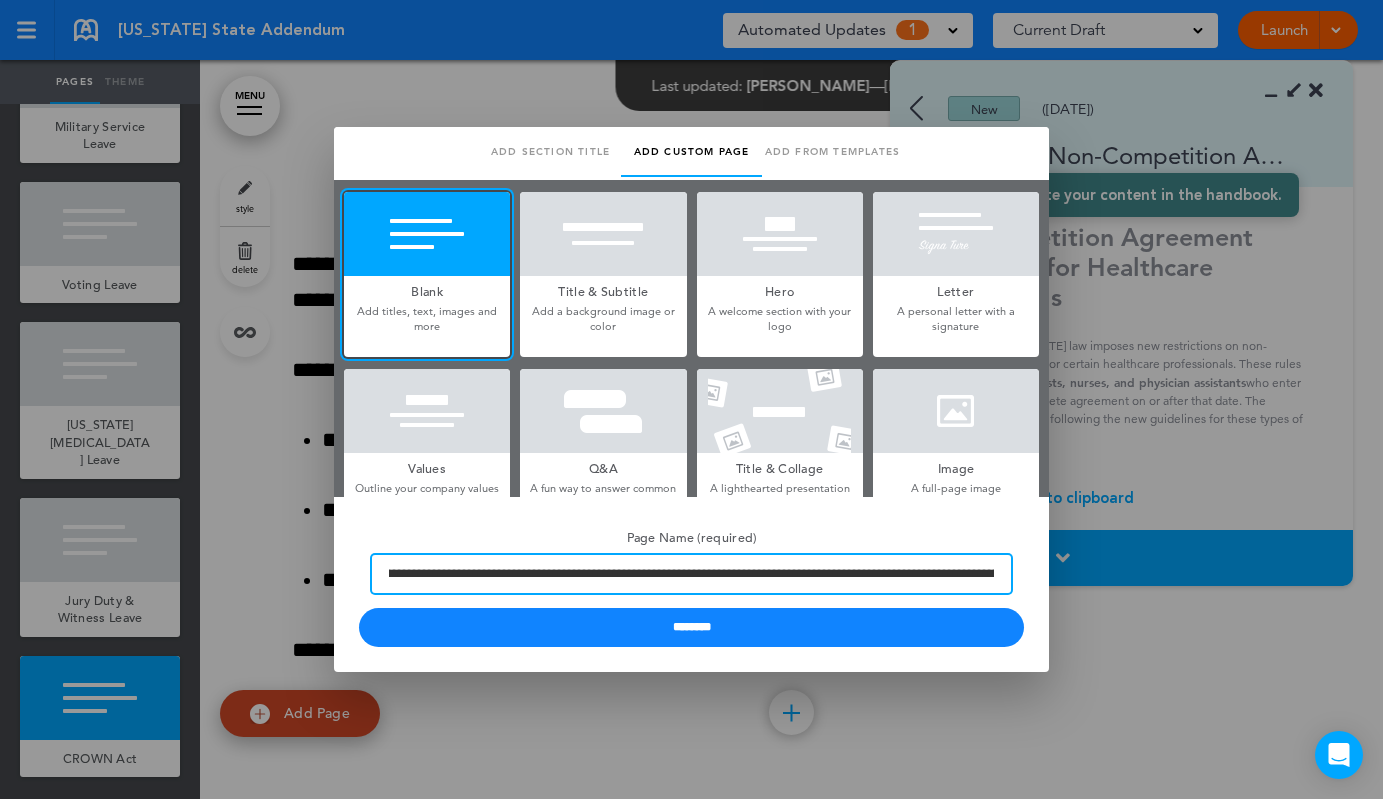 scroll, scrollTop: 0, scrollLeft: 0, axis: both 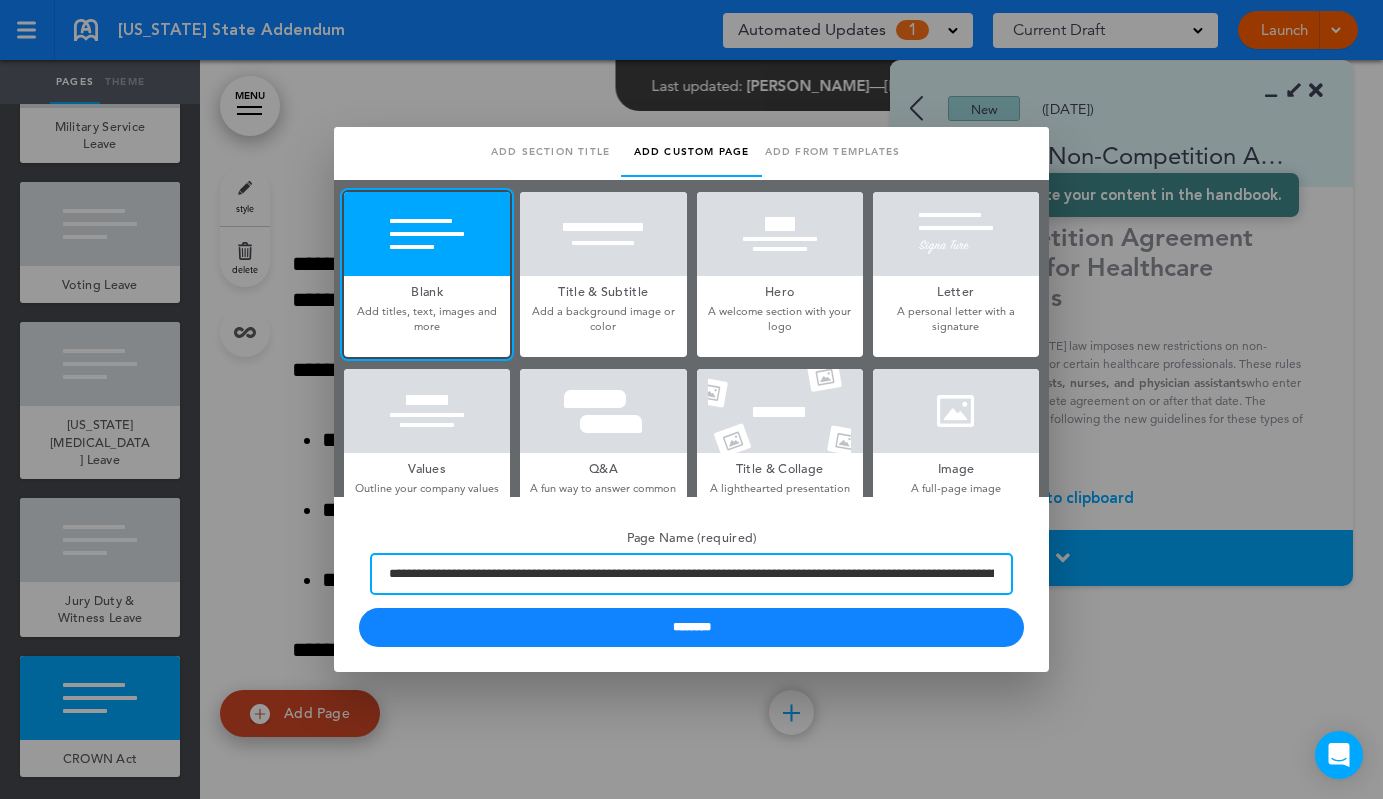 drag, startPoint x: 1016, startPoint y: 572, endPoint x: 785, endPoint y: 577, distance: 231.05411 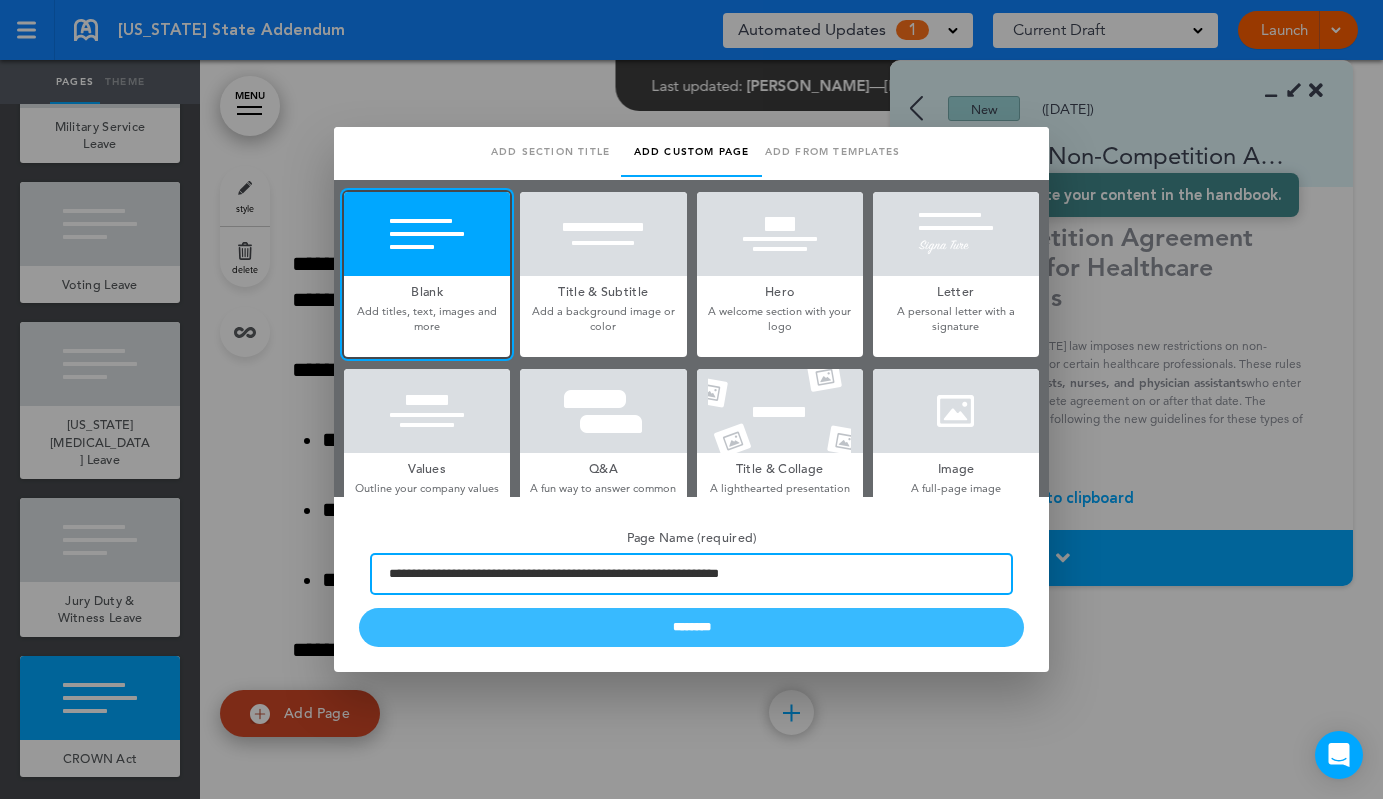 type on "**********" 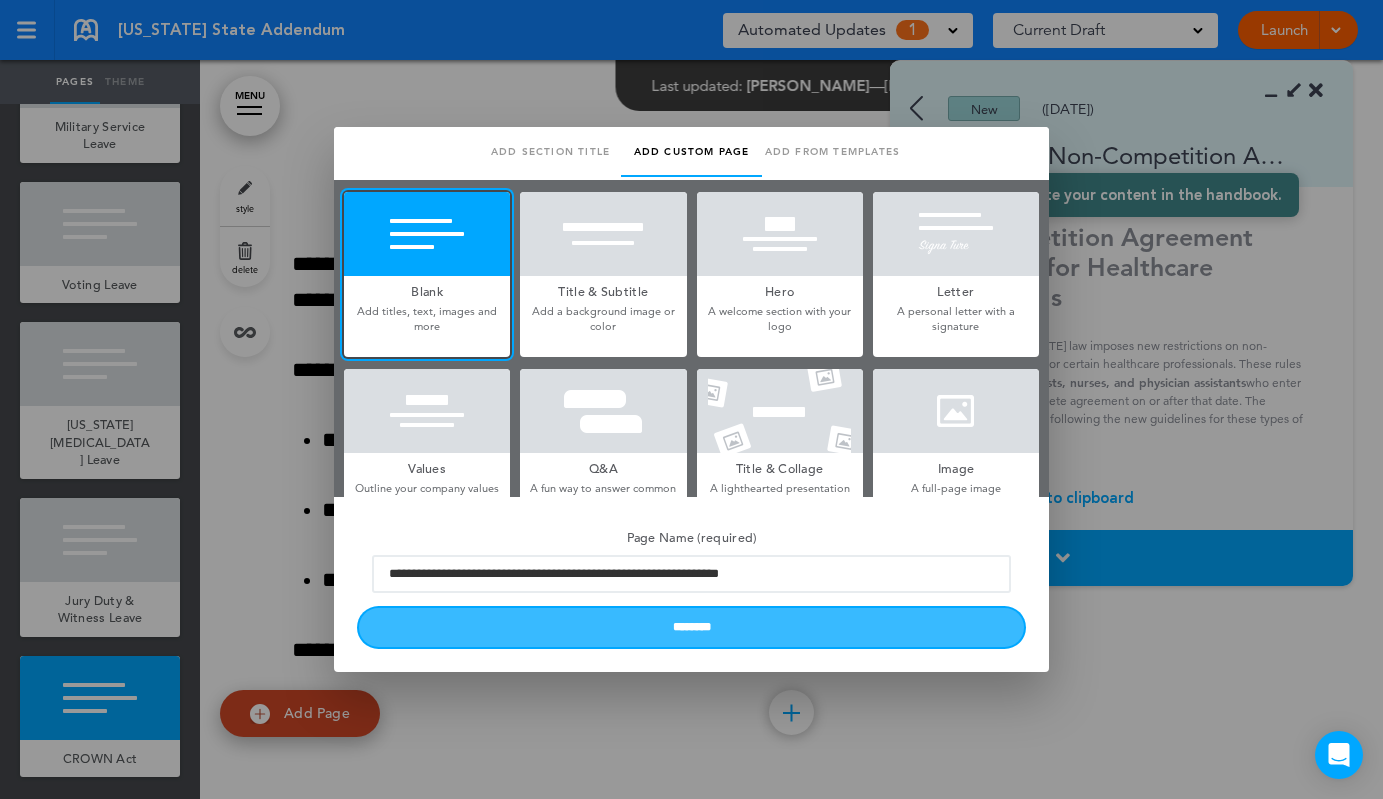 click on "********" at bounding box center (691, 627) 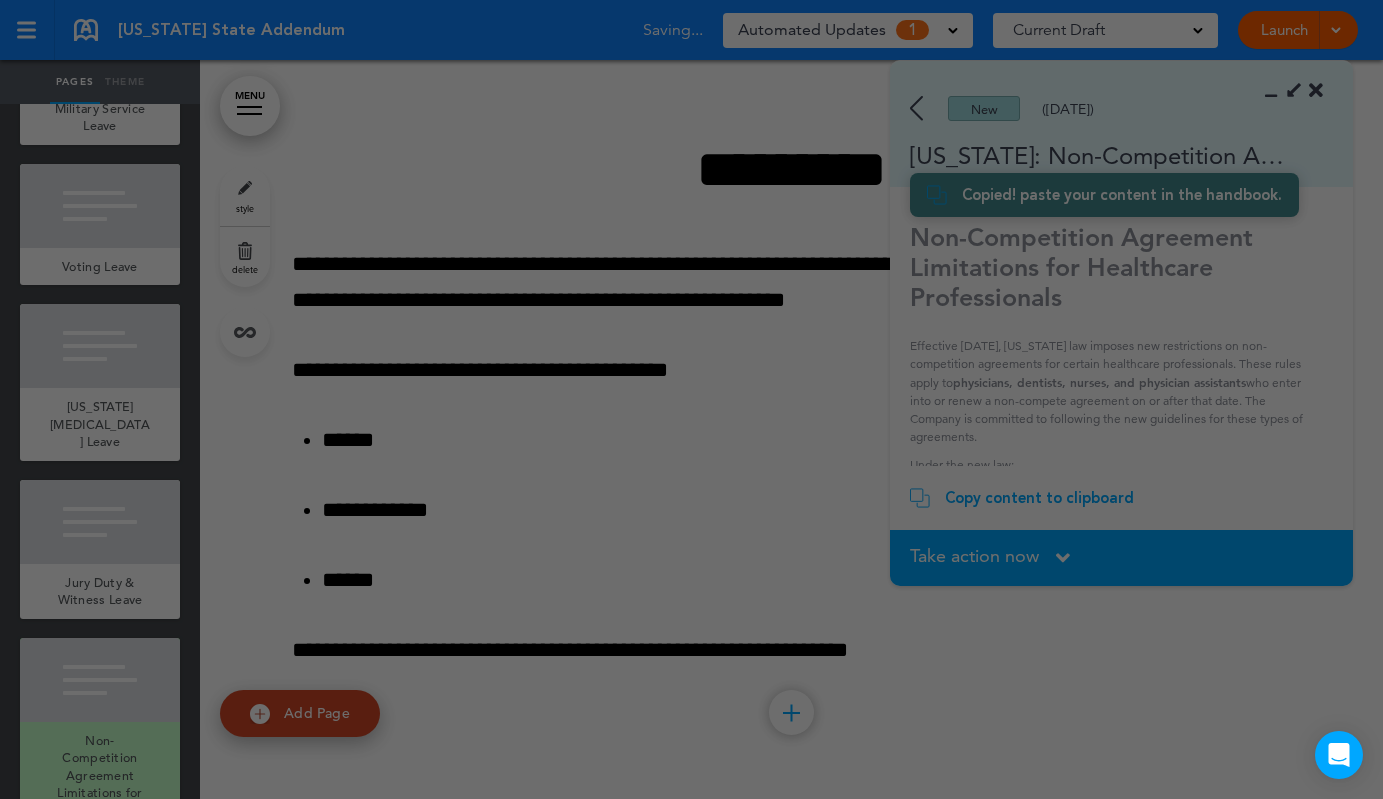 scroll, scrollTop: 1224, scrollLeft: 0, axis: vertical 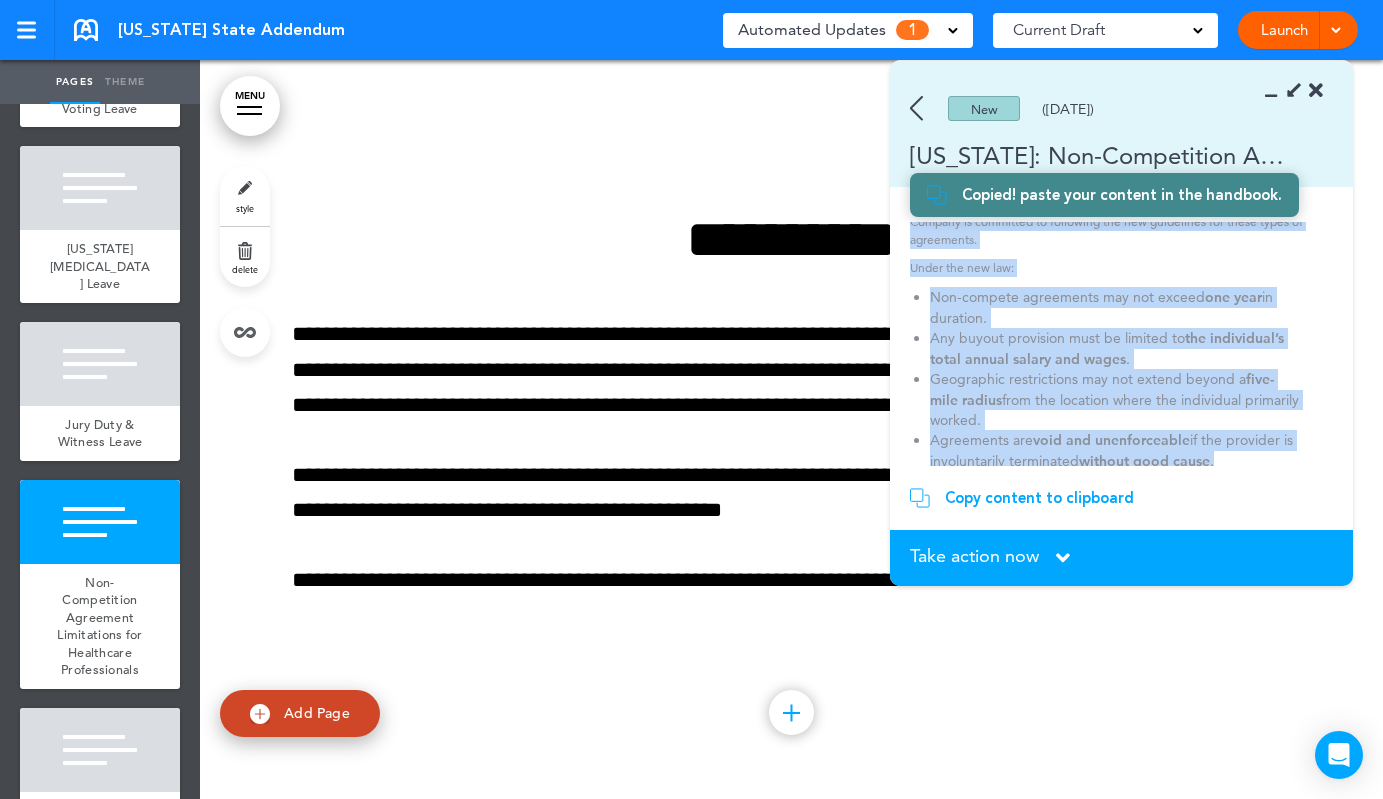 drag, startPoint x: 907, startPoint y: 345, endPoint x: 1258, endPoint y: 453, distance: 367.23972 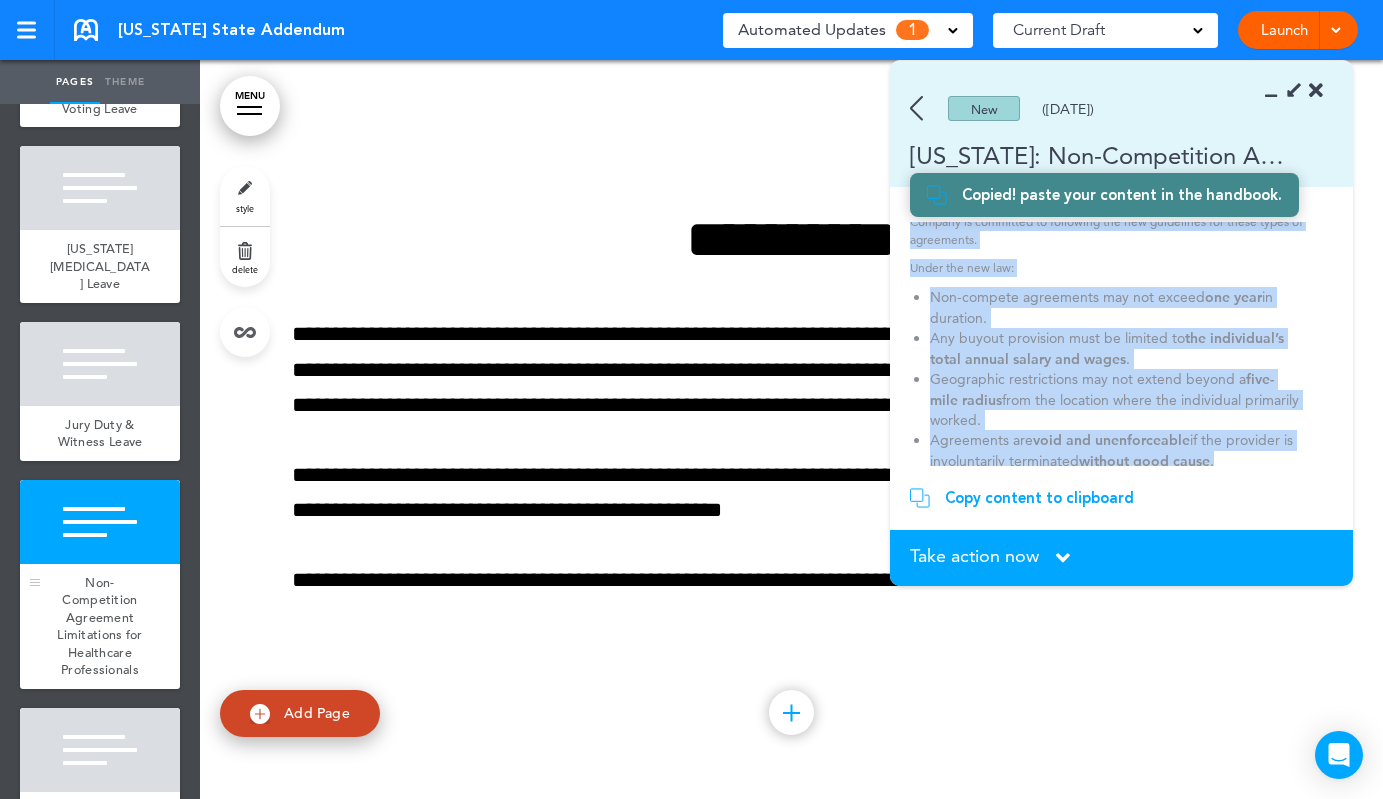 click at bounding box center (100, 522) 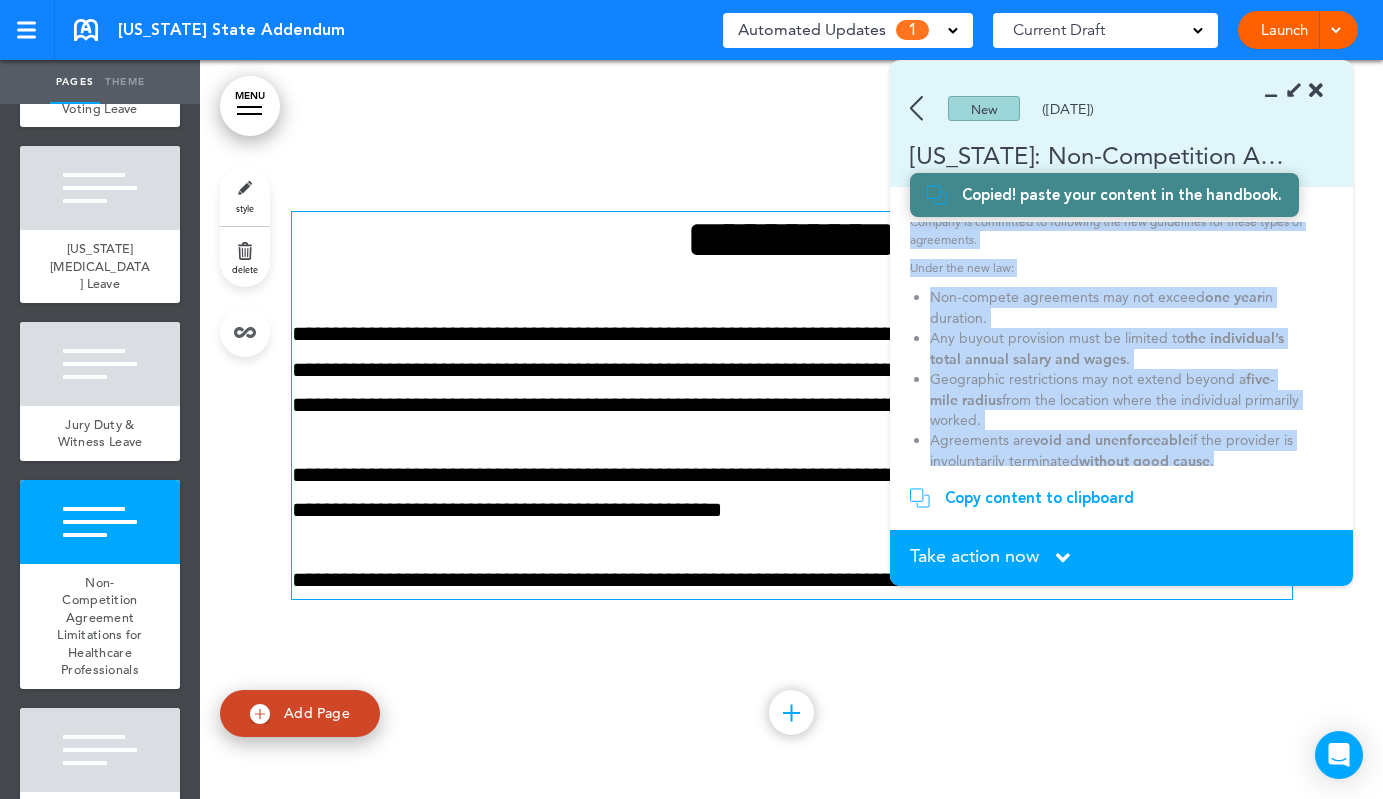 scroll, scrollTop: 7390, scrollLeft: 0, axis: vertical 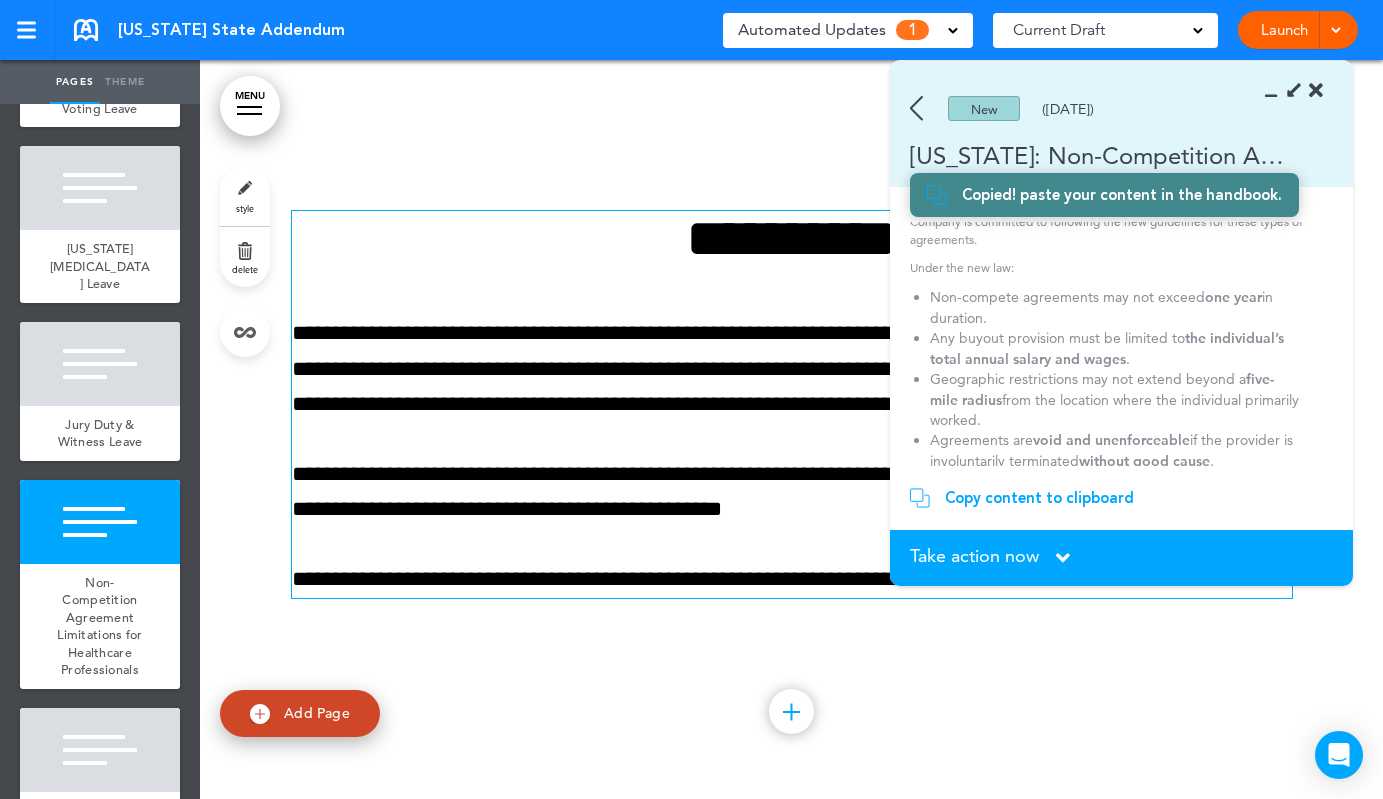 click on "**********" at bounding box center (792, 369) 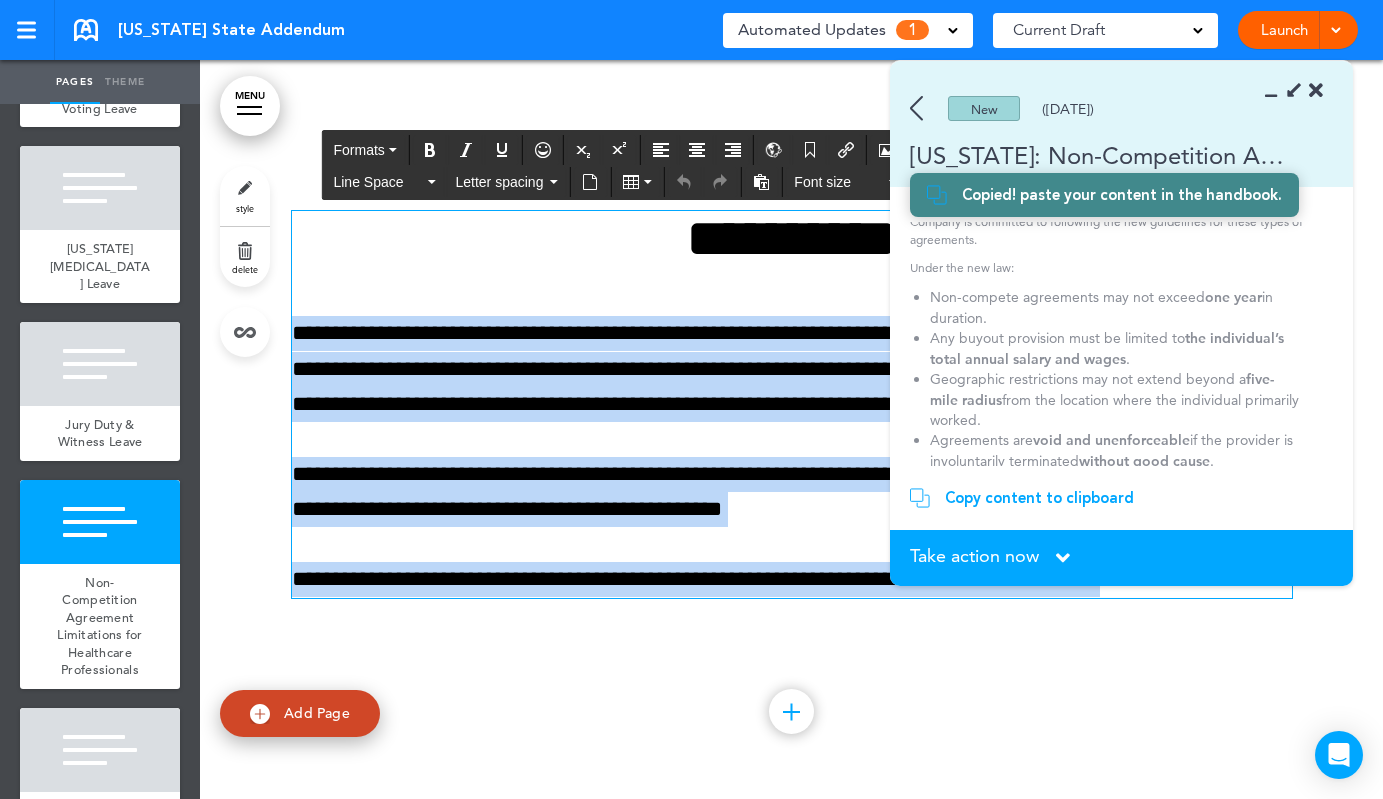 drag, startPoint x: 295, startPoint y: 333, endPoint x: 1177, endPoint y: 591, distance: 918.96027 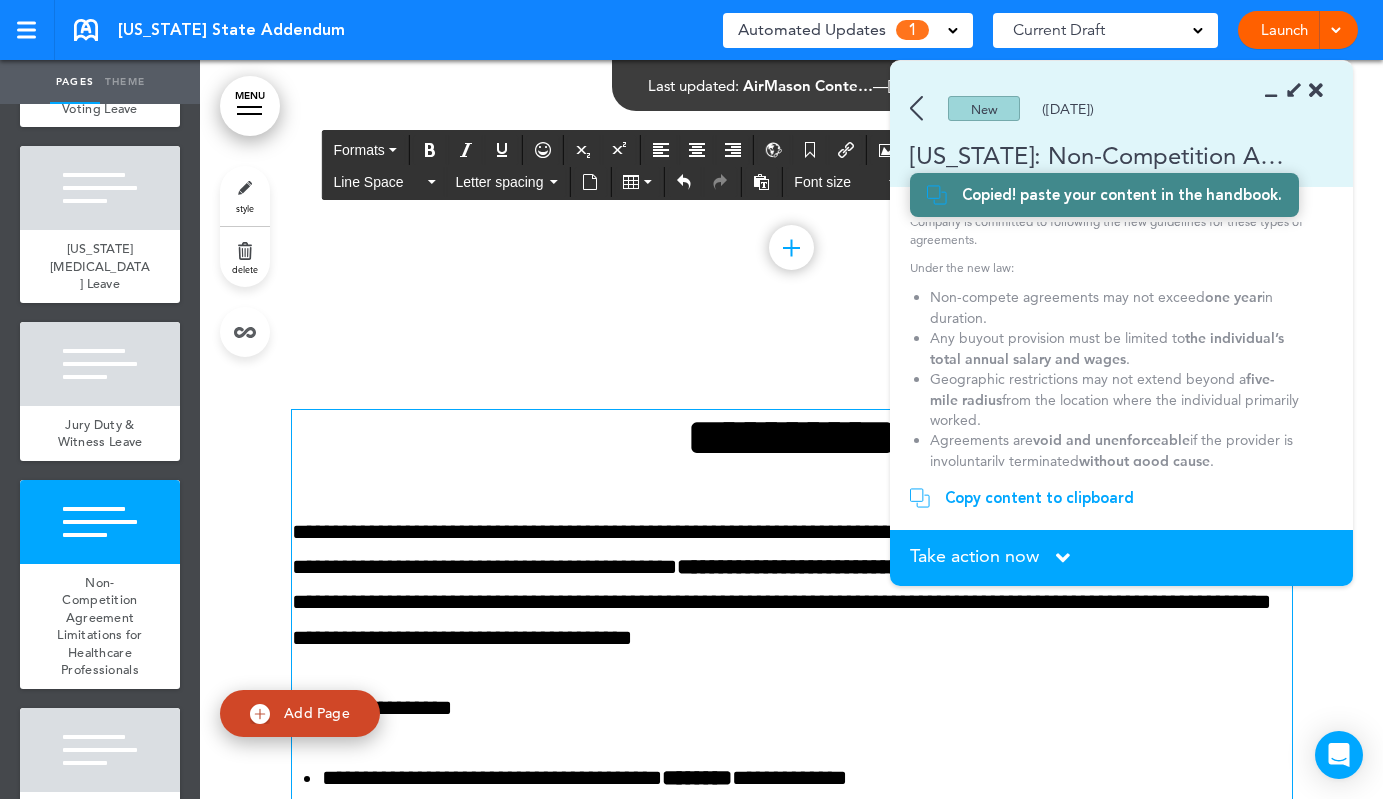 scroll, scrollTop: 7112, scrollLeft: 0, axis: vertical 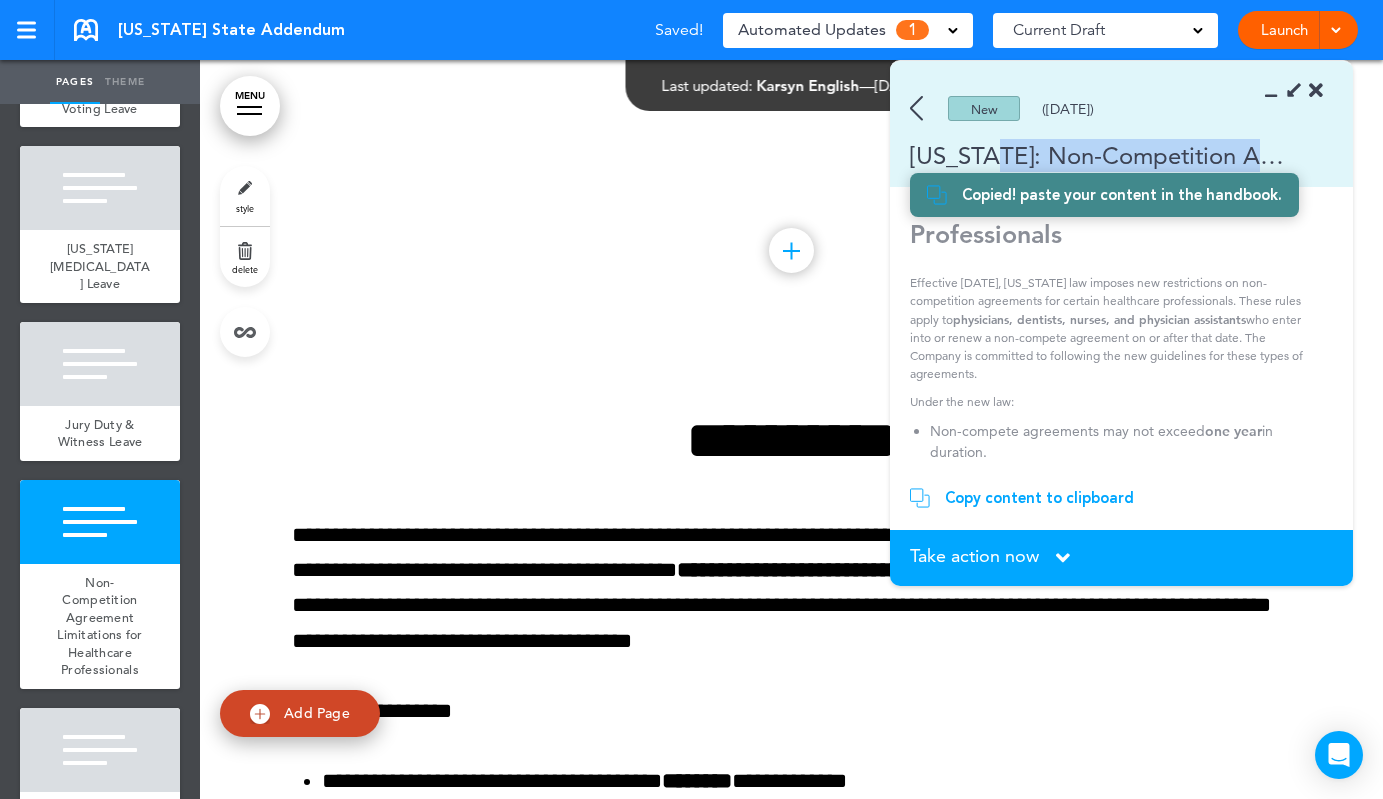 drag, startPoint x: 984, startPoint y: 154, endPoint x: 1311, endPoint y: 159, distance: 327.03824 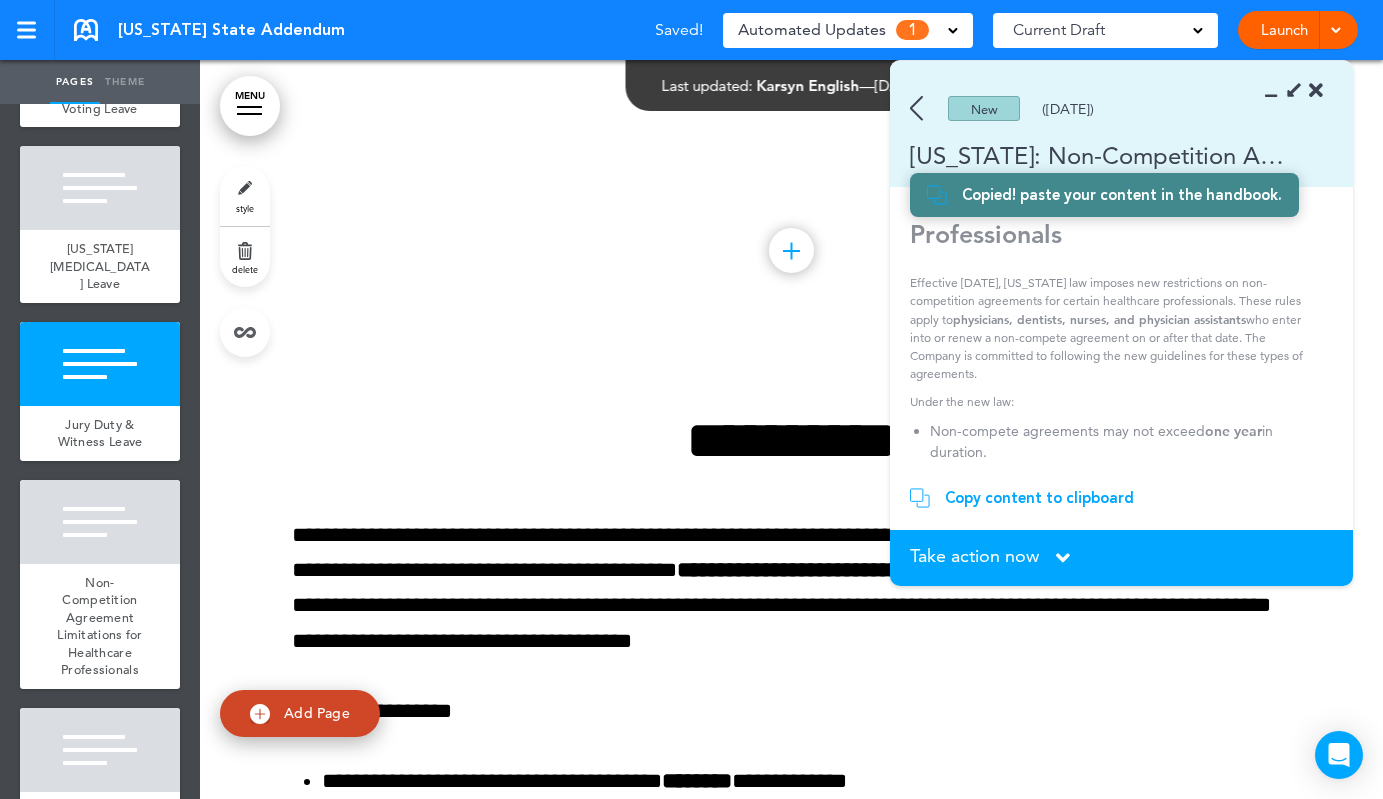 click on "New
(07/11/2025)" at bounding box center [1092, 108] 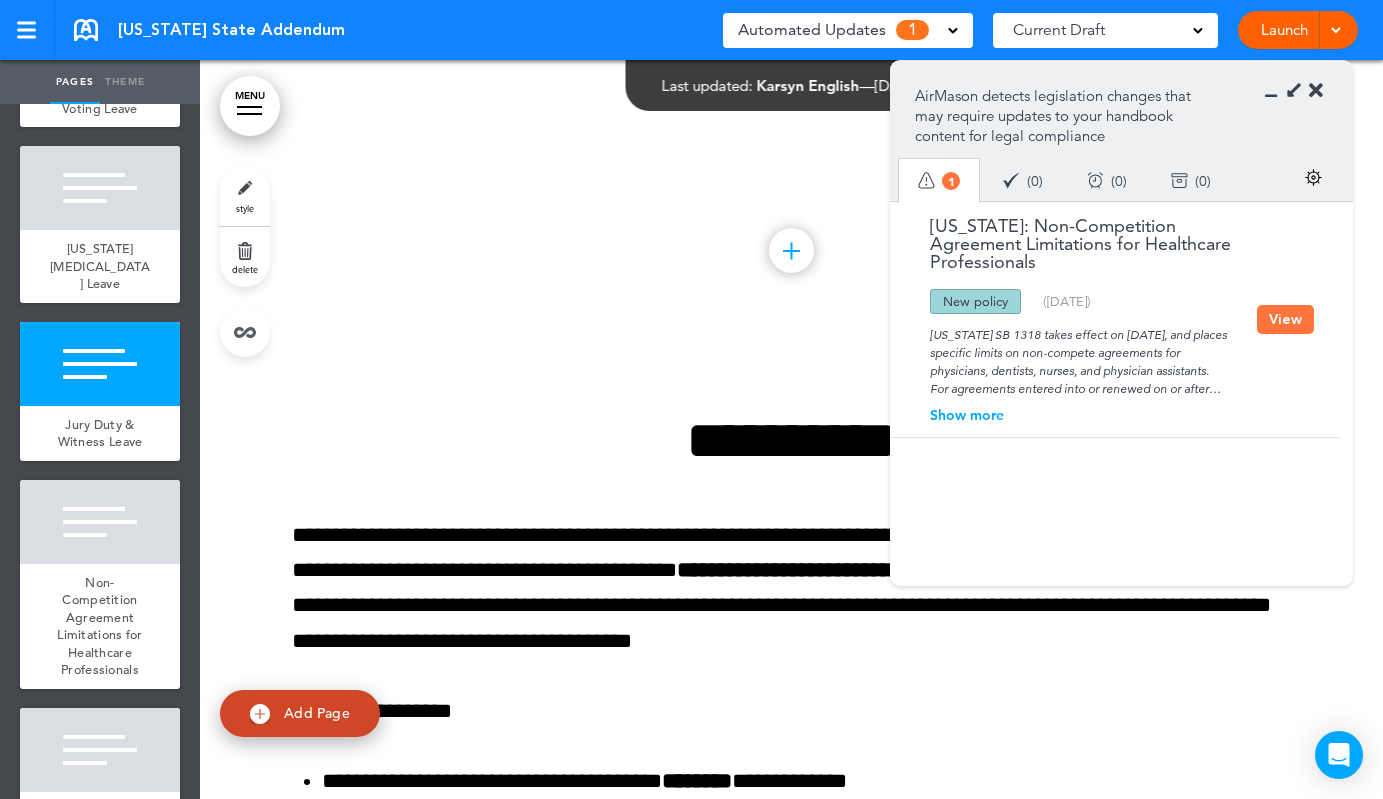 drag, startPoint x: 1256, startPoint y: 243, endPoint x: 988, endPoint y: 227, distance: 268.47717 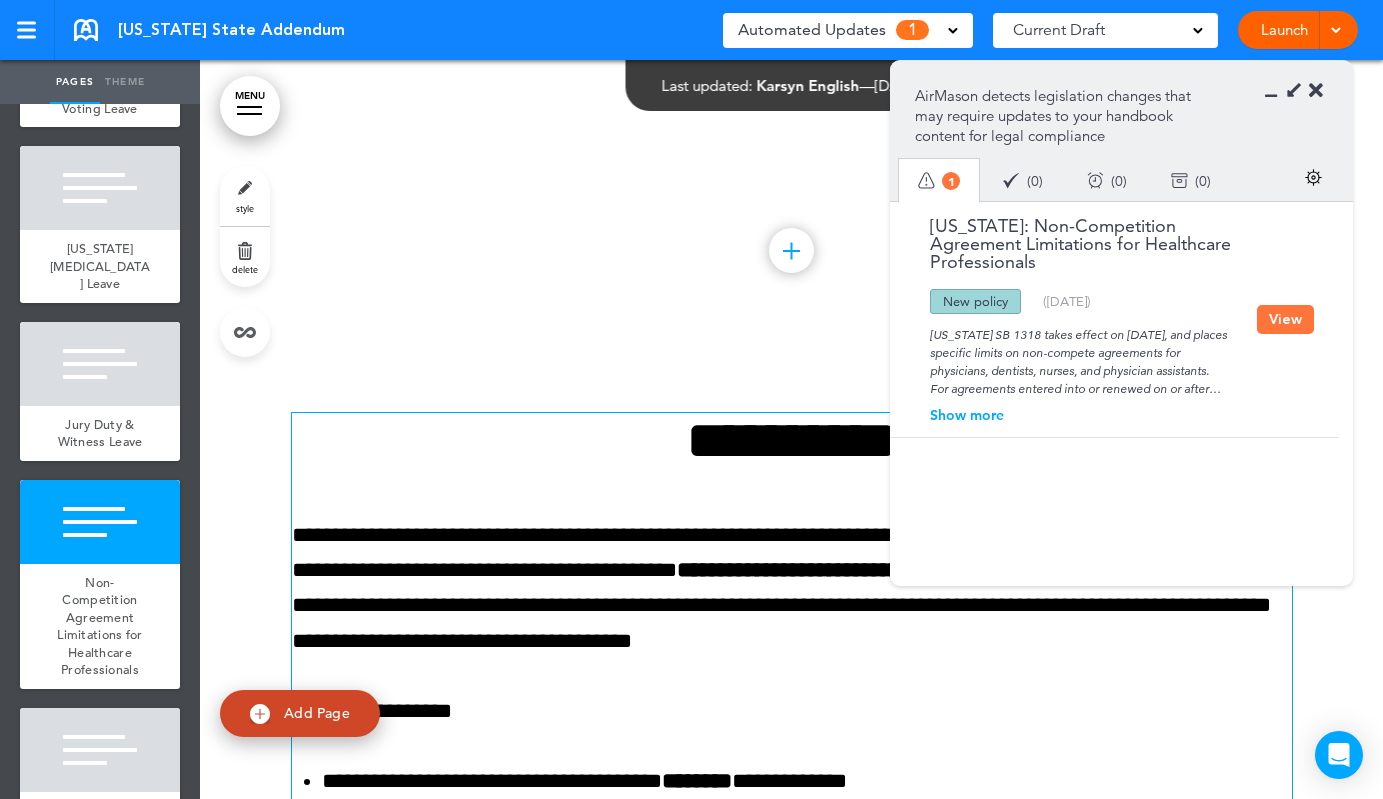 click on "**********" at bounding box center (792, 440) 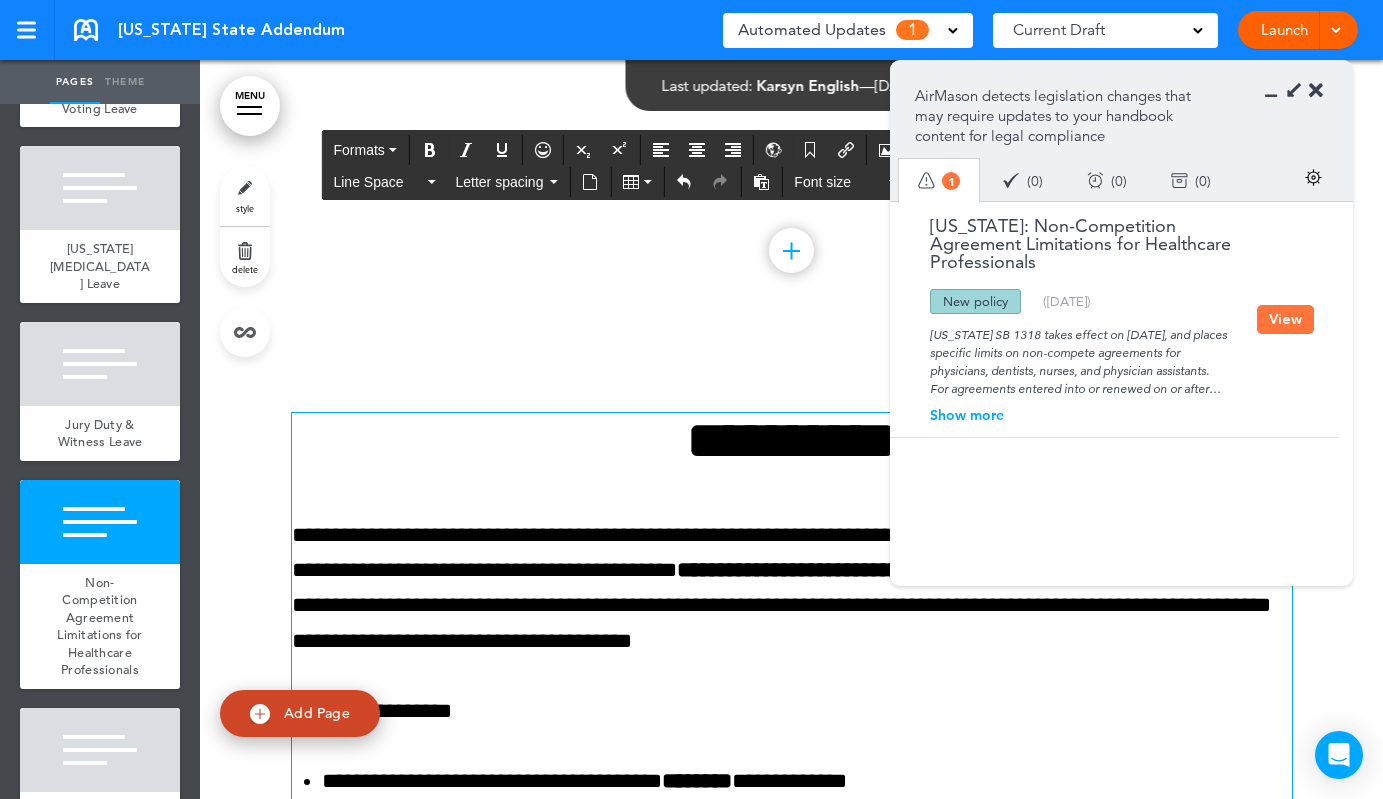 click on "**********" at bounding box center (792, 440) 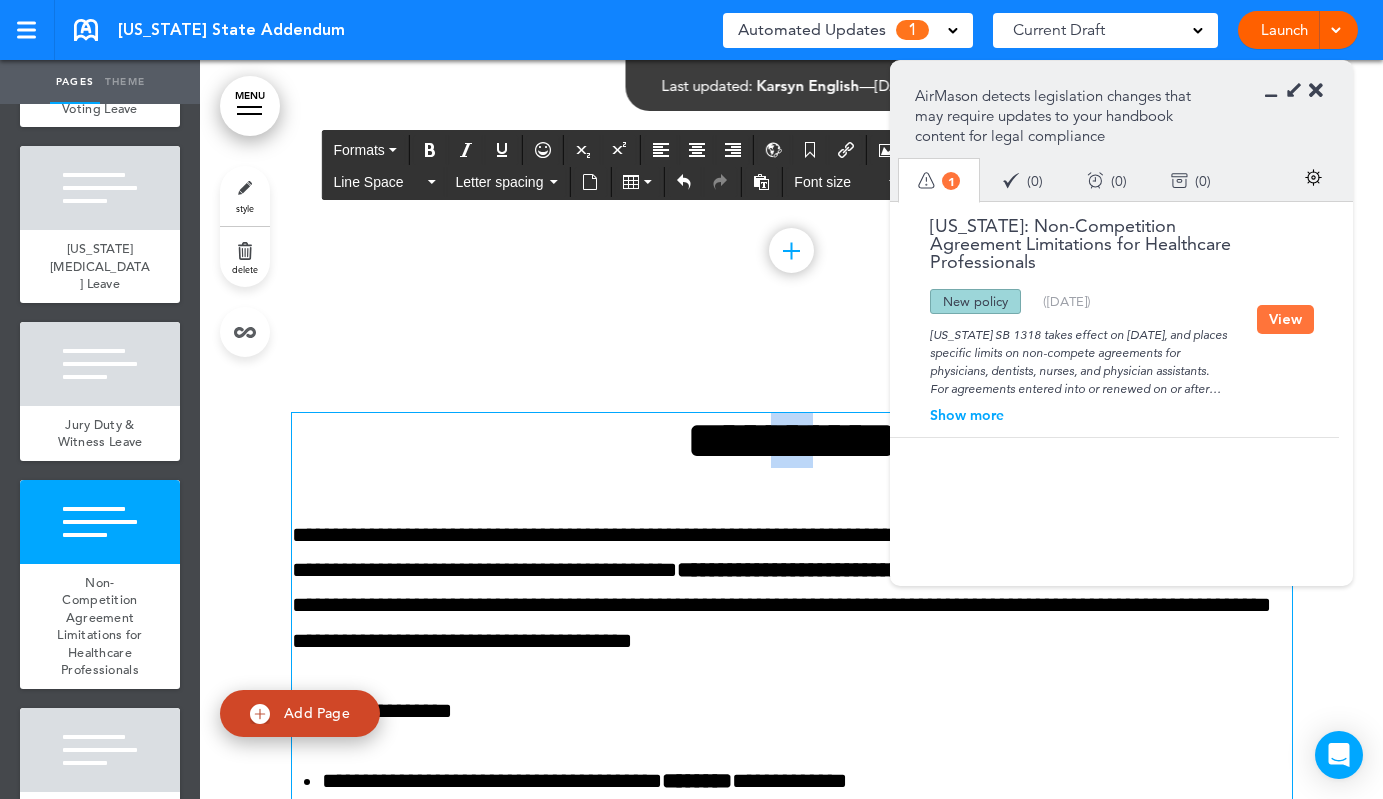 click on "**********" at bounding box center (792, 440) 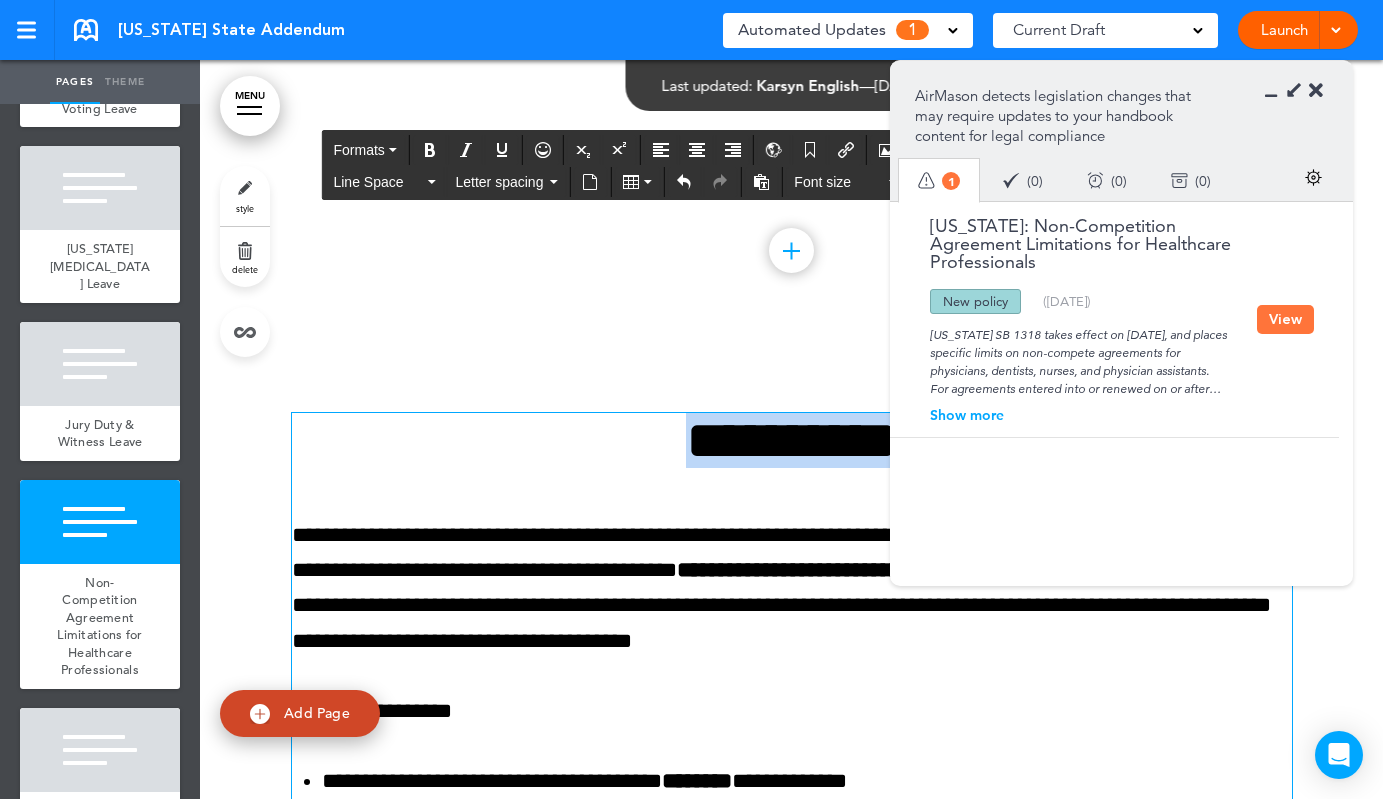 click on "**********" at bounding box center [792, 440] 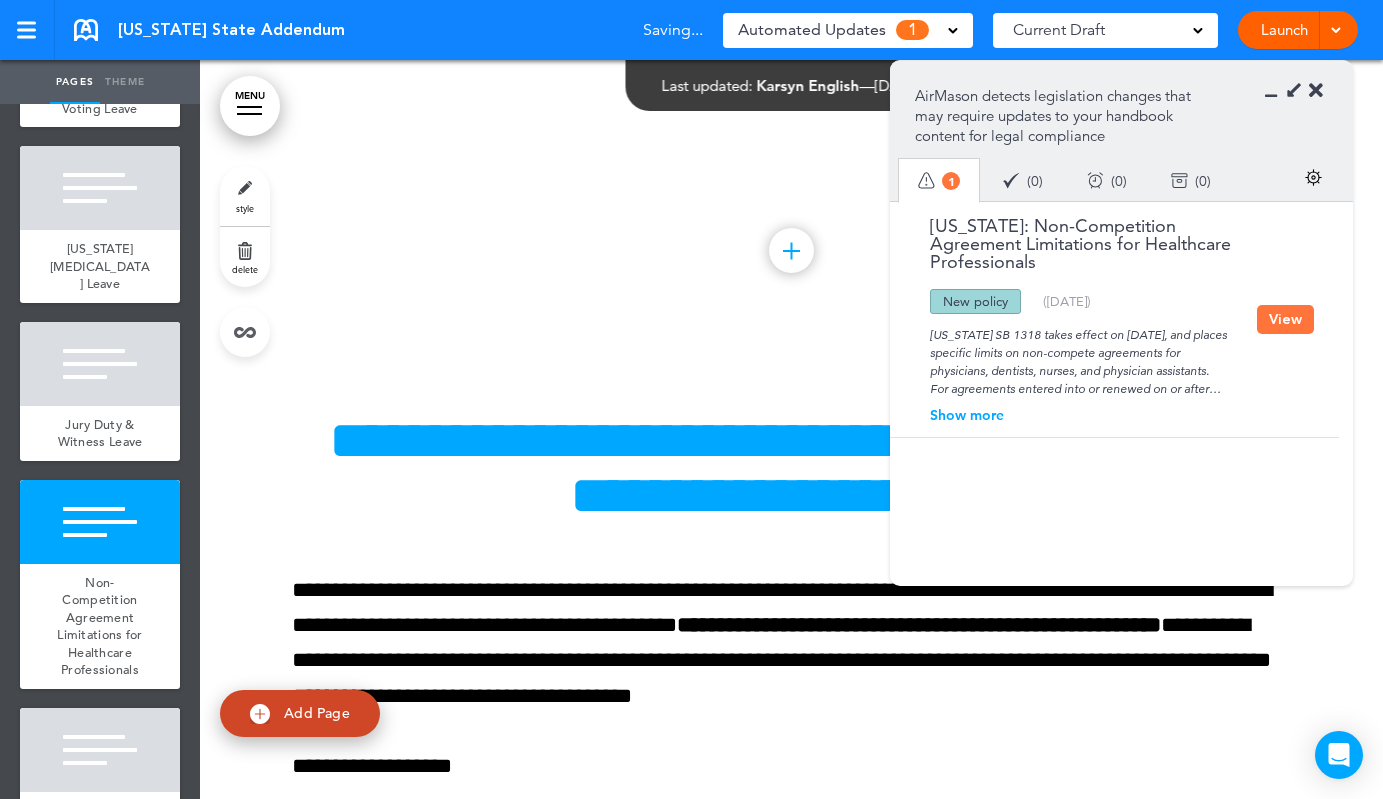 click at bounding box center (1316, 91) 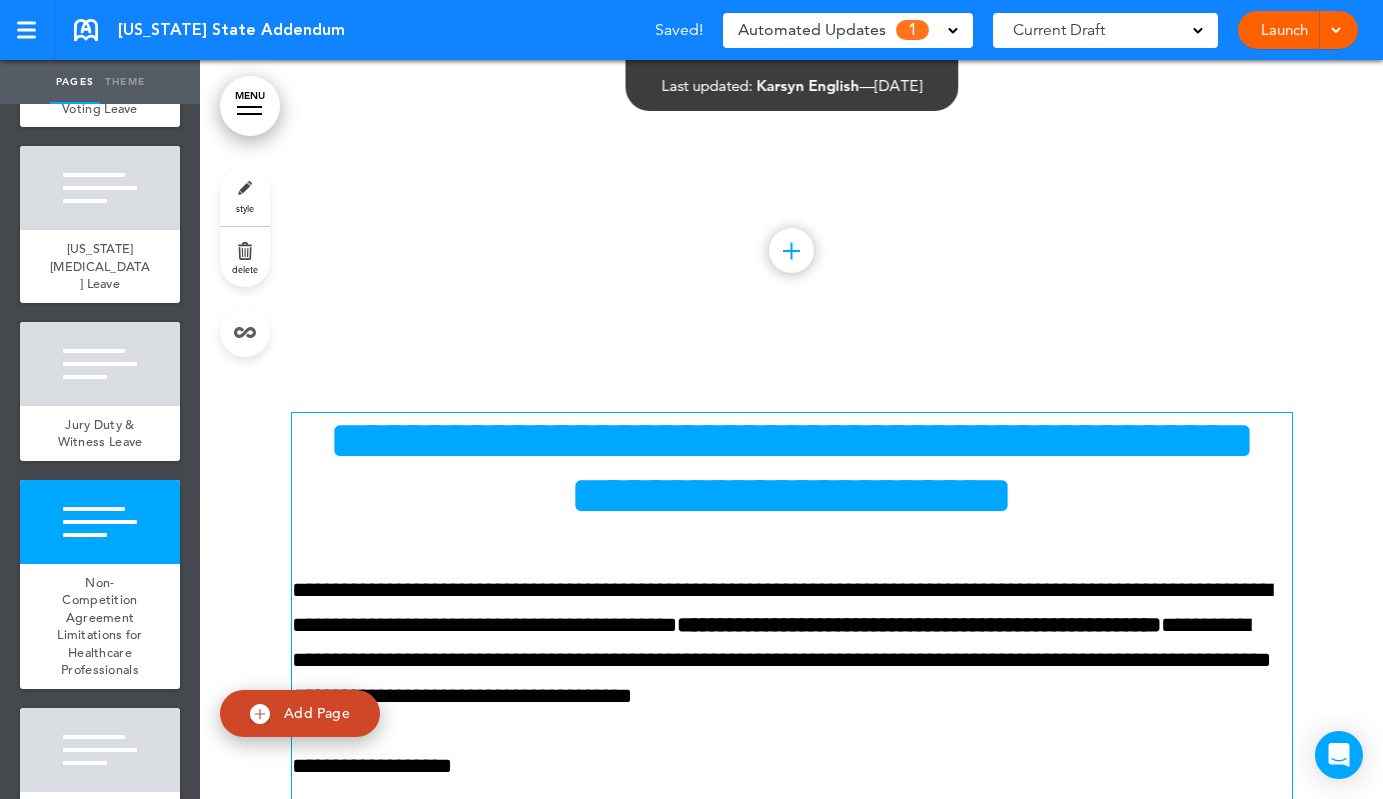 click on "**********" at bounding box center (792, 468) 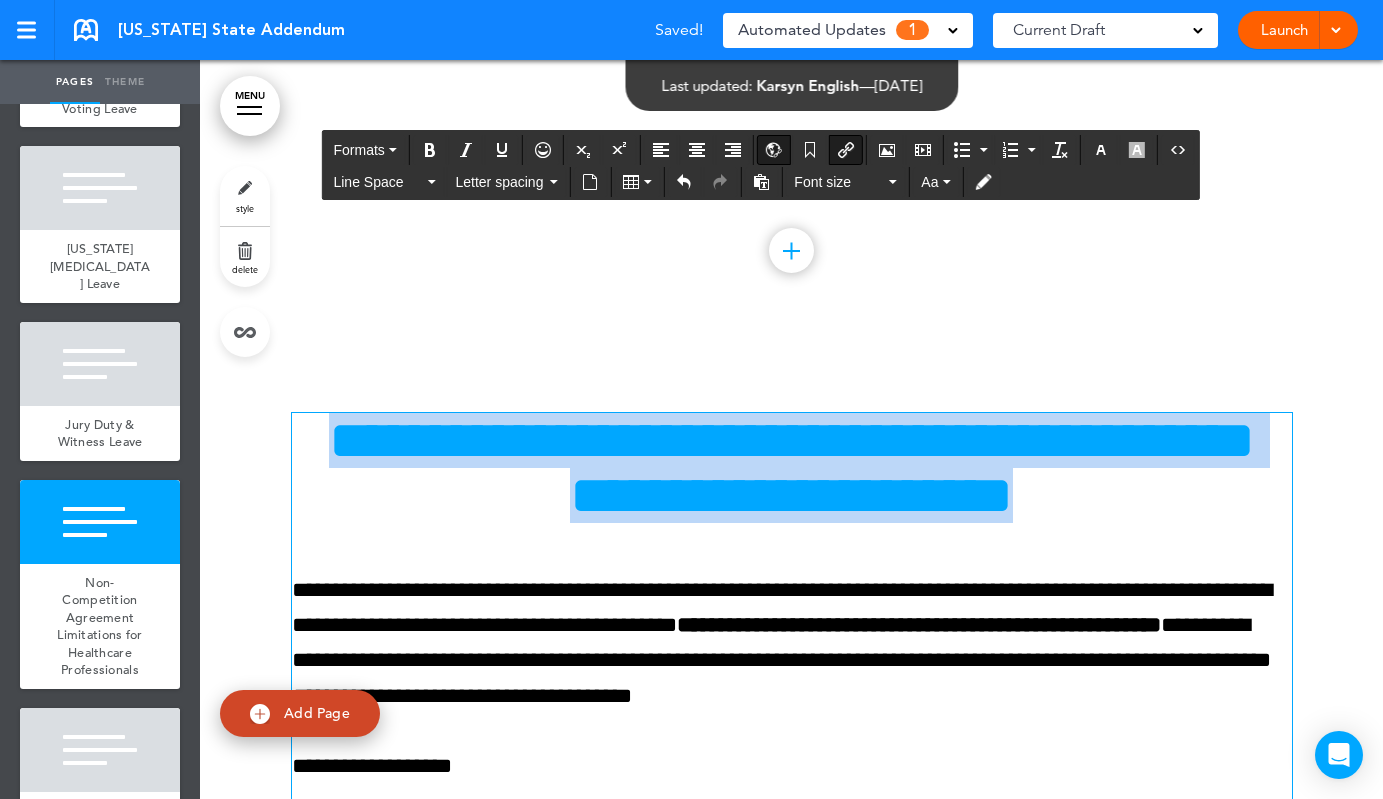 drag, startPoint x: 1273, startPoint y: 499, endPoint x: 434, endPoint y: 445, distance: 840.73596 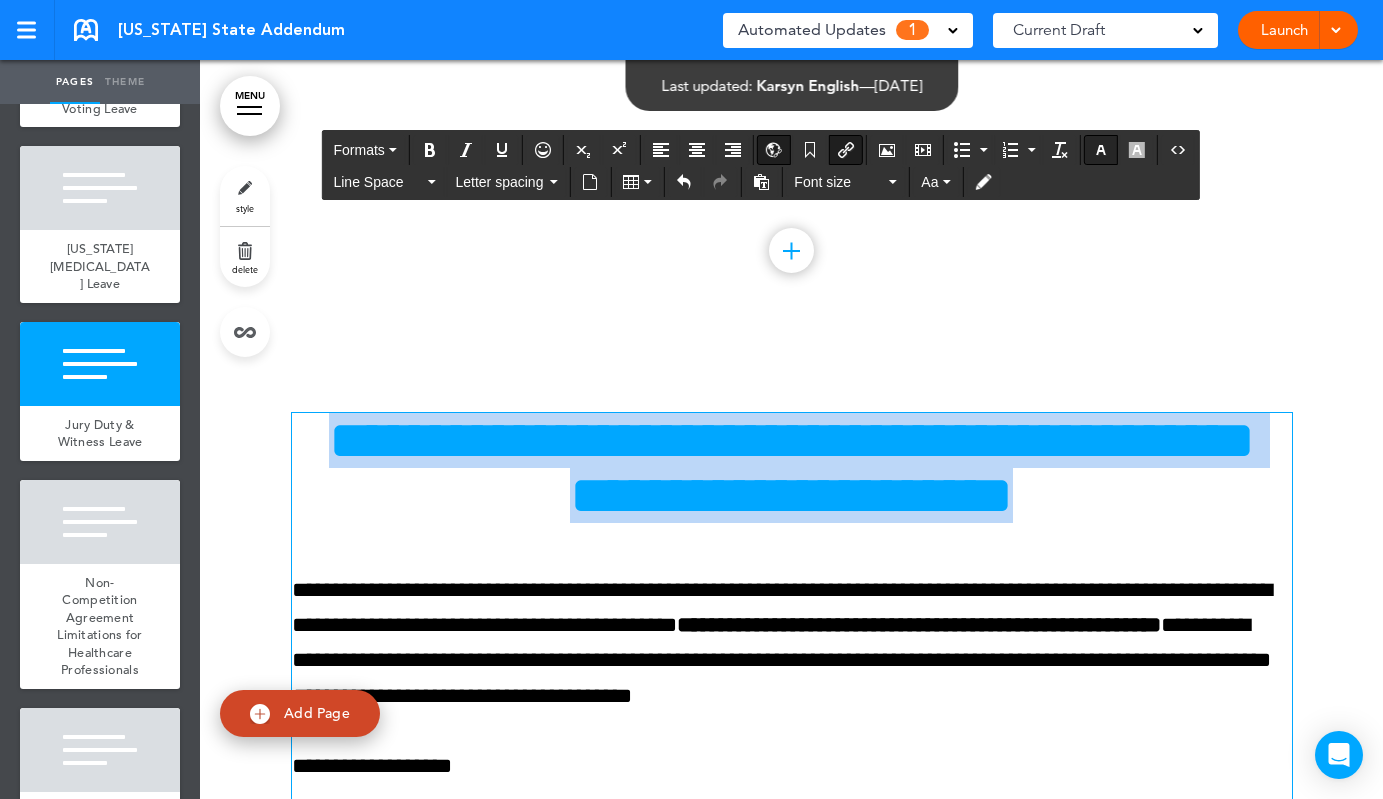 click at bounding box center [1101, 150] 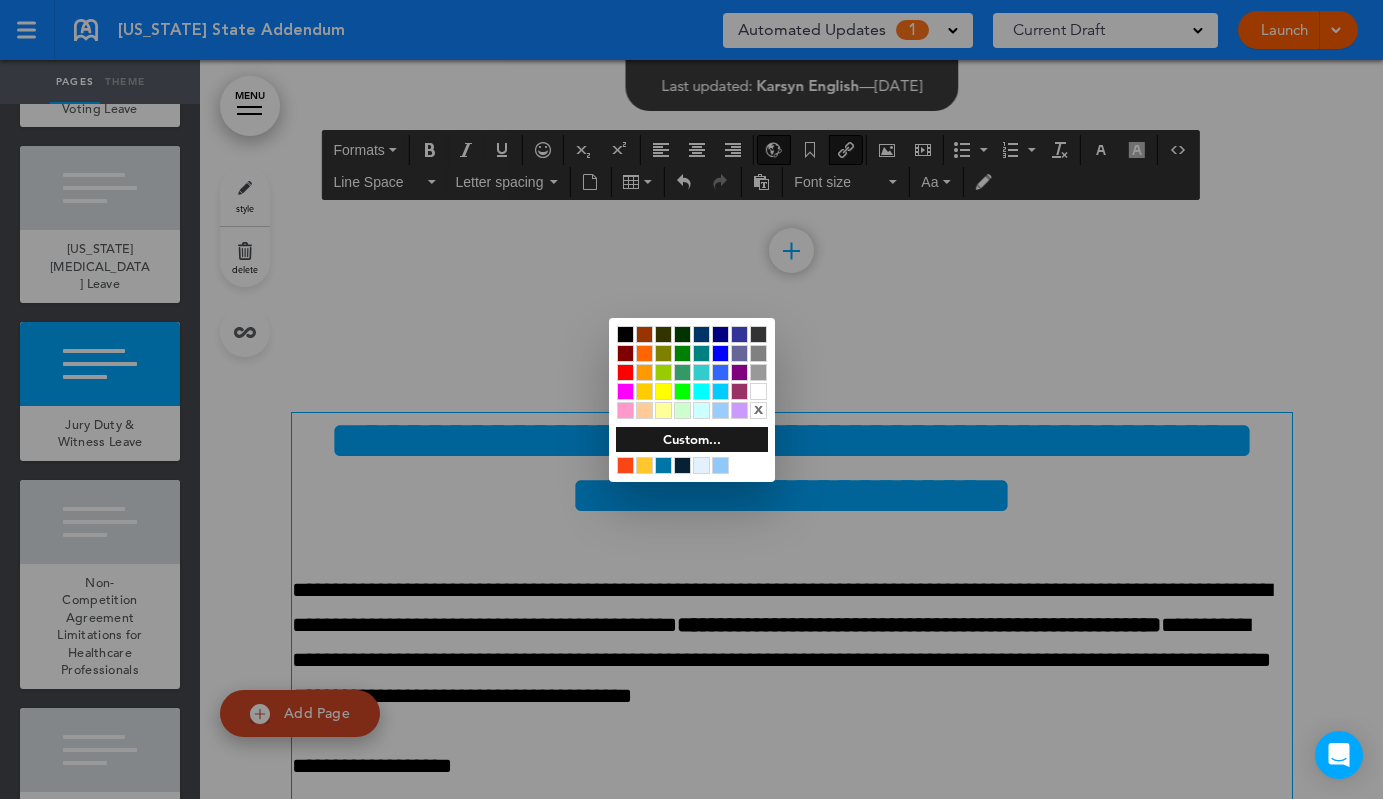 click at bounding box center [625, 334] 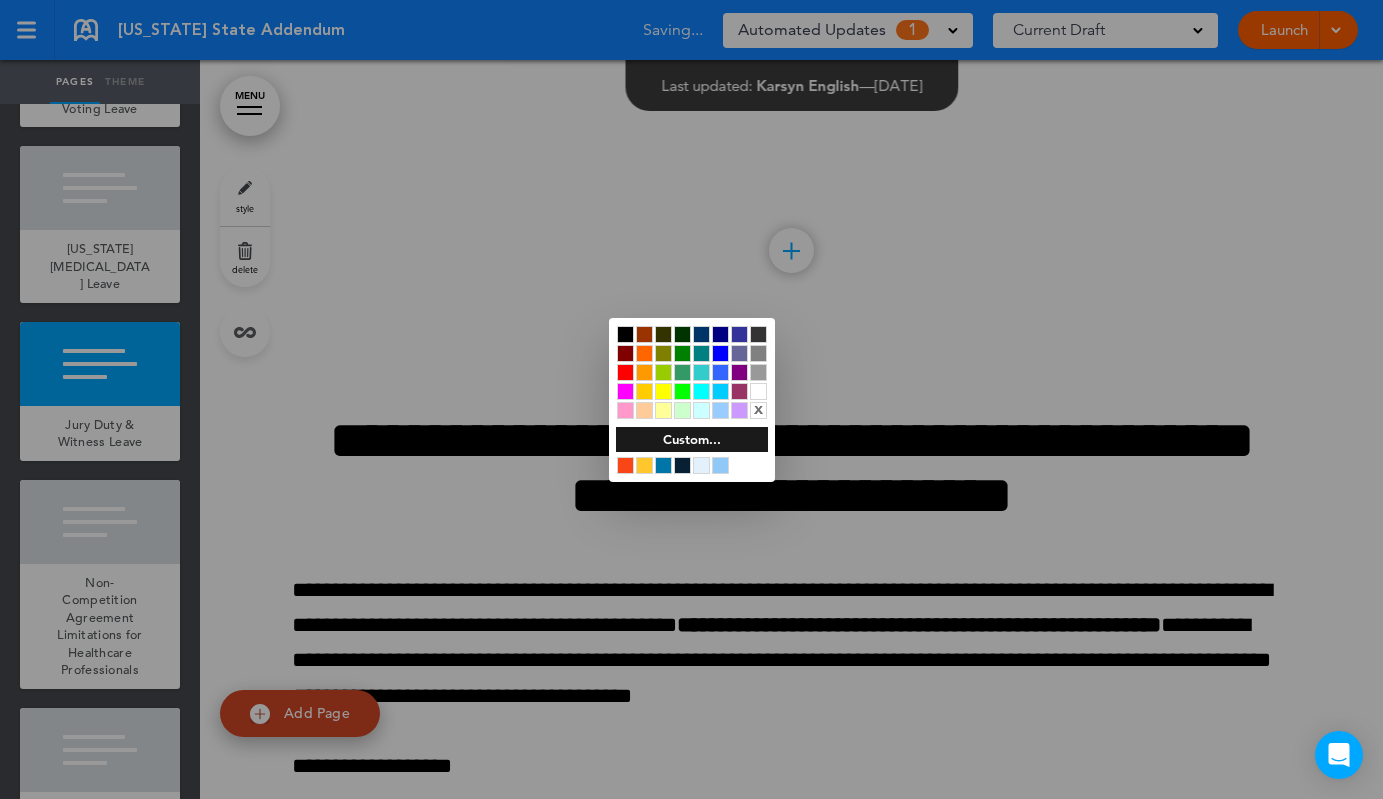 click at bounding box center (691, 399) 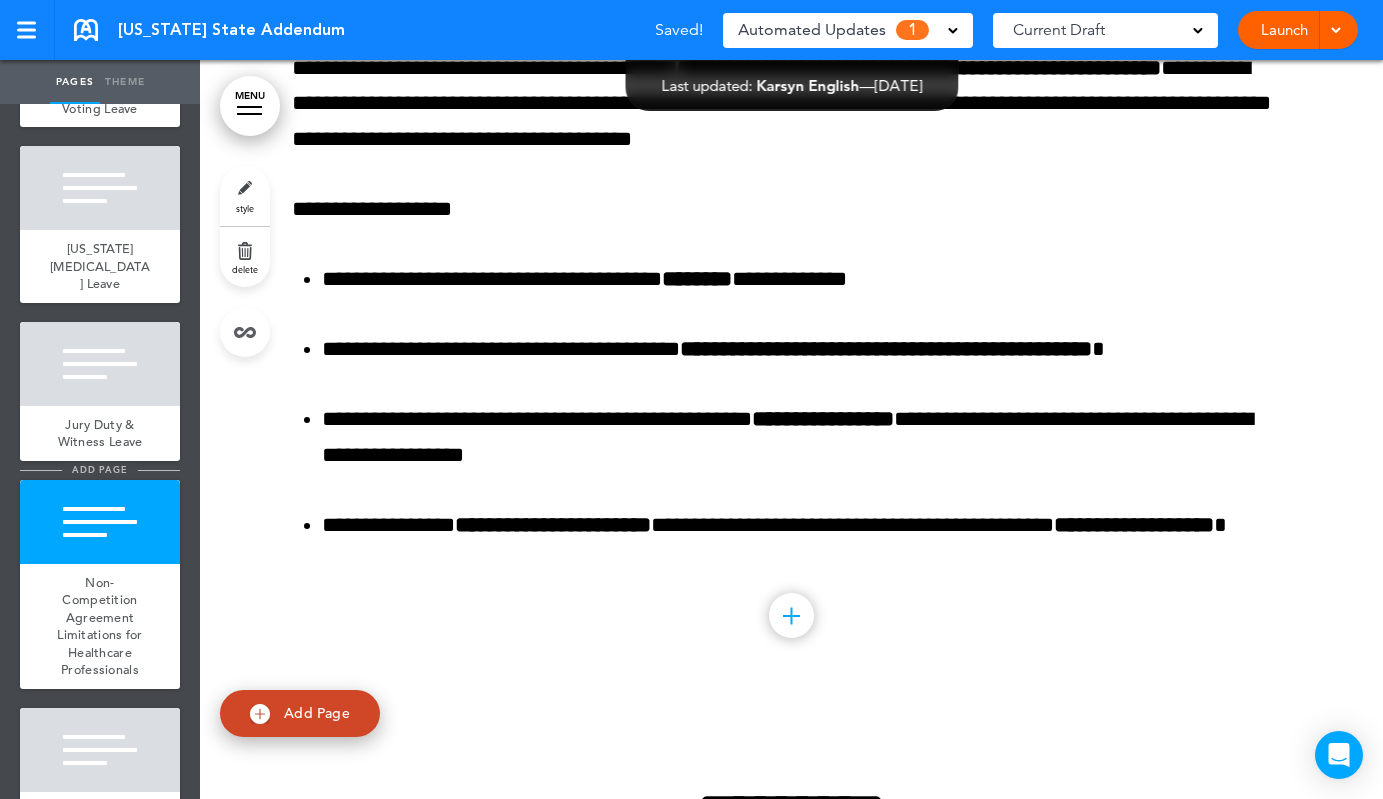 scroll, scrollTop: 7695, scrollLeft: 0, axis: vertical 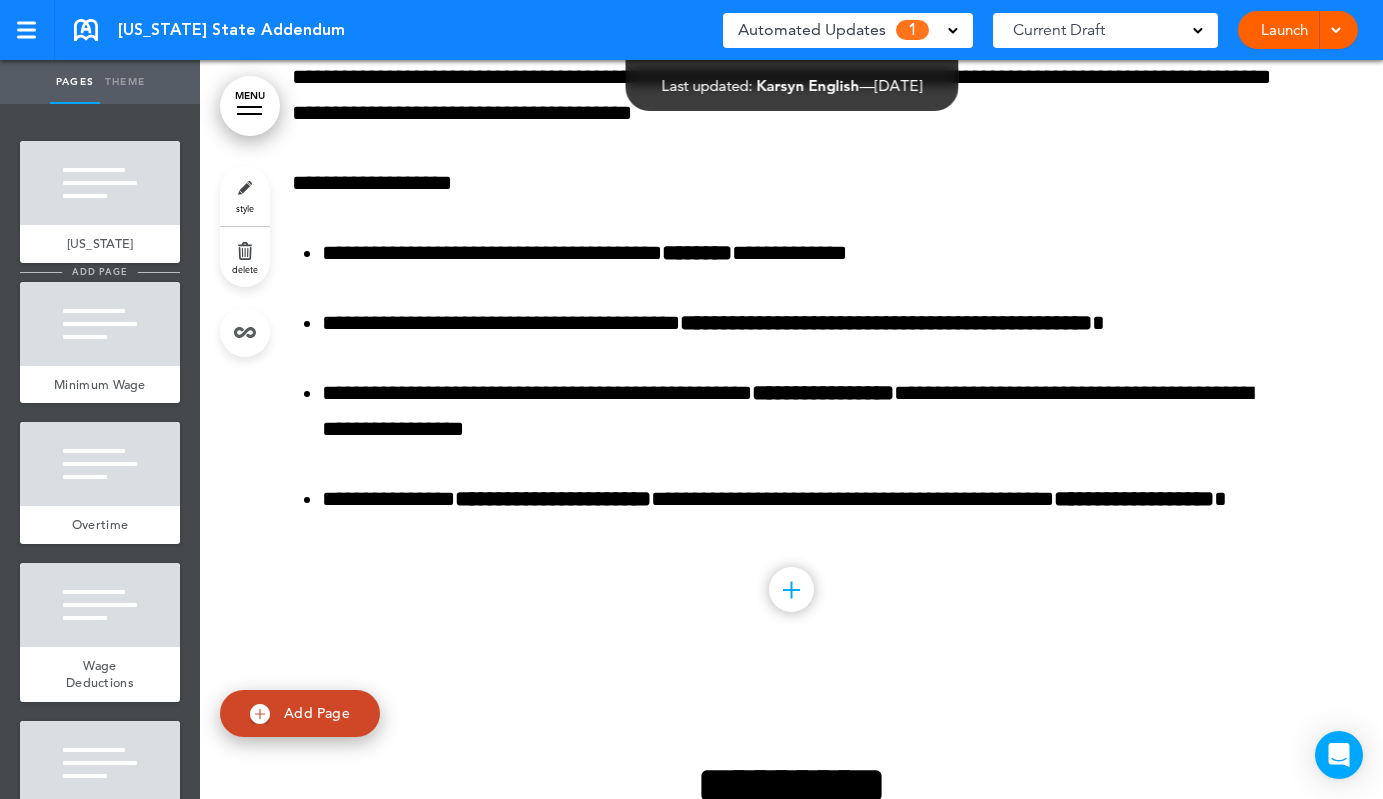 click on "add page" at bounding box center [99, 271] 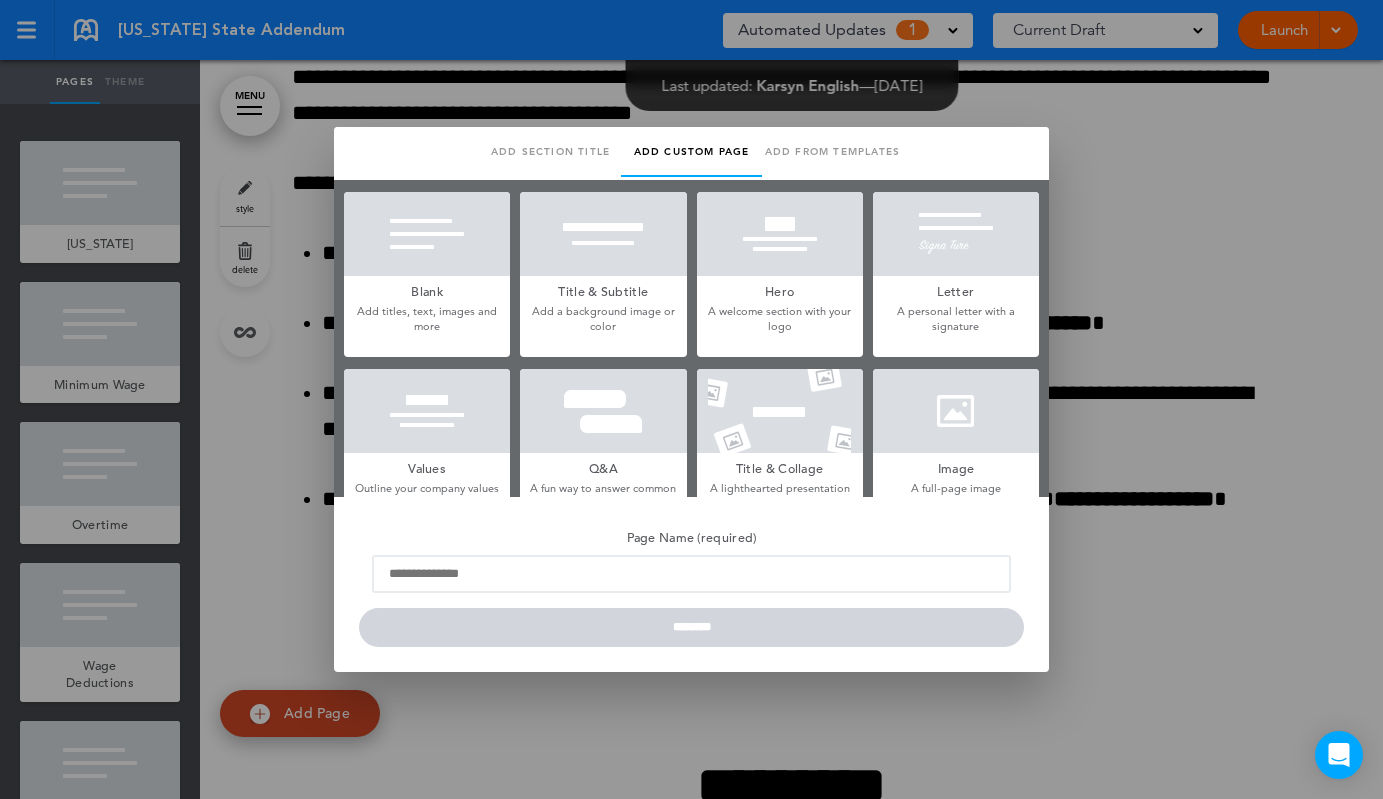 click at bounding box center [691, 399] 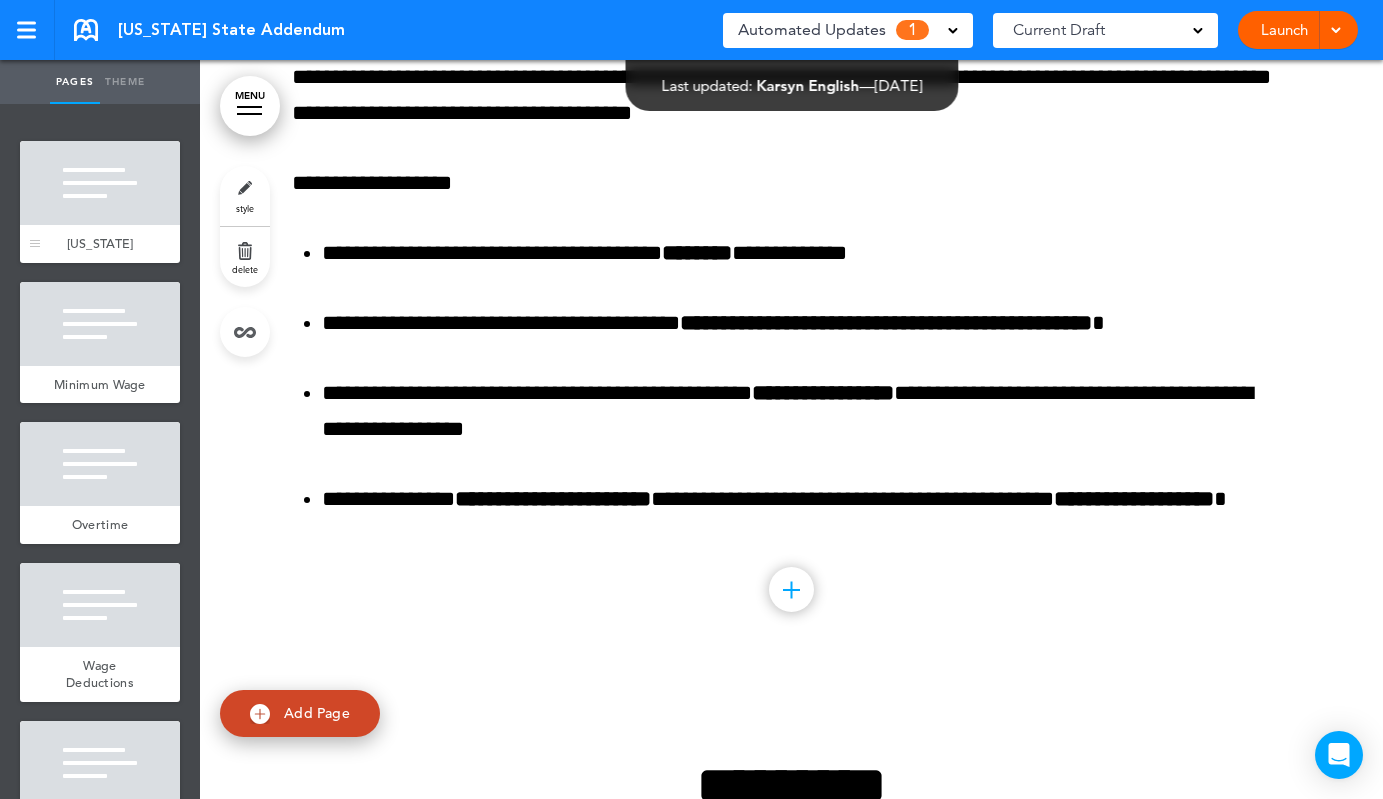 click at bounding box center [100, 183] 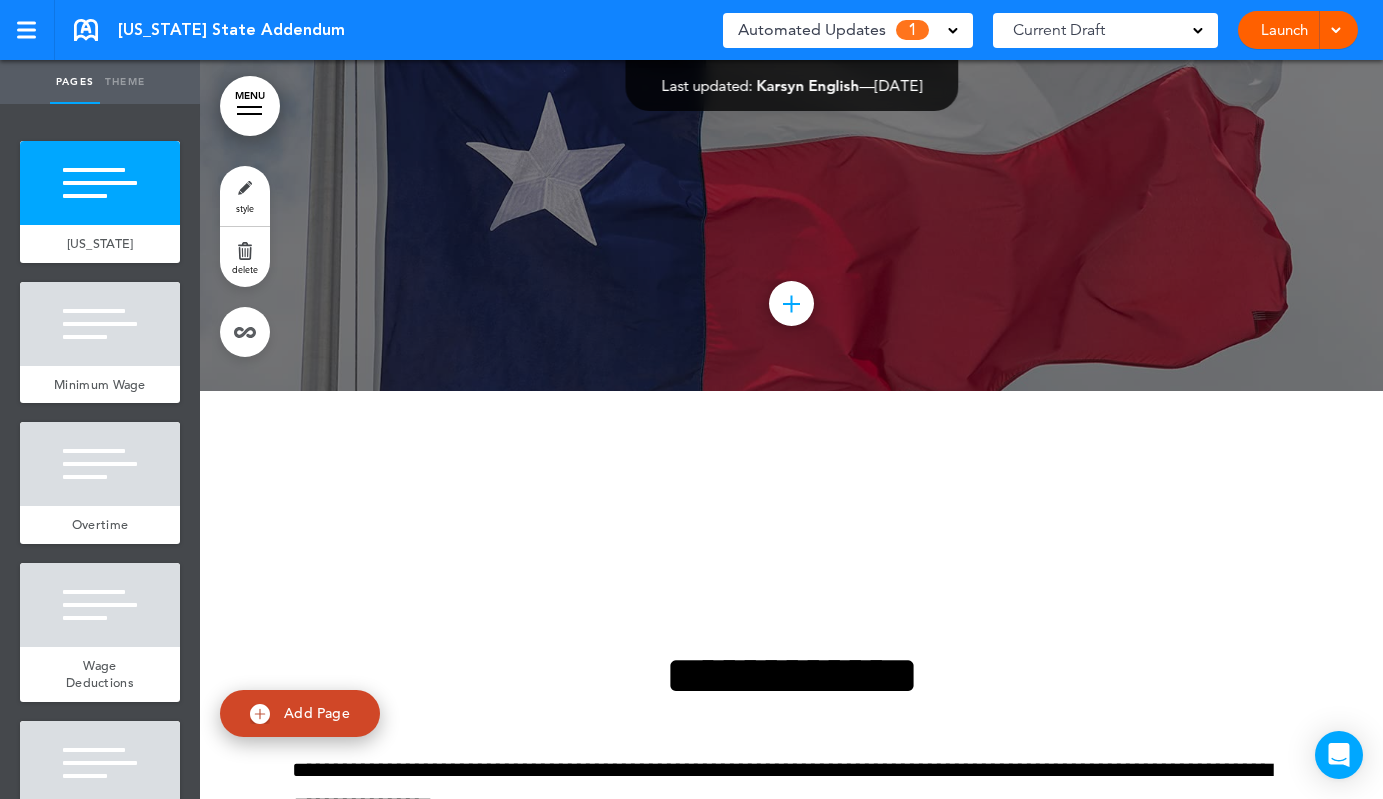 scroll, scrollTop: 0, scrollLeft: 0, axis: both 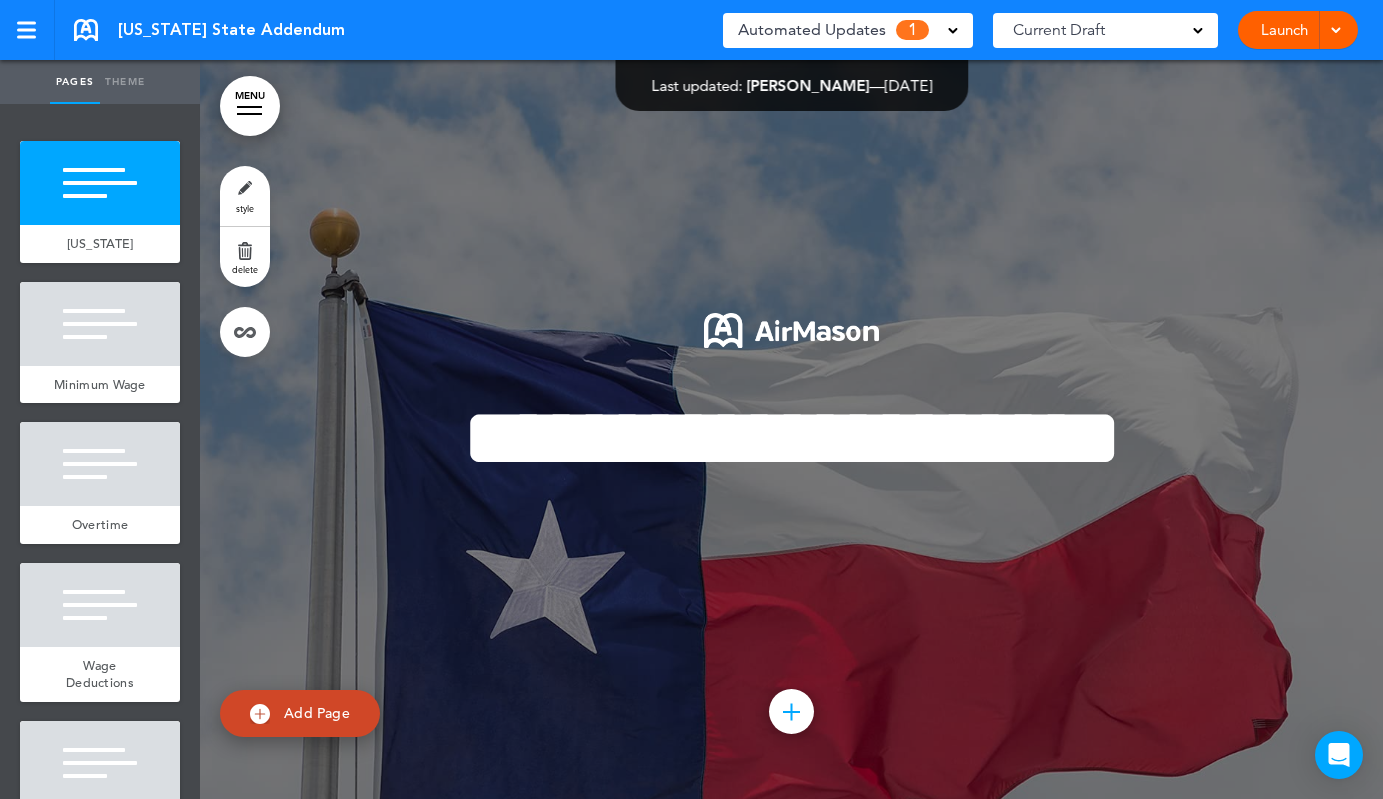 click on "1" at bounding box center (912, 30) 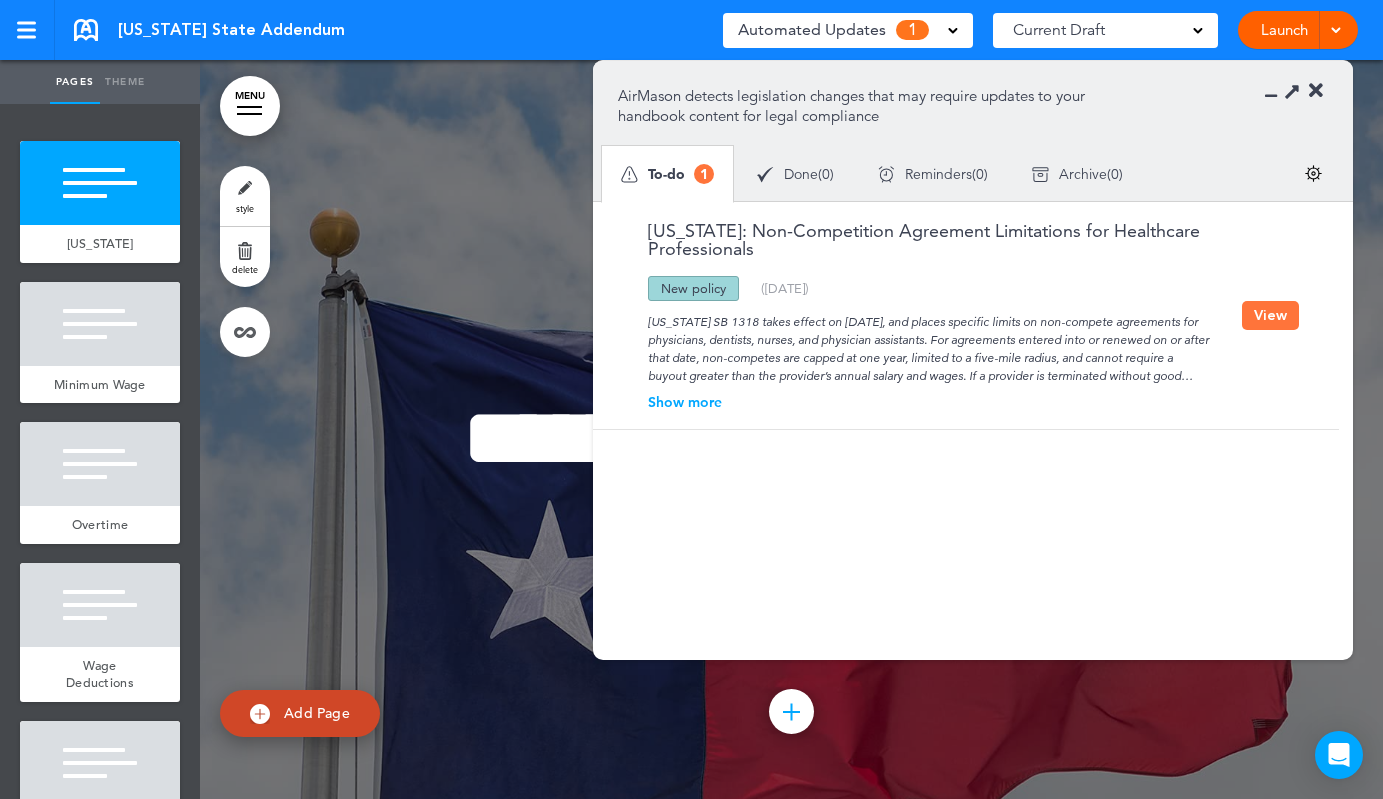 click on "Show more" at bounding box center (930, 402) 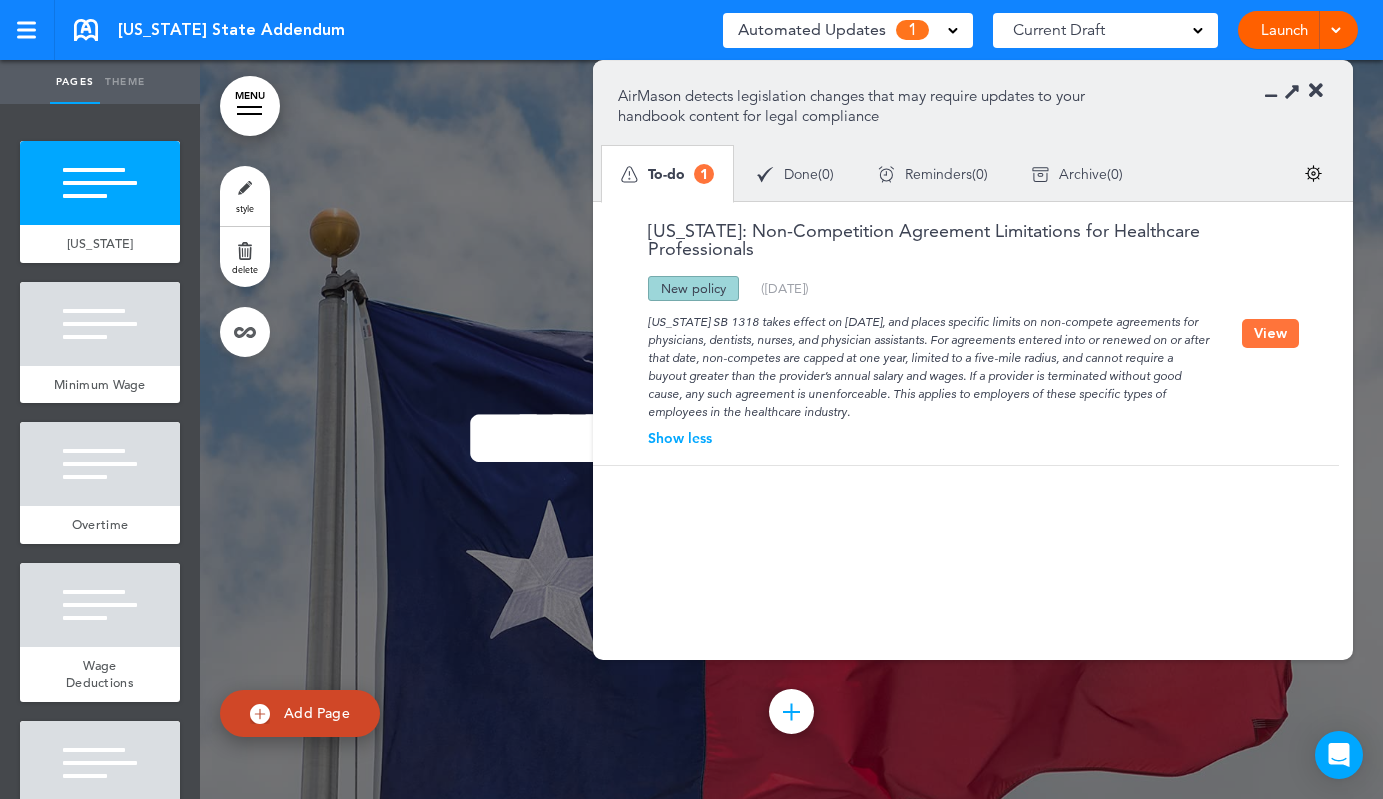 click on "Texas SB 1318 takes effect on September 1, 2025, and places specific limits on non-compete agreements for physicians, dentists, nurses, and physician assistants. For agreements entered into or renewed on or after that date, non-competes are capped at one year, limited to a five-mile radius, and cannot require a buyout greater than the provider’s annual salary and wages. If a provider is terminated without good cause, any such agreement is unenforceable. This applies to employers of these specific types of employees in the healthcare industry." at bounding box center (930, 361) 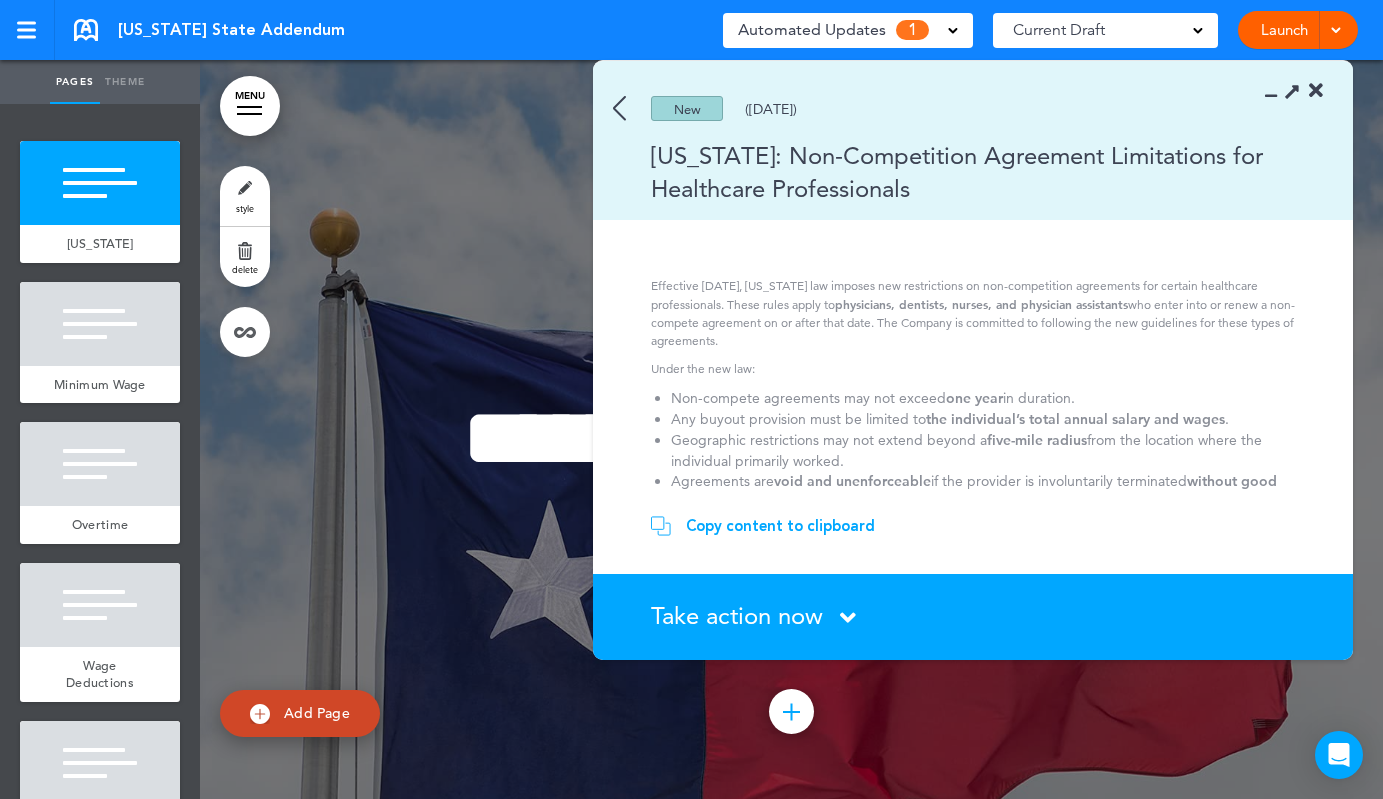 scroll, scrollTop: 76, scrollLeft: 0, axis: vertical 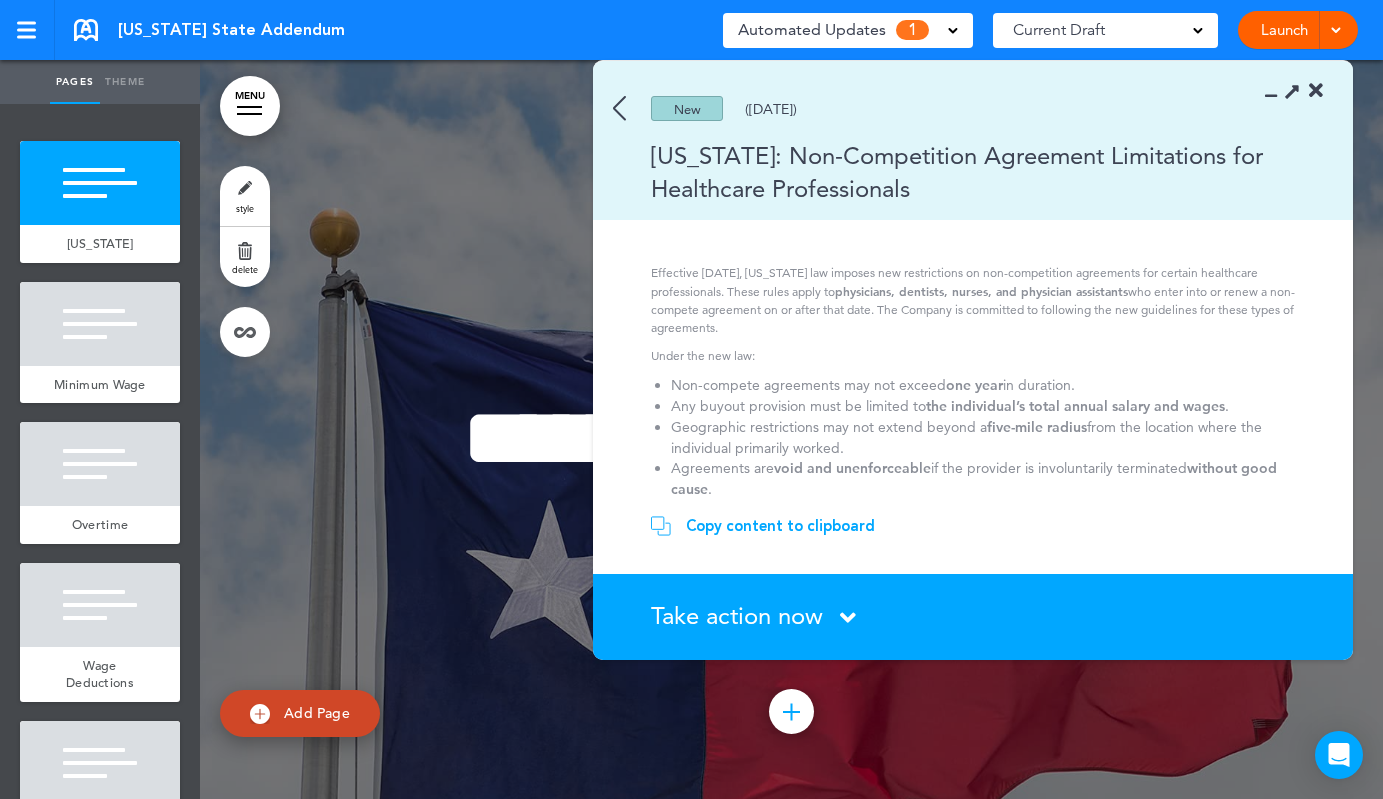 click on "Take action now" at bounding box center (737, 615) 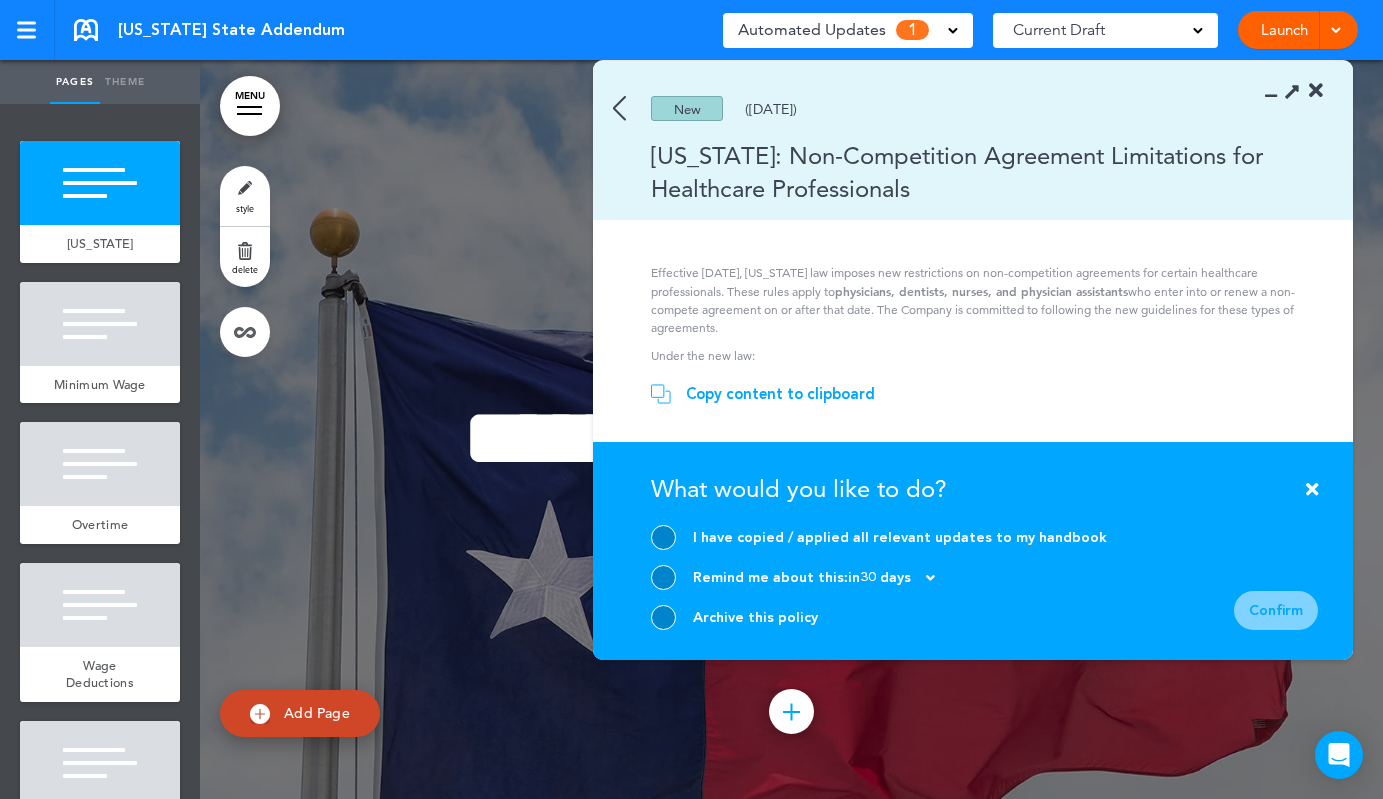click on "I have copied / applied all relevant updates to my
handbook" at bounding box center (900, 537) 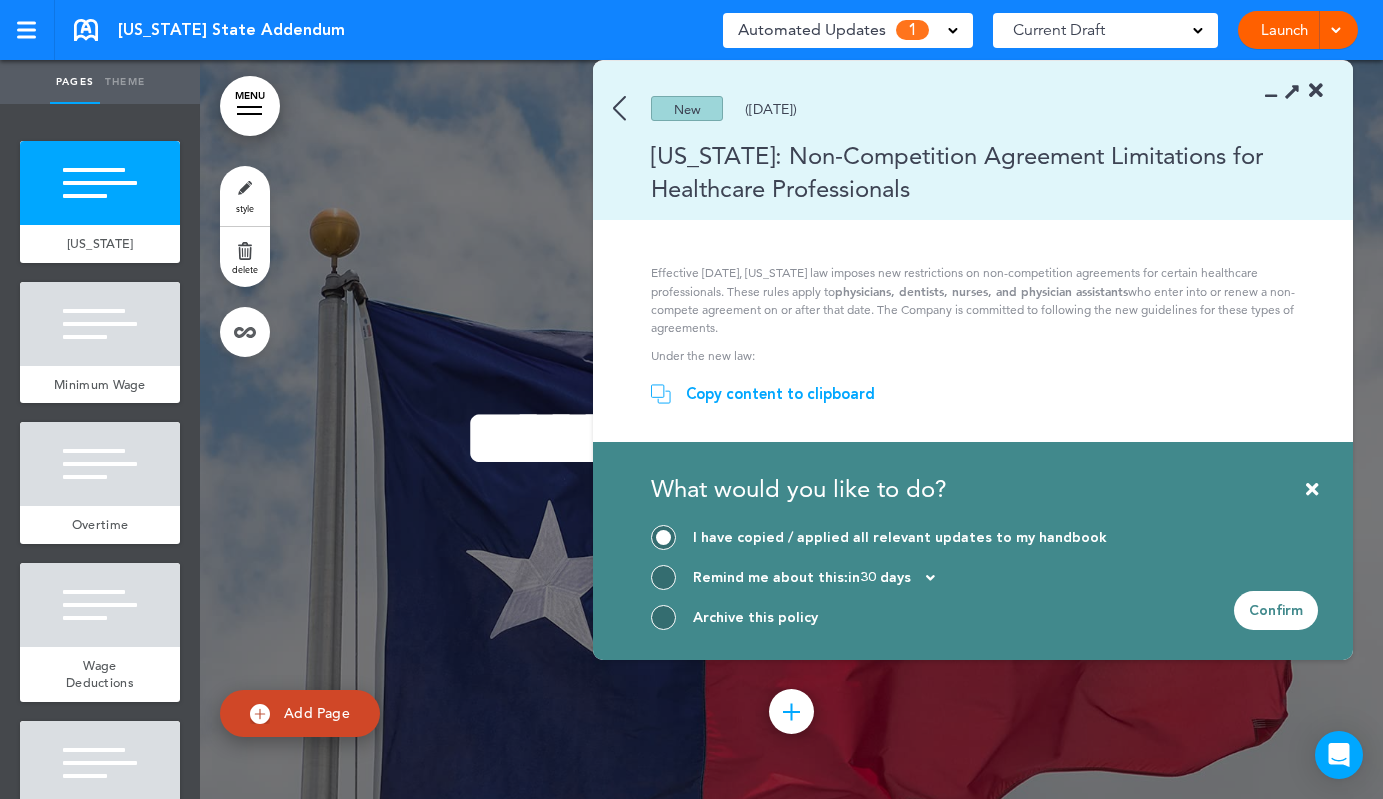 click on "Confirm" at bounding box center [1276, 610] 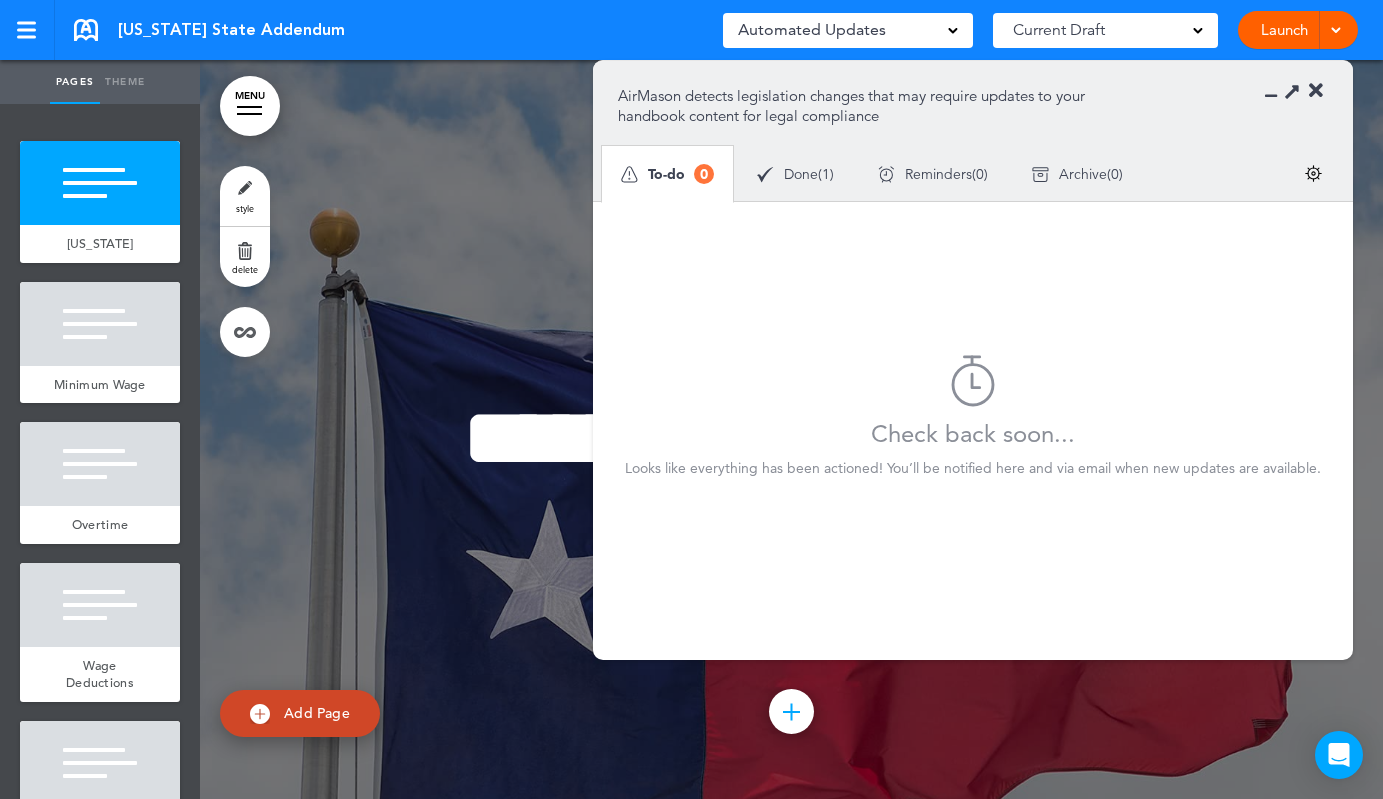 click at bounding box center (1316, 91) 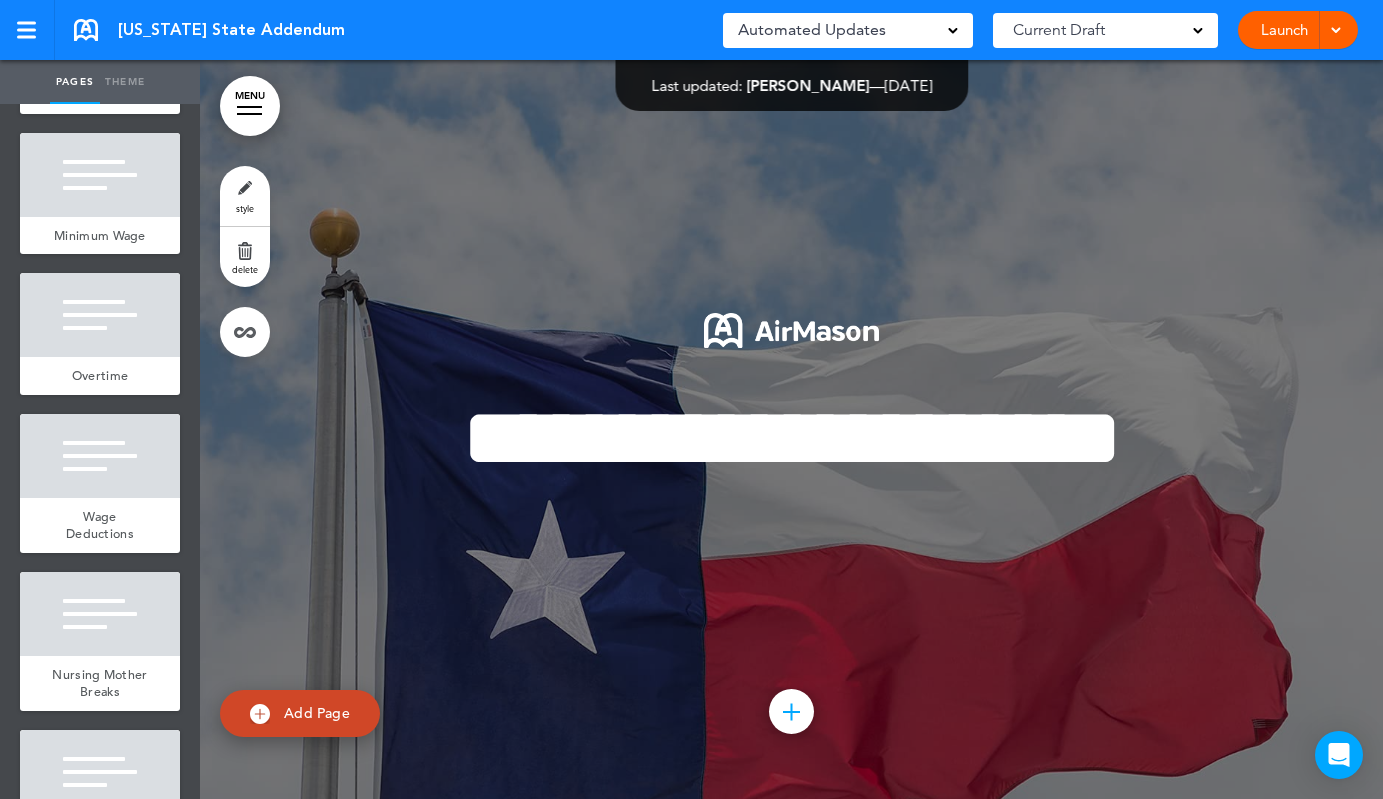 scroll, scrollTop: 0, scrollLeft: 0, axis: both 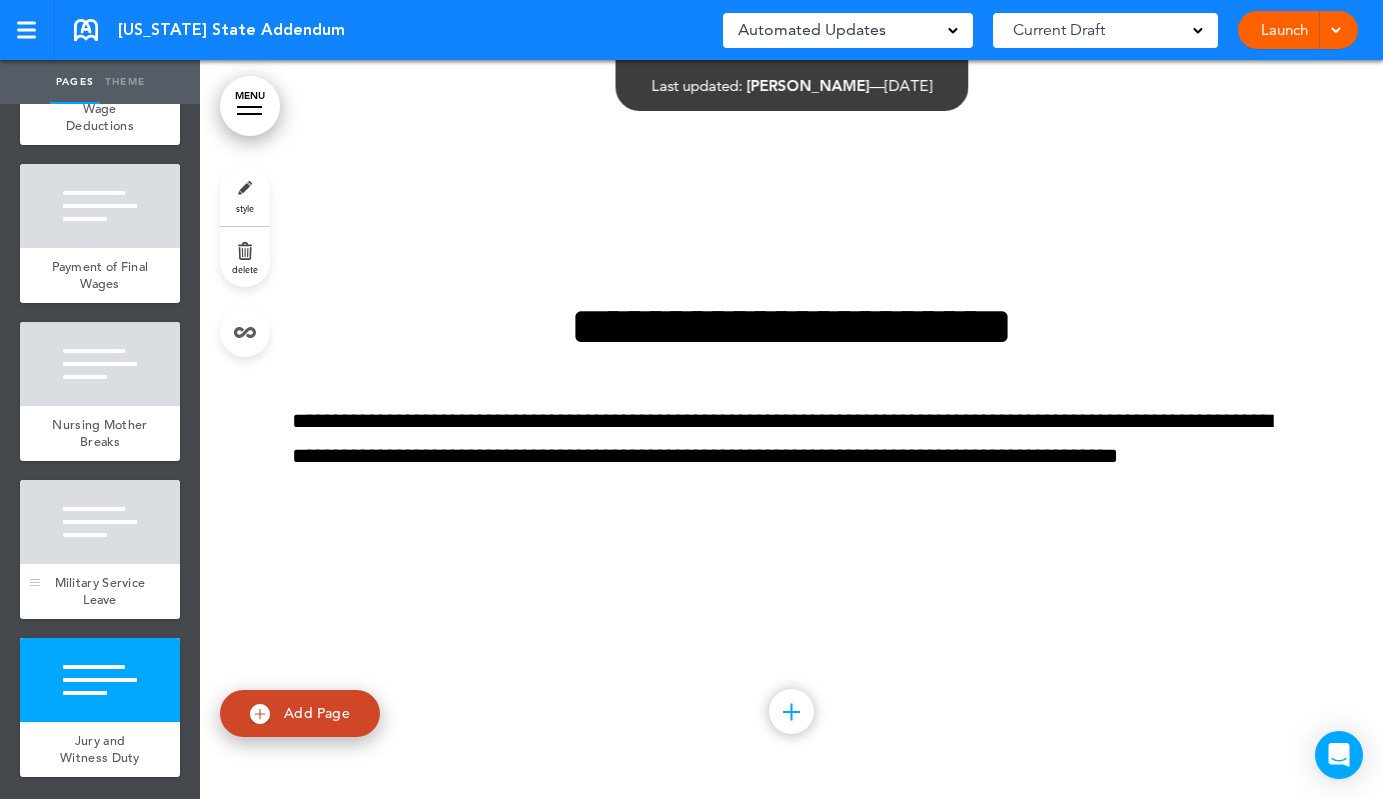 click at bounding box center [100, 522] 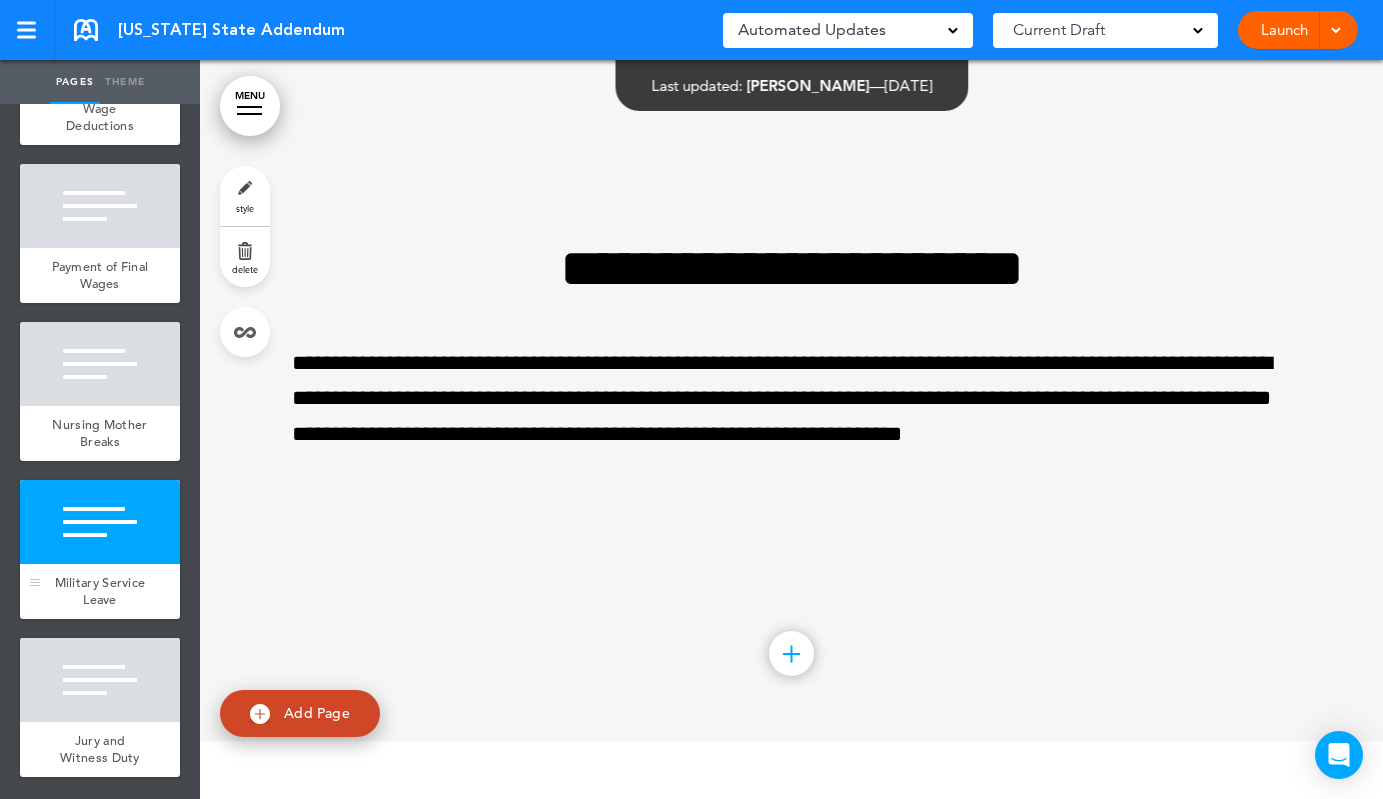 scroll, scrollTop: 4434, scrollLeft: 0, axis: vertical 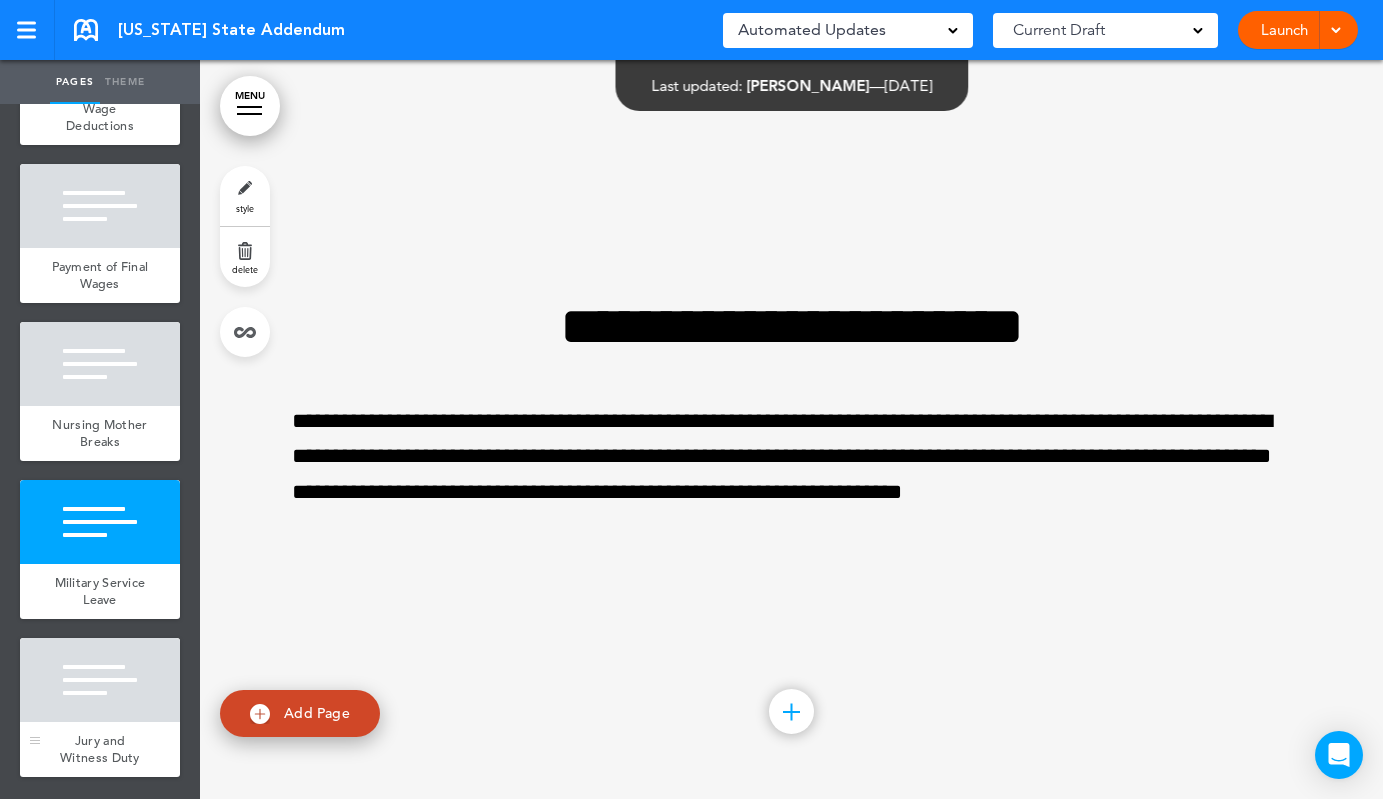 click at bounding box center [100, 680] 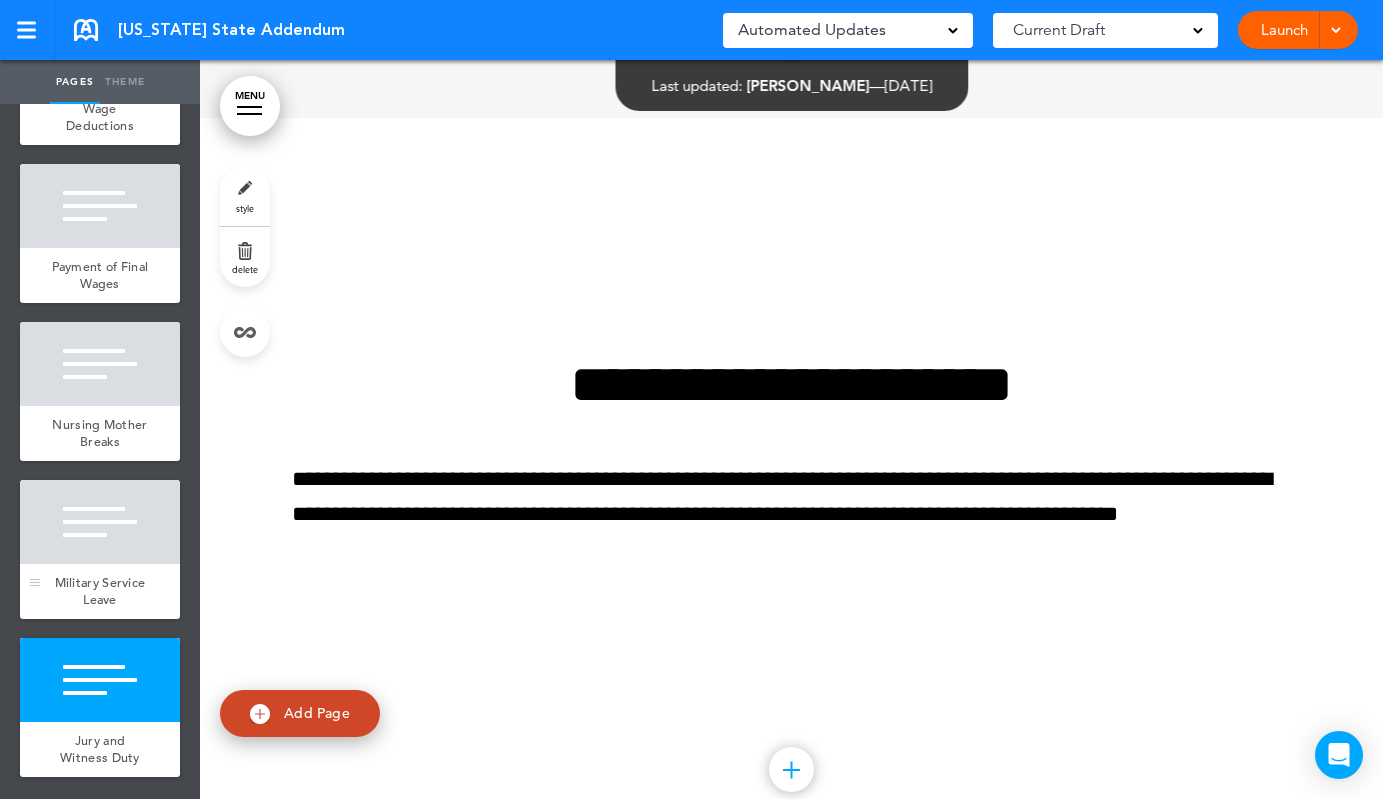 scroll, scrollTop: 5173, scrollLeft: 0, axis: vertical 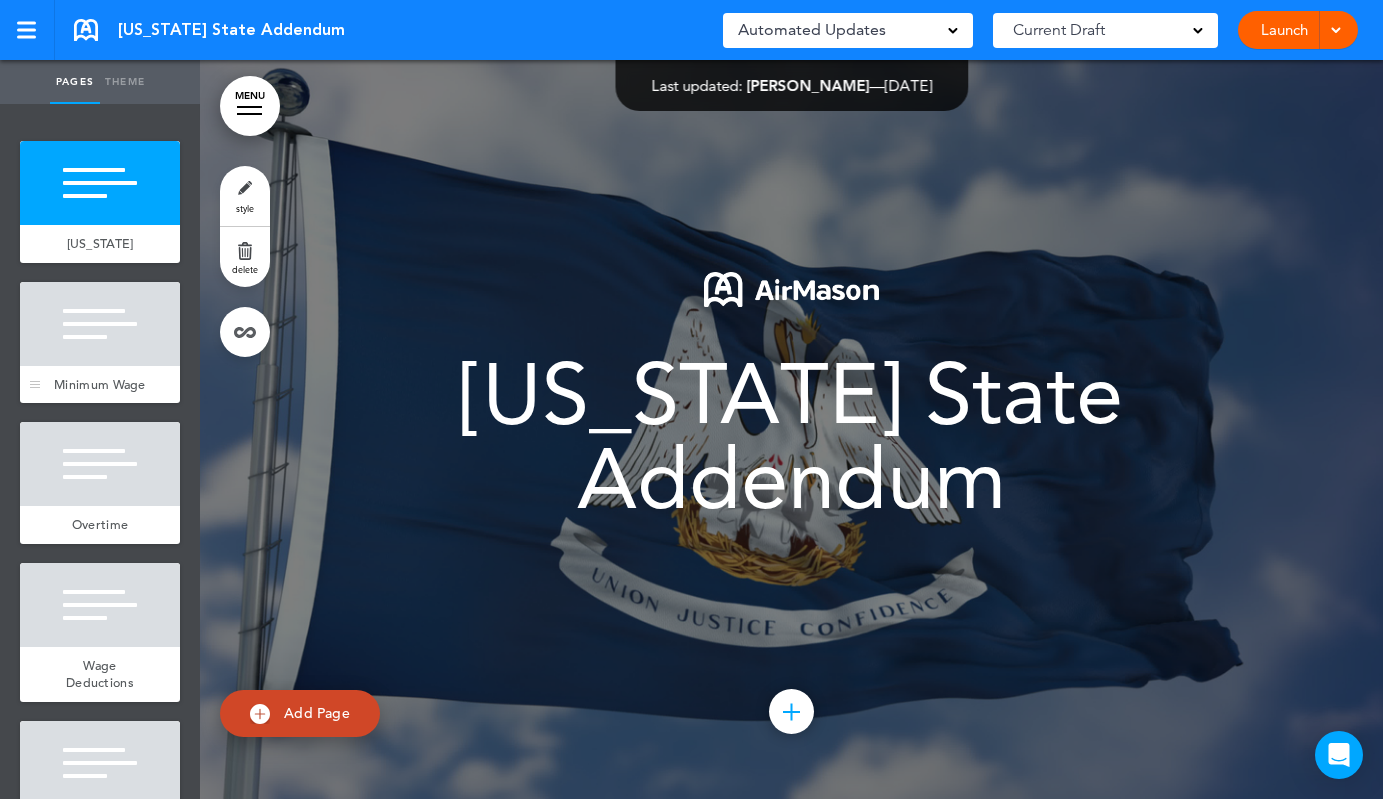 click at bounding box center (100, 324) 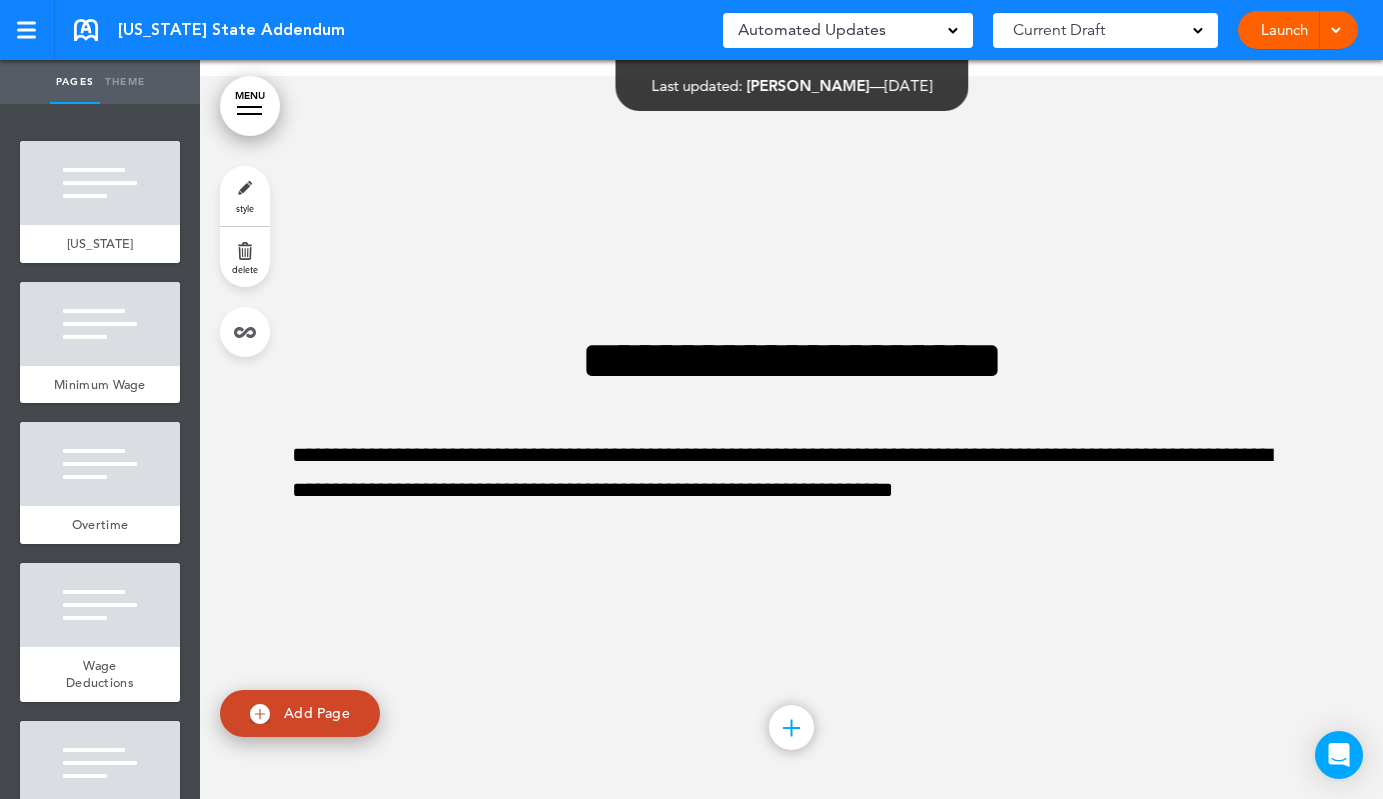 scroll, scrollTop: 7390, scrollLeft: 0, axis: vertical 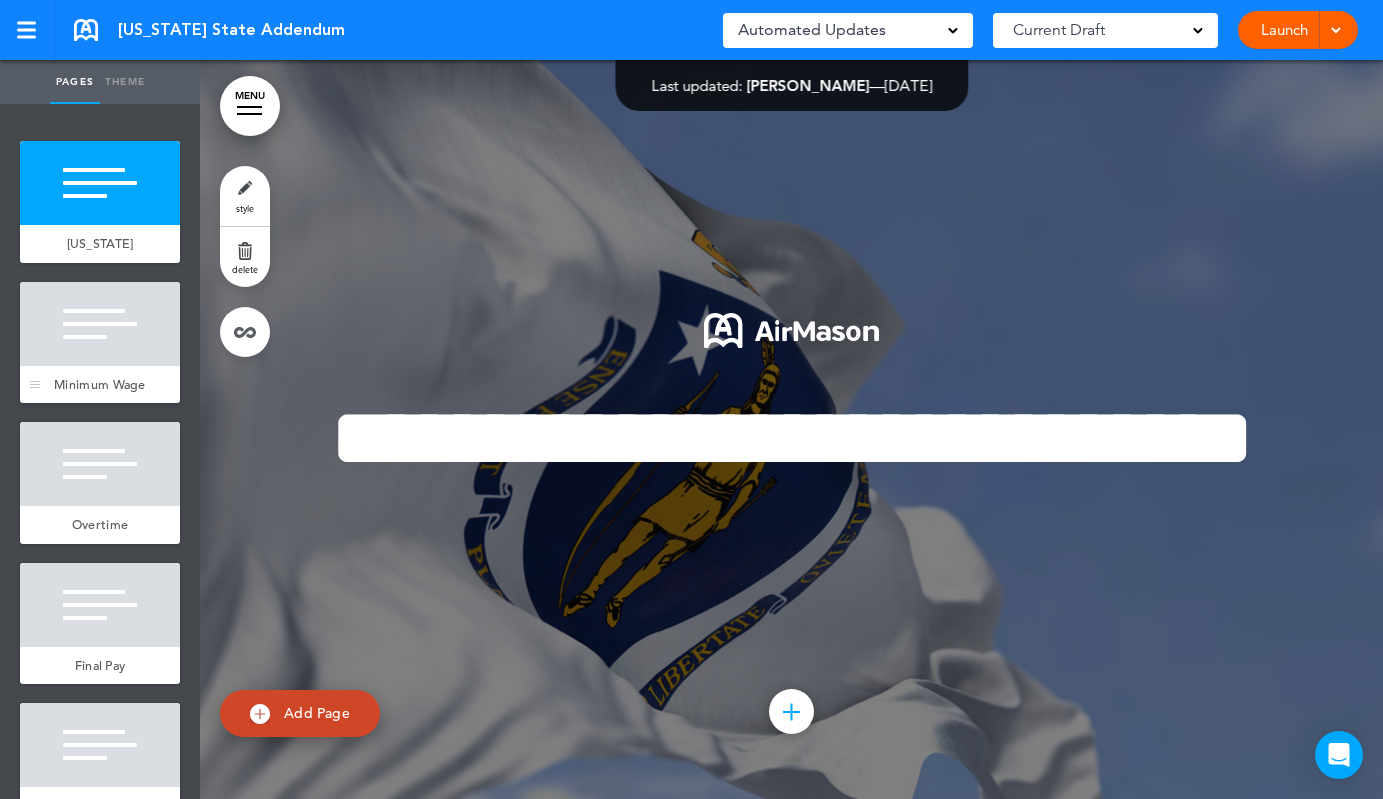 click at bounding box center (100, 324) 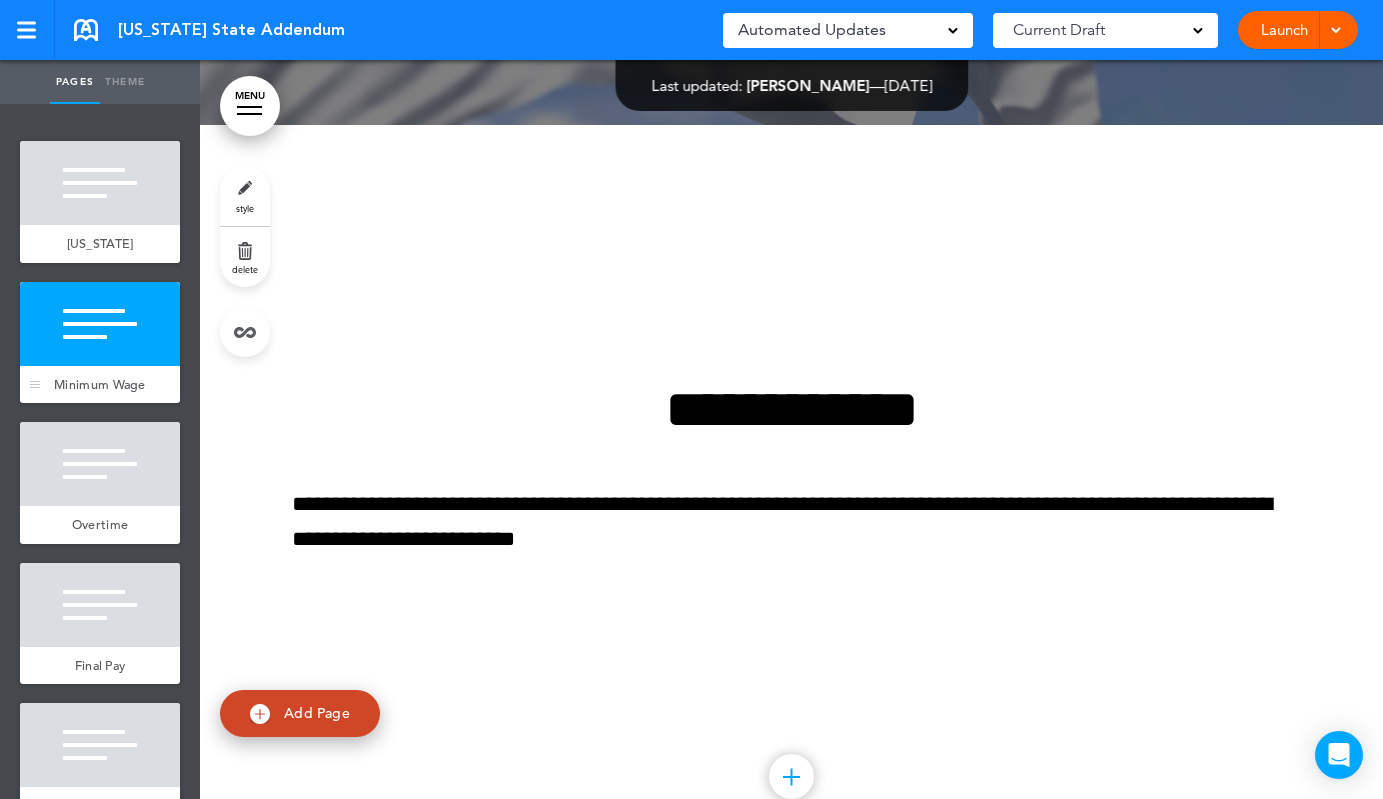 scroll, scrollTop: 739, scrollLeft: 0, axis: vertical 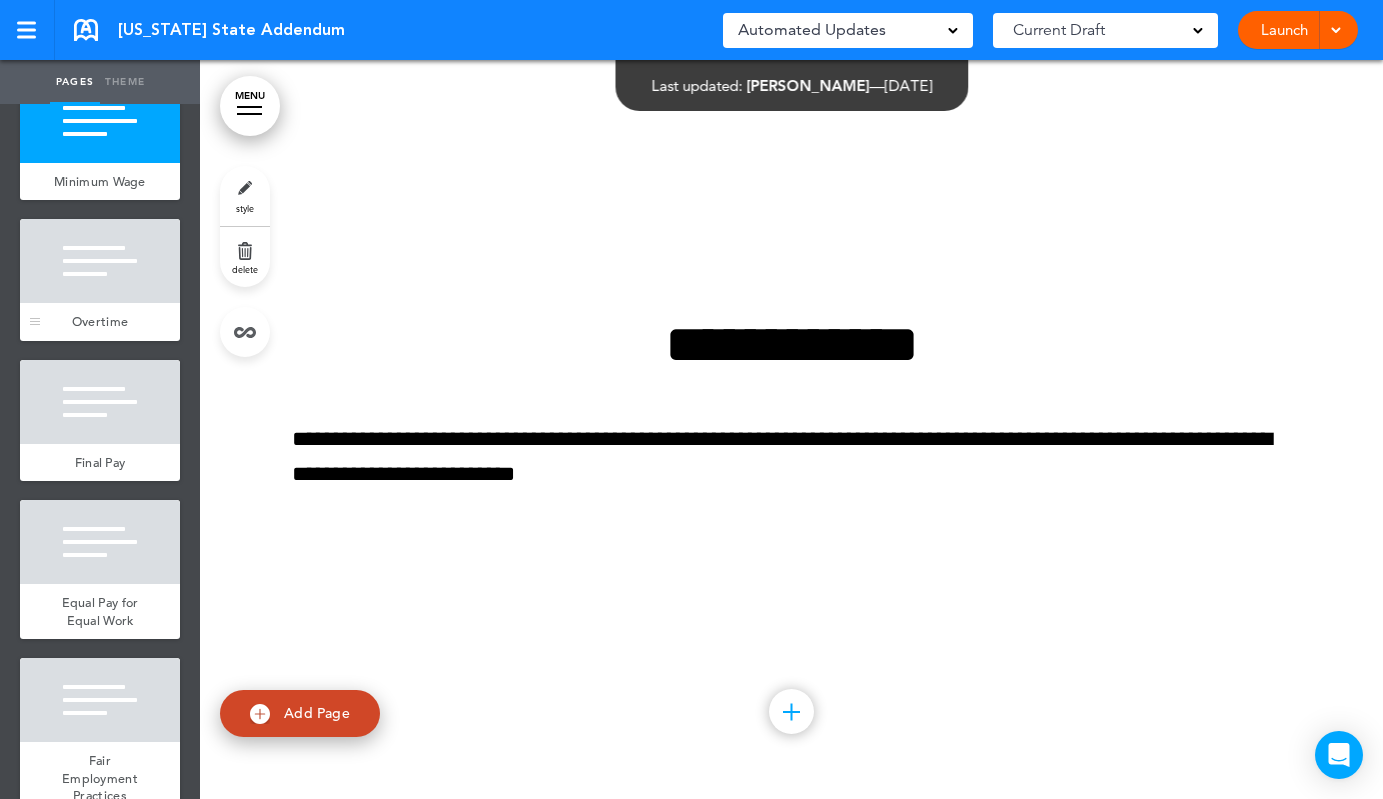 click on "Overtime" at bounding box center (100, 322) 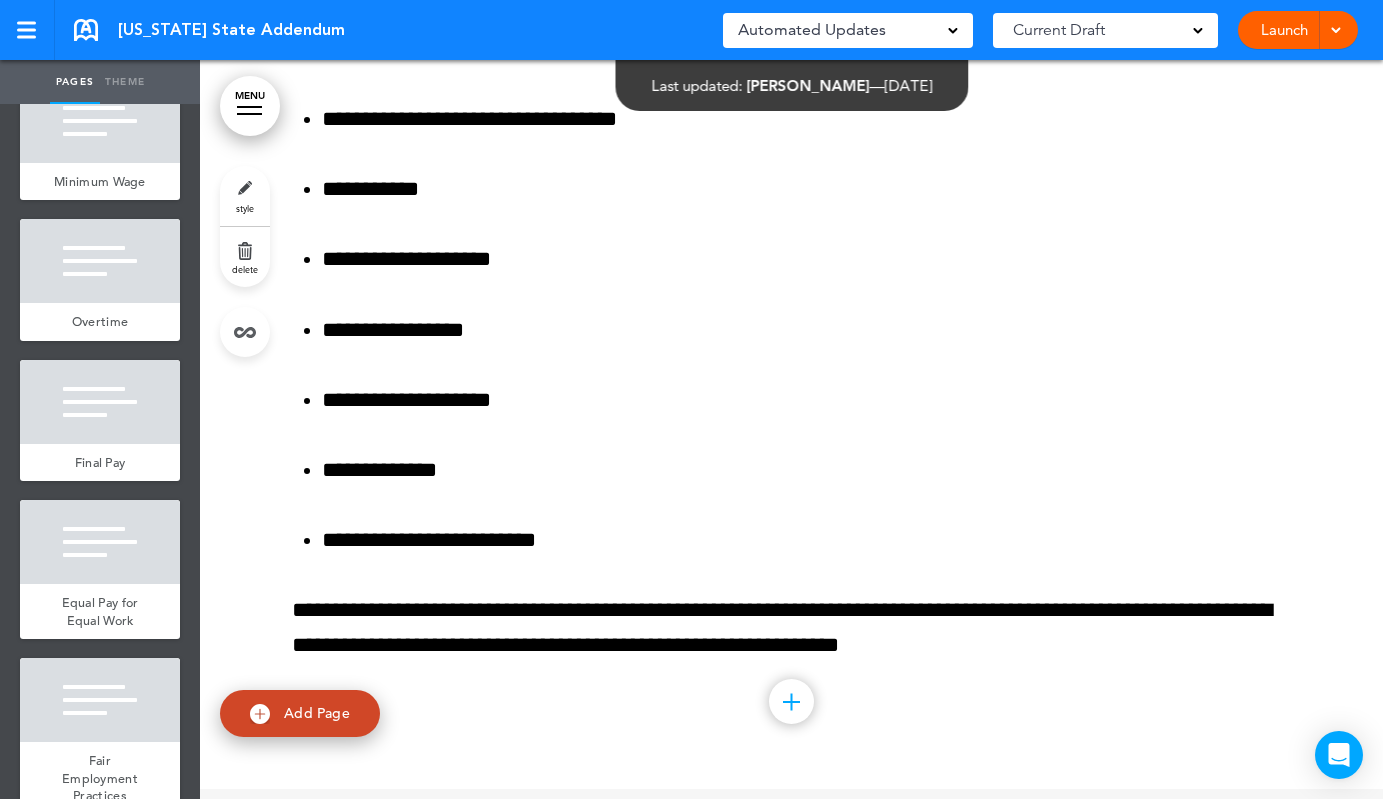 scroll, scrollTop: 4611, scrollLeft: 0, axis: vertical 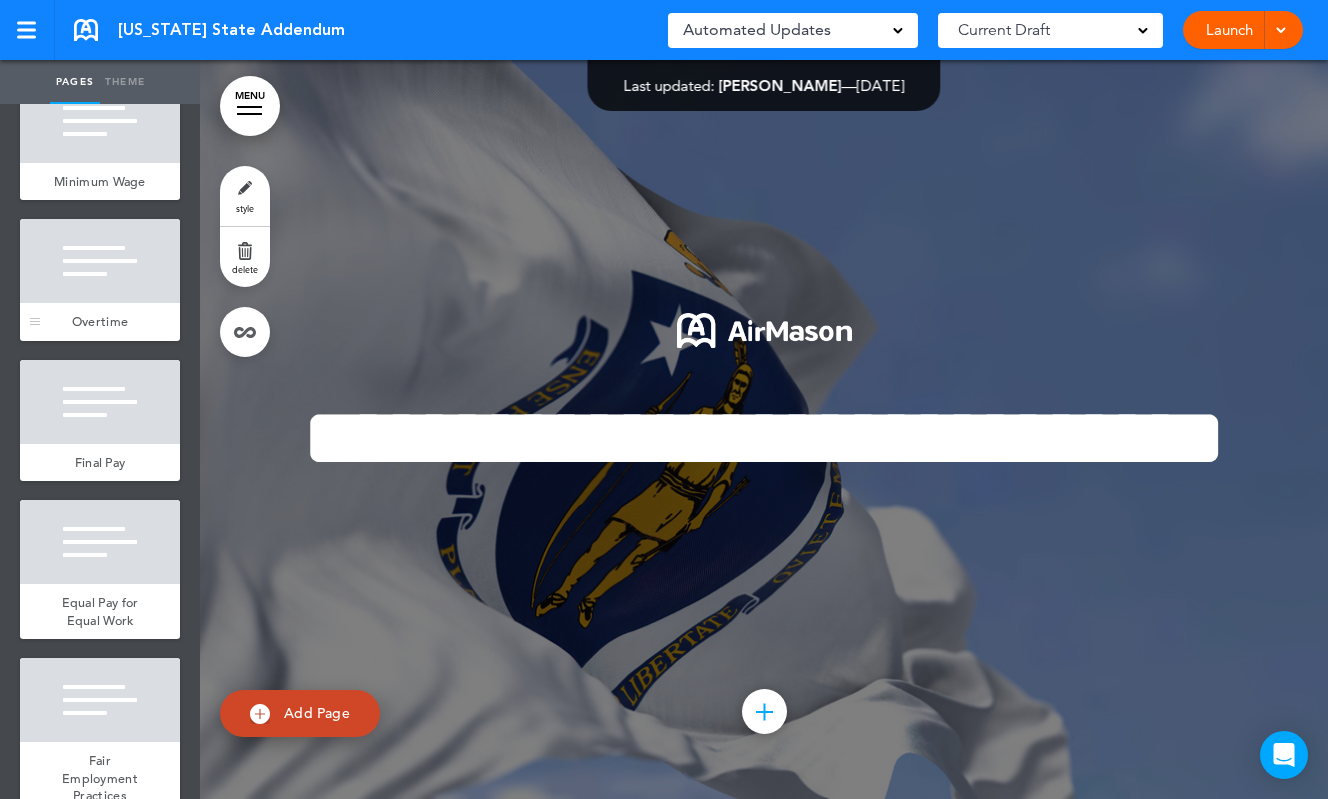 click at bounding box center [100, 261] 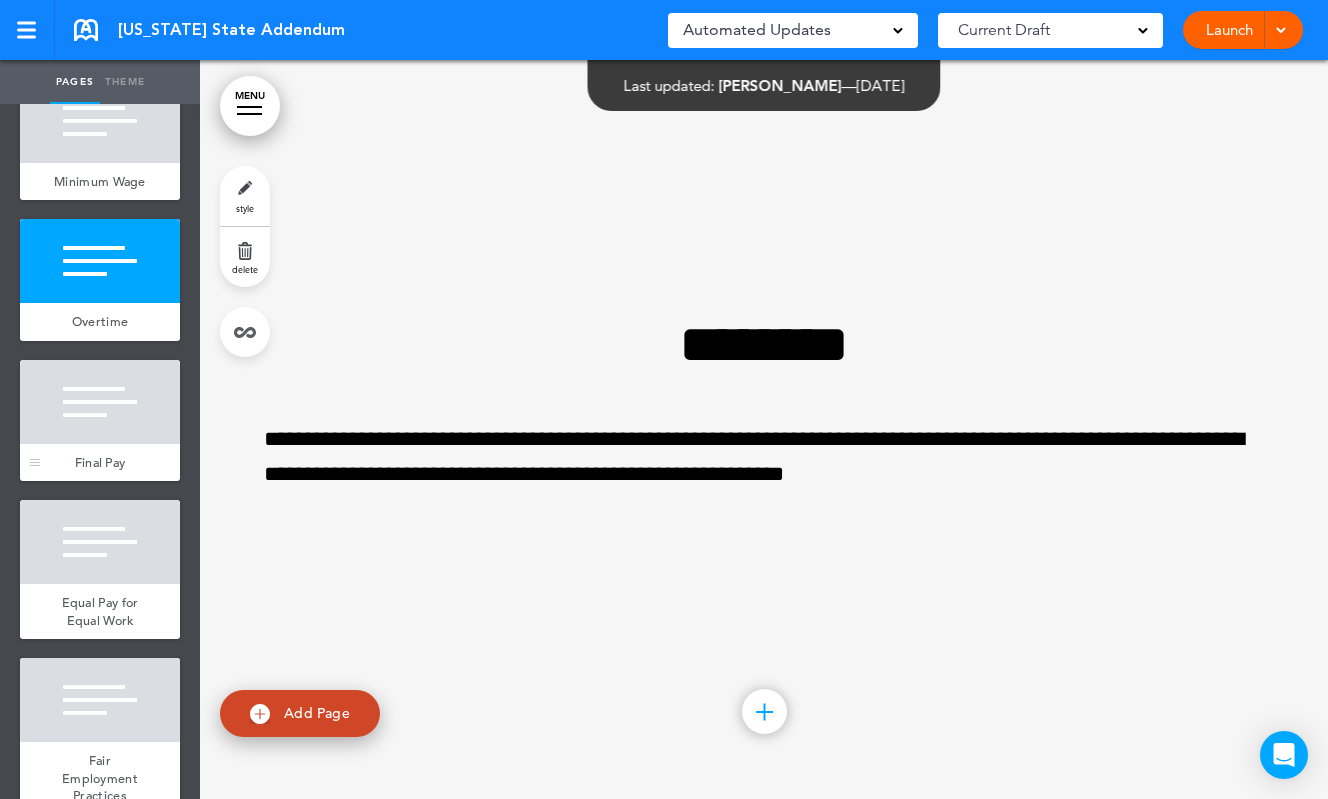 click on "Final Pay" at bounding box center [100, 463] 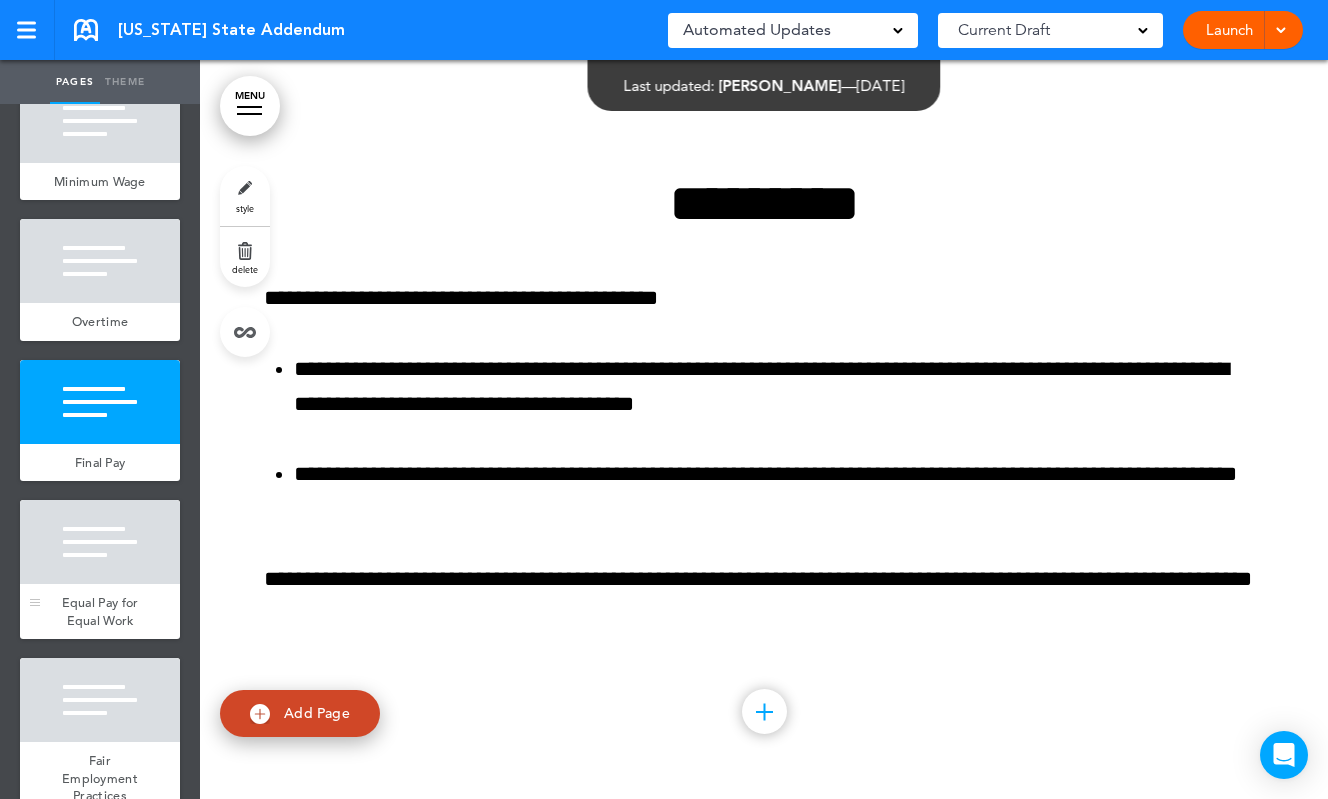 click at bounding box center (100, 542) 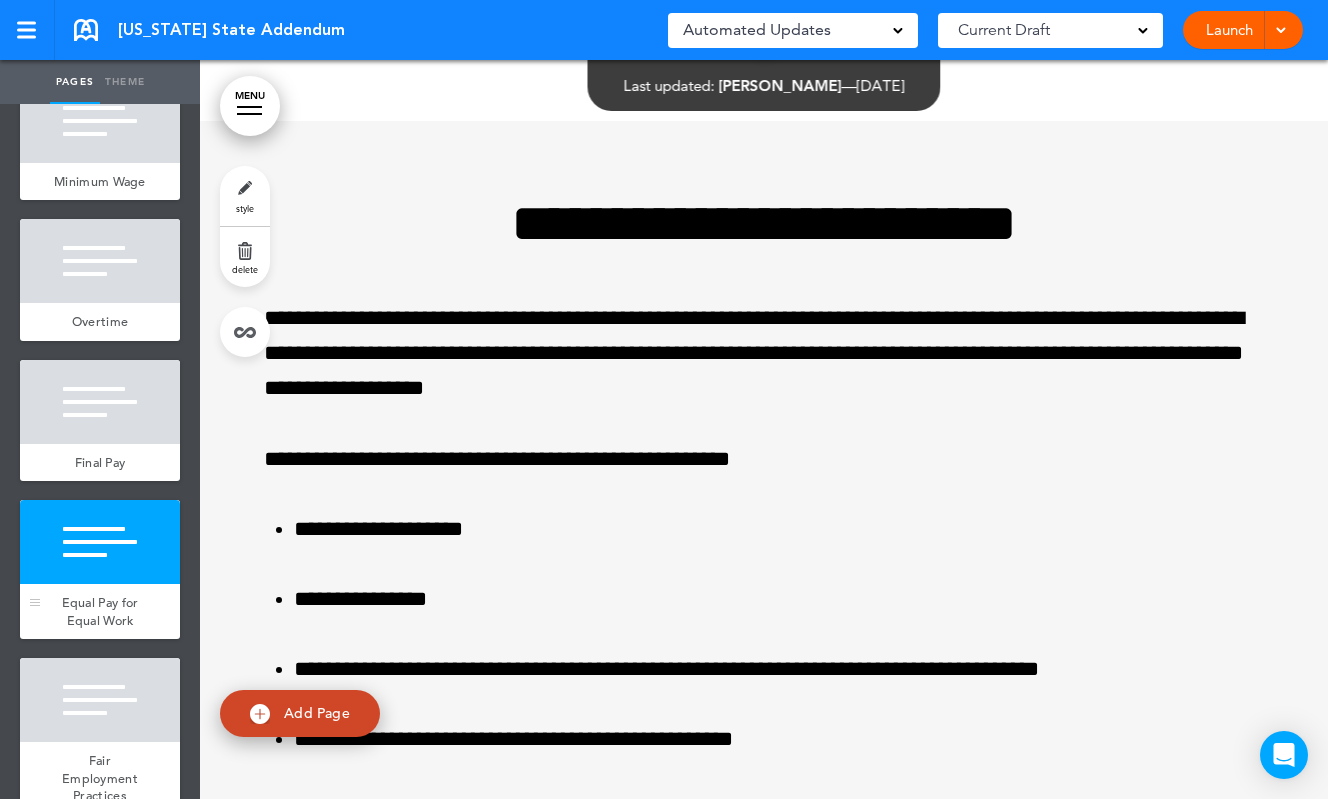 scroll, scrollTop: 2956, scrollLeft: 0, axis: vertical 